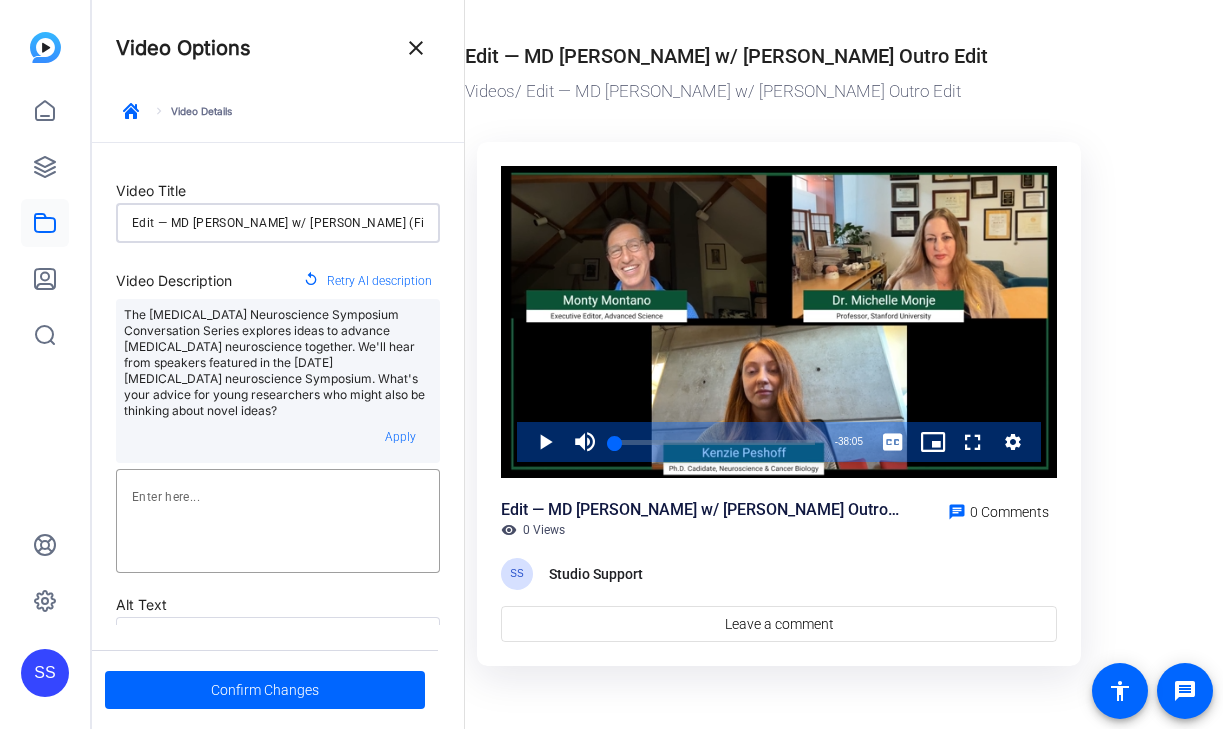 scroll, scrollTop: 0, scrollLeft: 0, axis: both 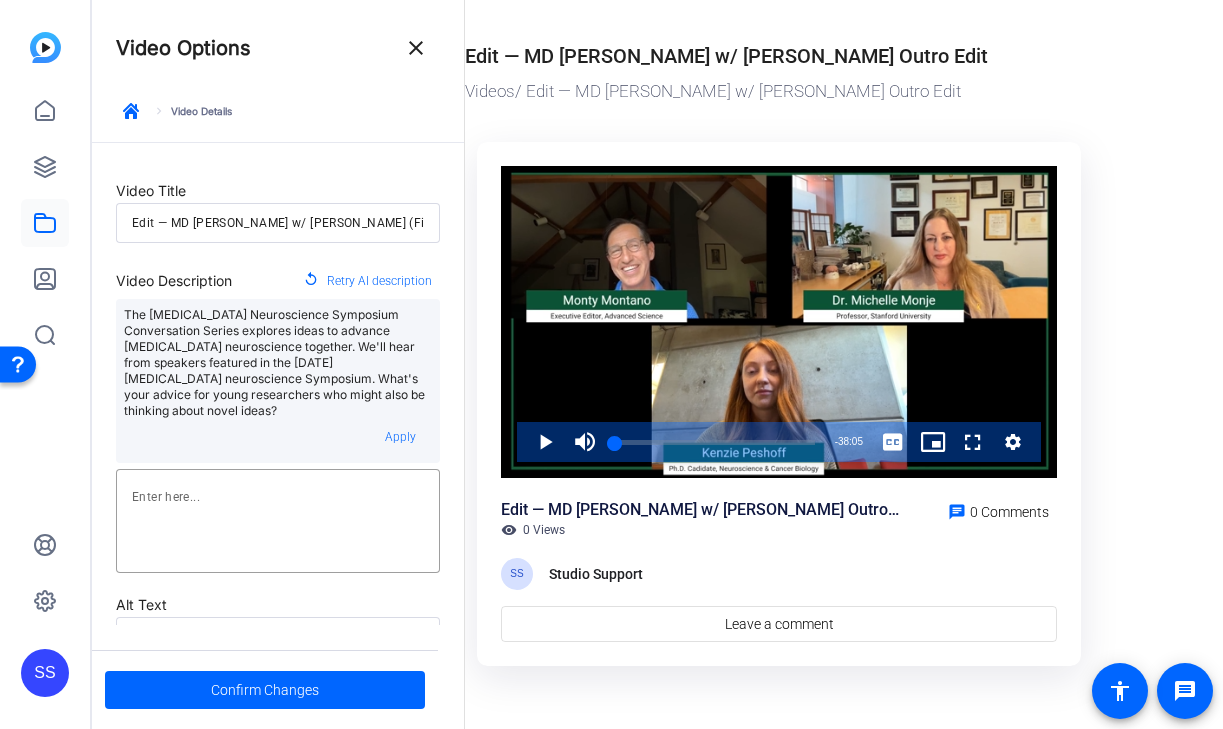 click on "Edit — MD Anderson w/ Michelle Monje Outro Edit" 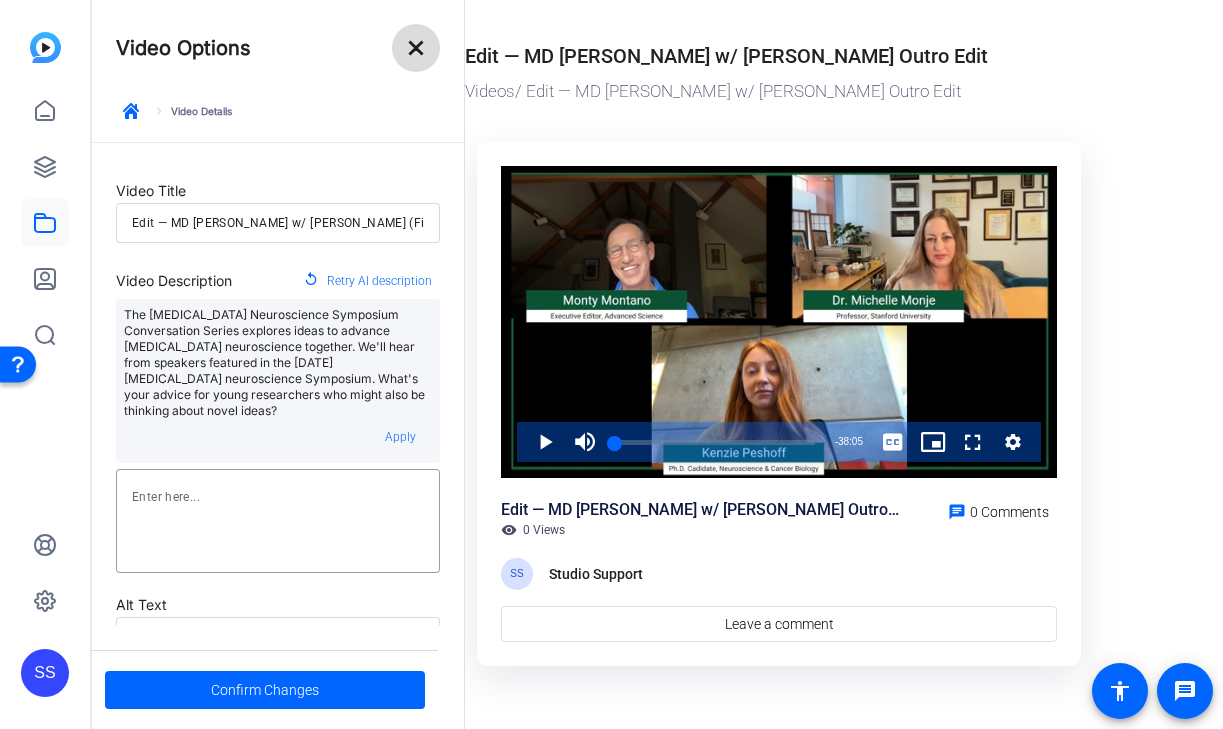 click on "close" 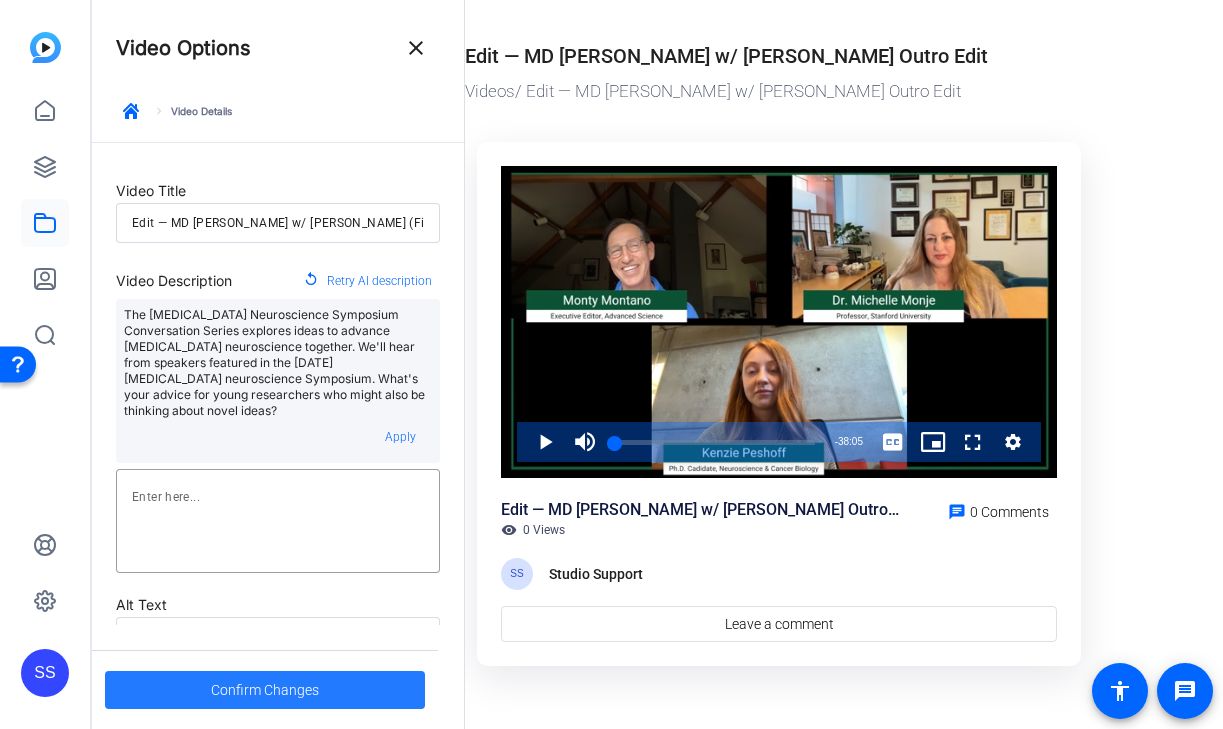 click on "Confirm Changes" 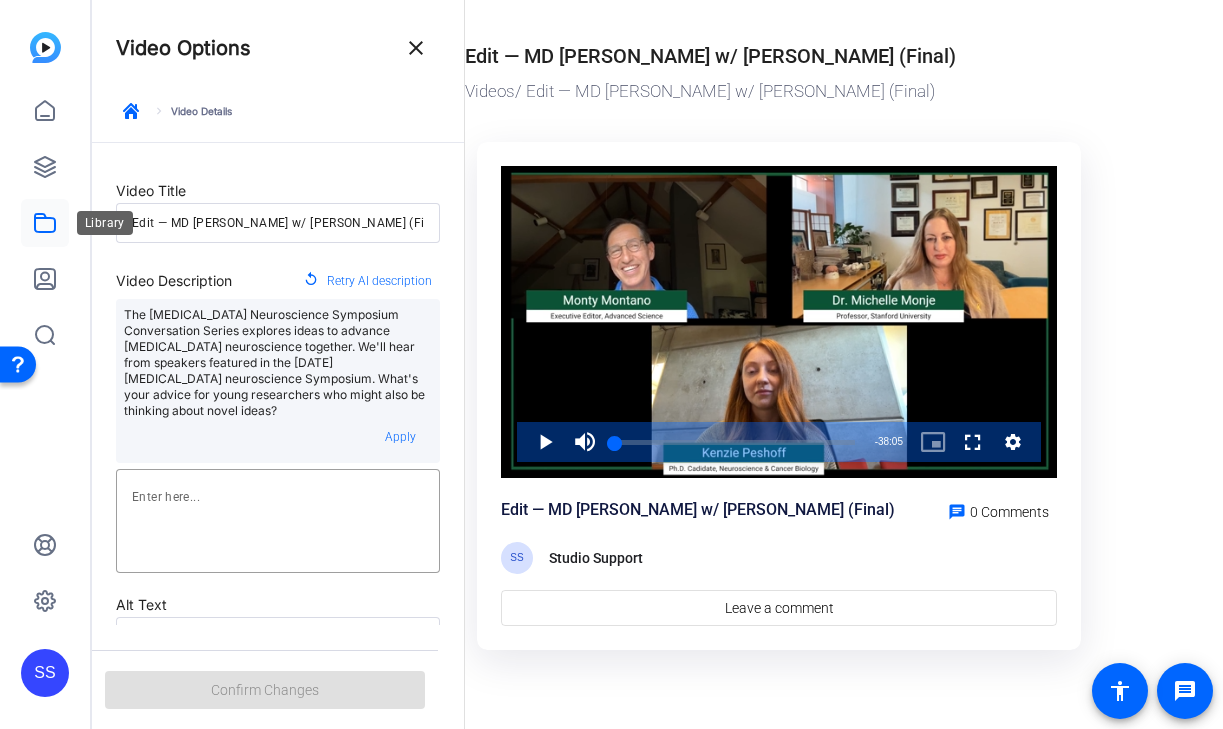 click 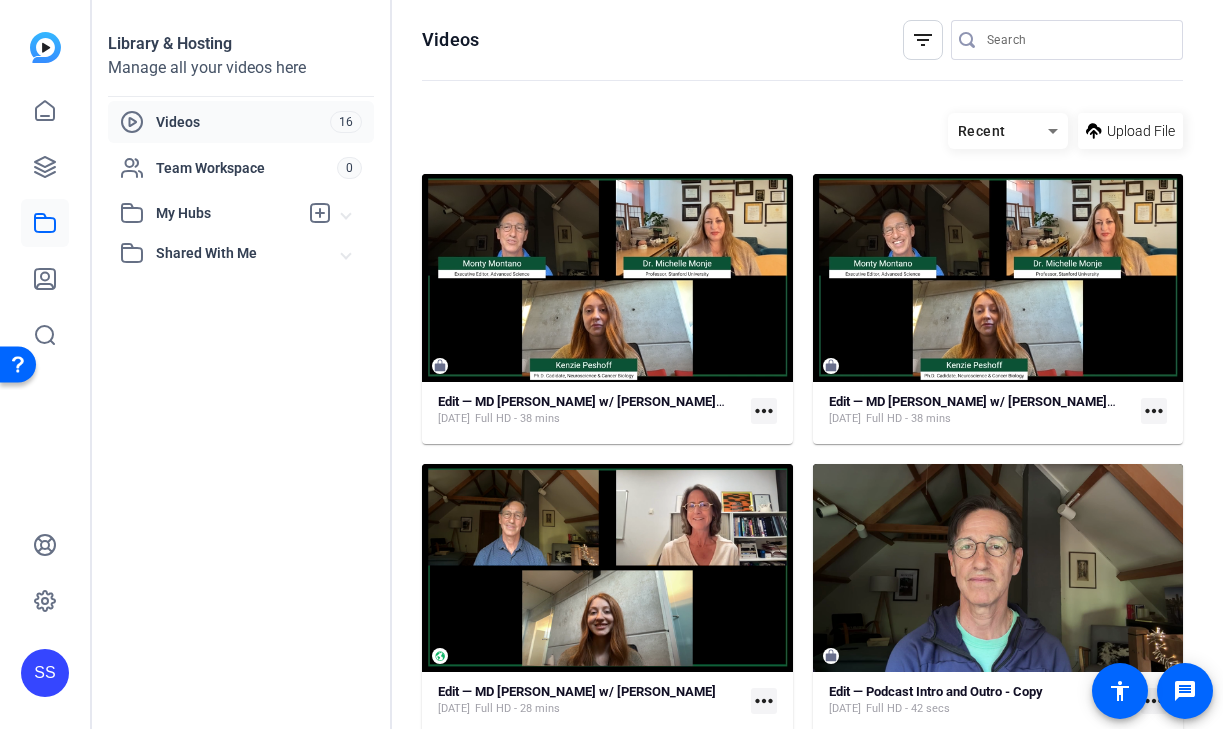 click on "Videos  filter_list" 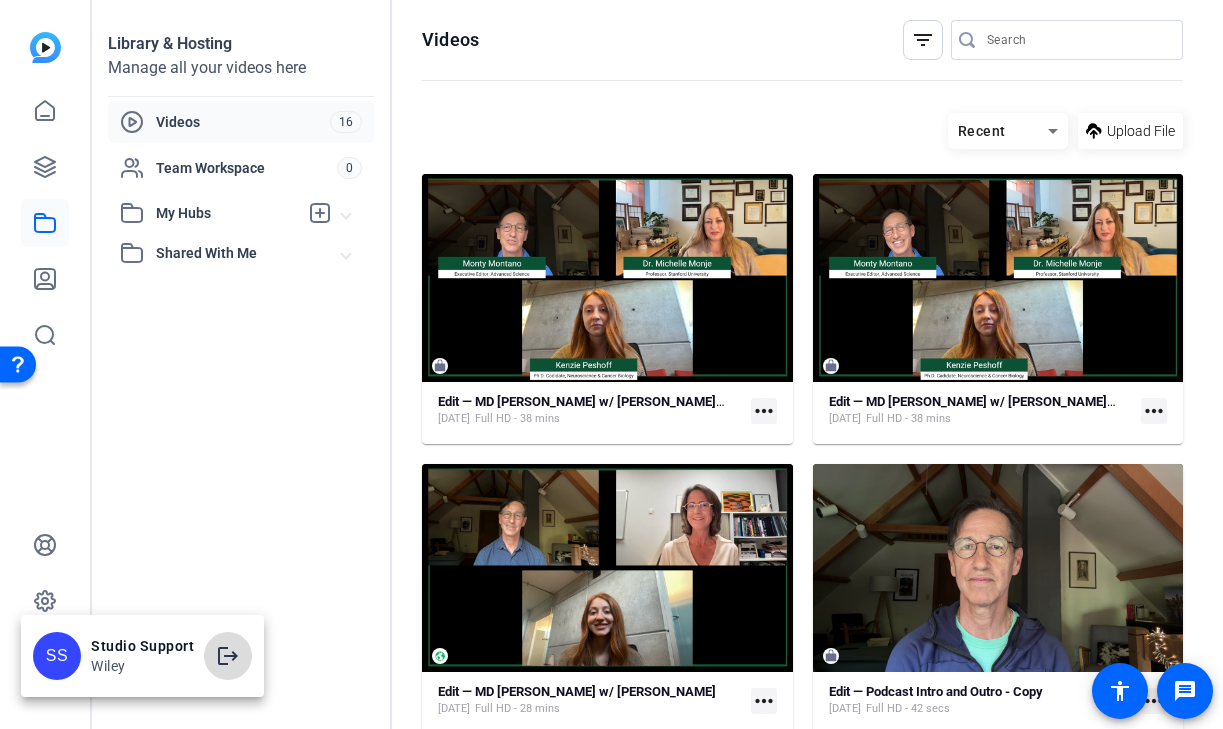 click on "logout" at bounding box center (228, 656) 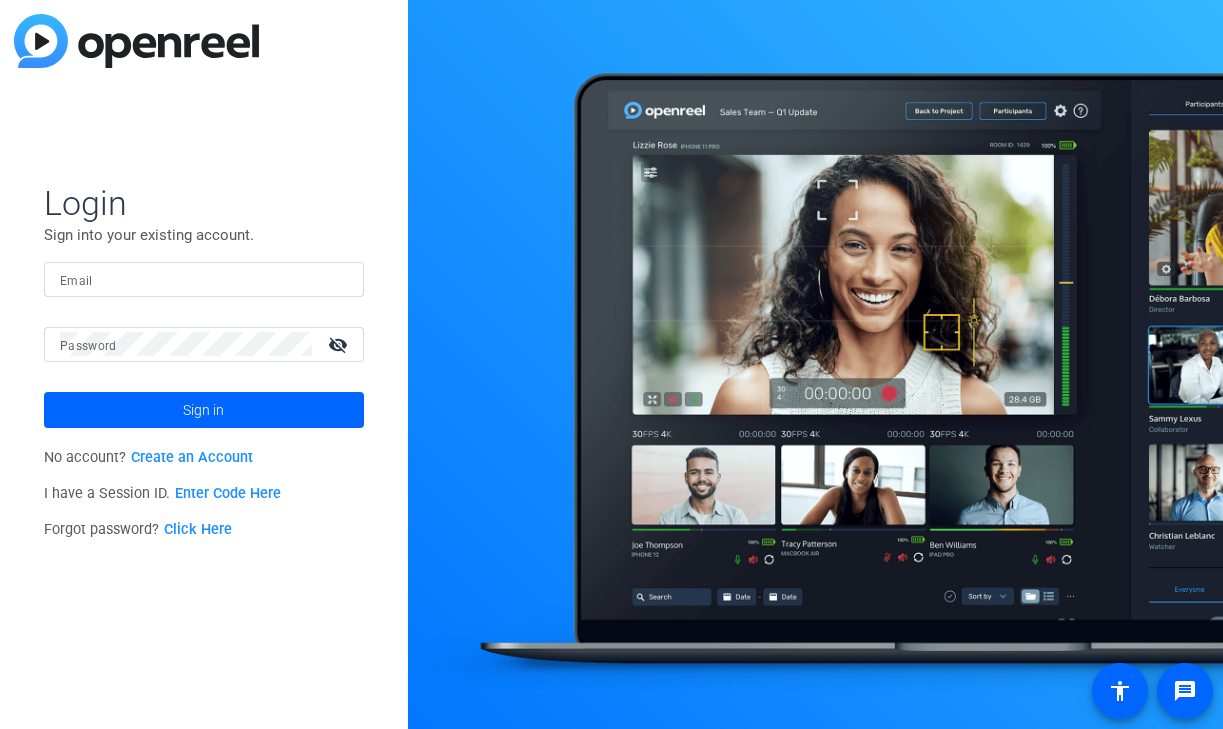 scroll, scrollTop: 0, scrollLeft: 0, axis: both 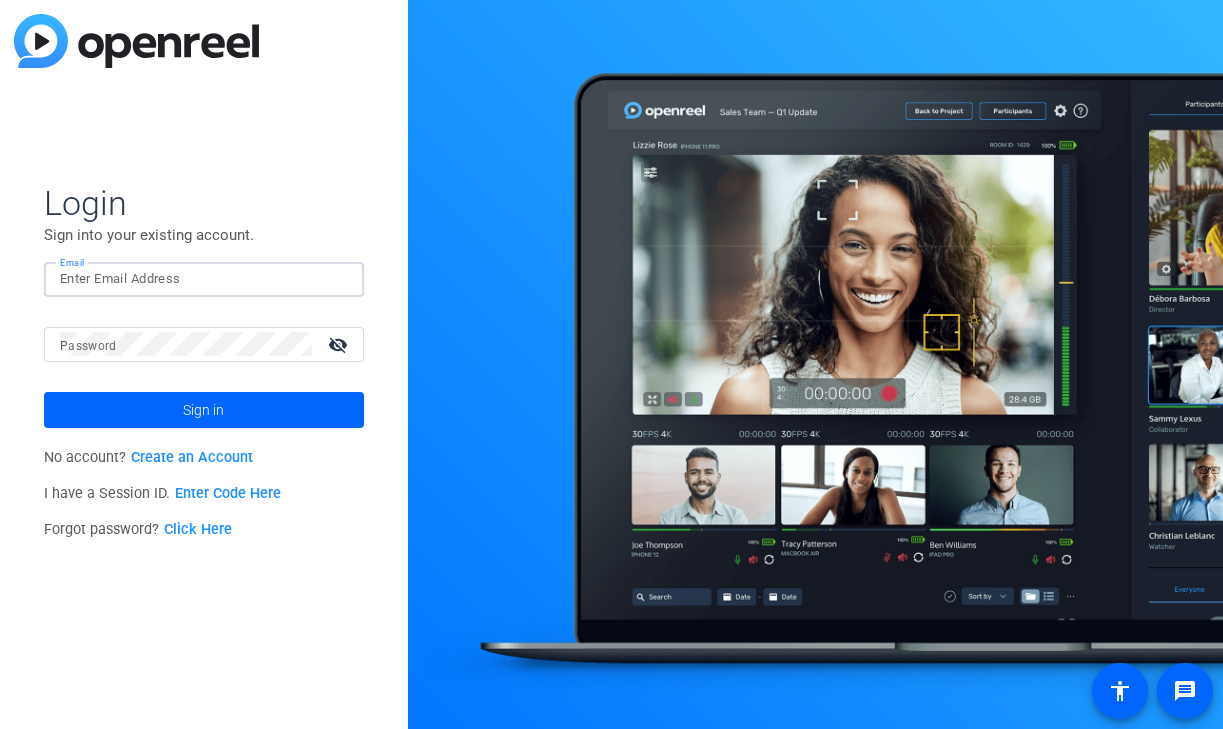 click on "Email" at bounding box center [204, 279] 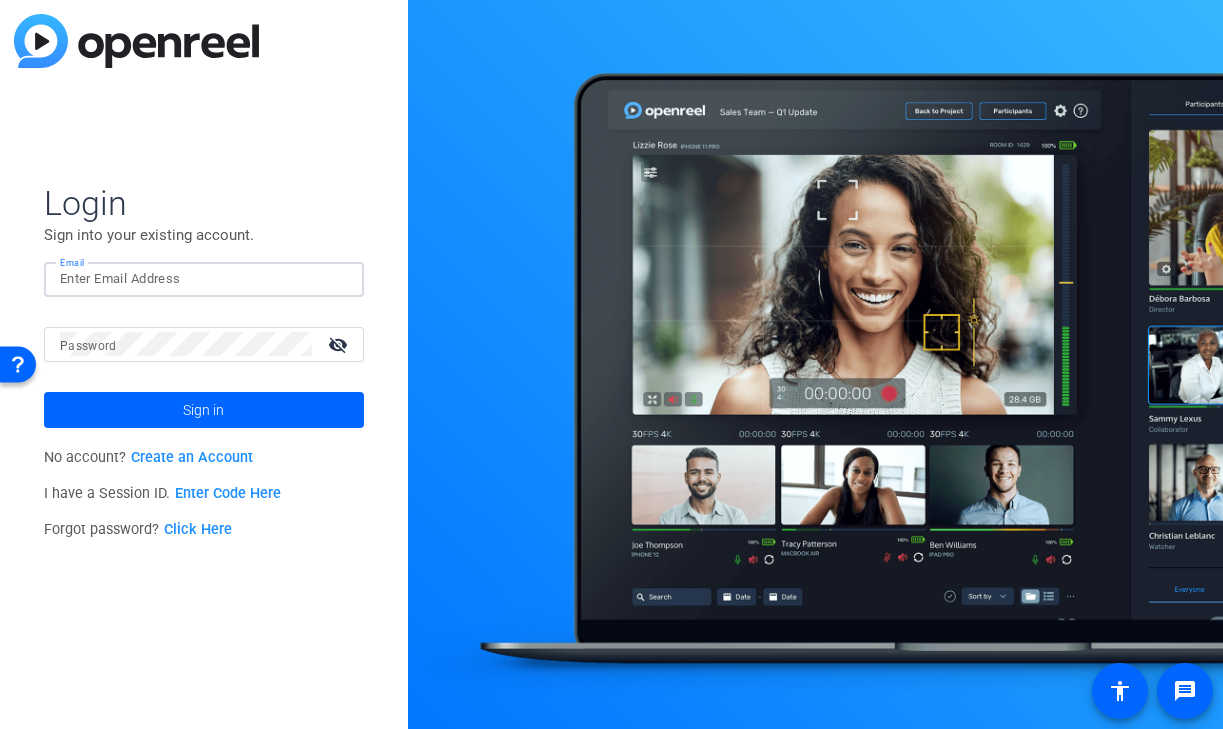 type on "studiosupport+2@openreel.com" 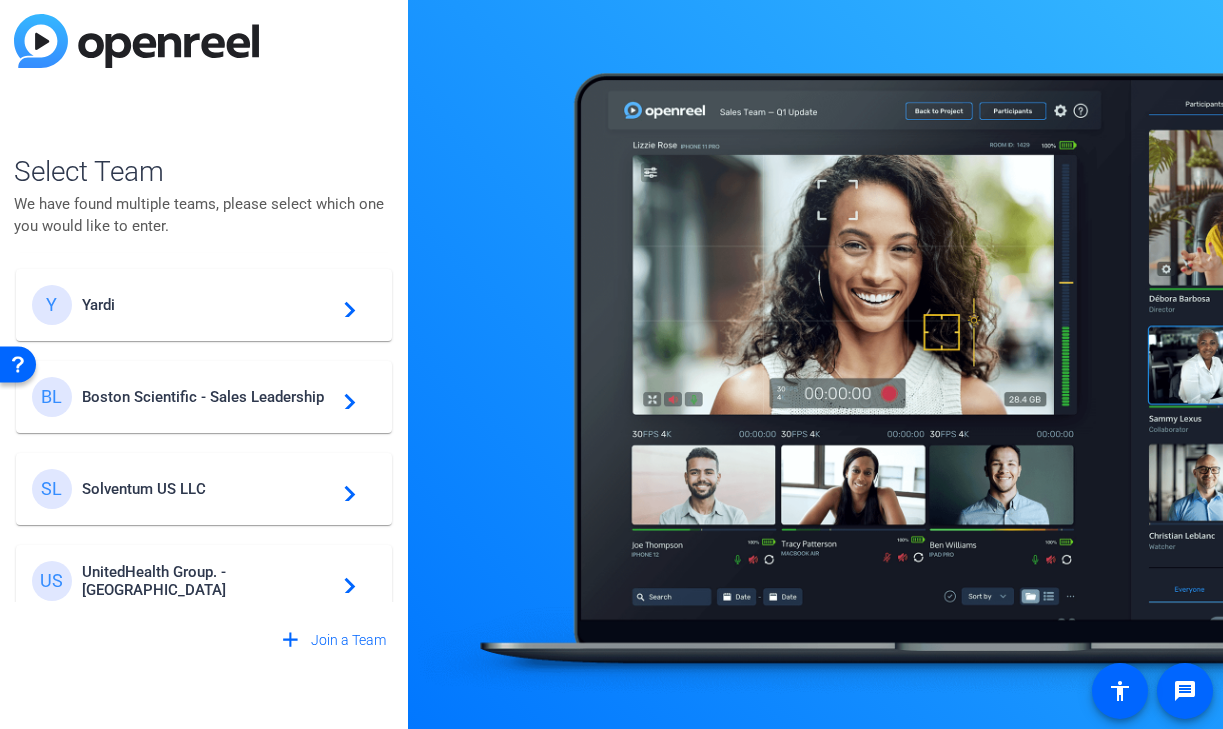 scroll, scrollTop: 425, scrollLeft: 0, axis: vertical 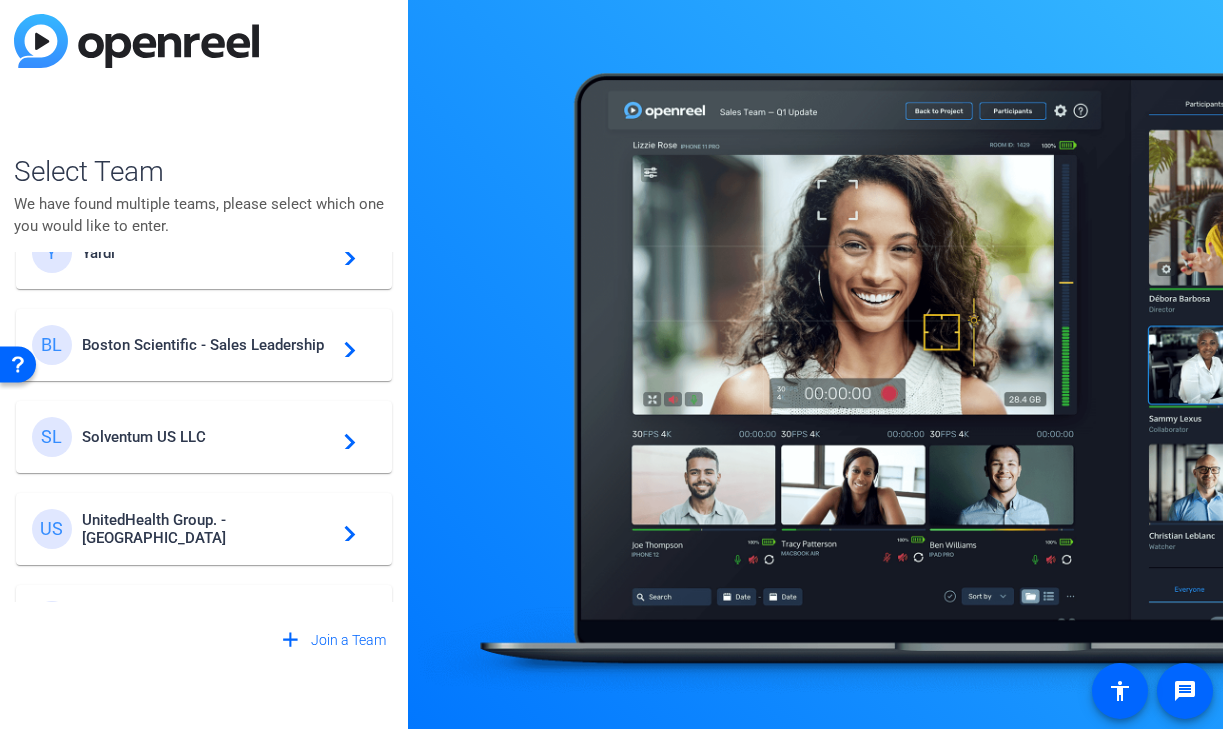 click on "Yardi" 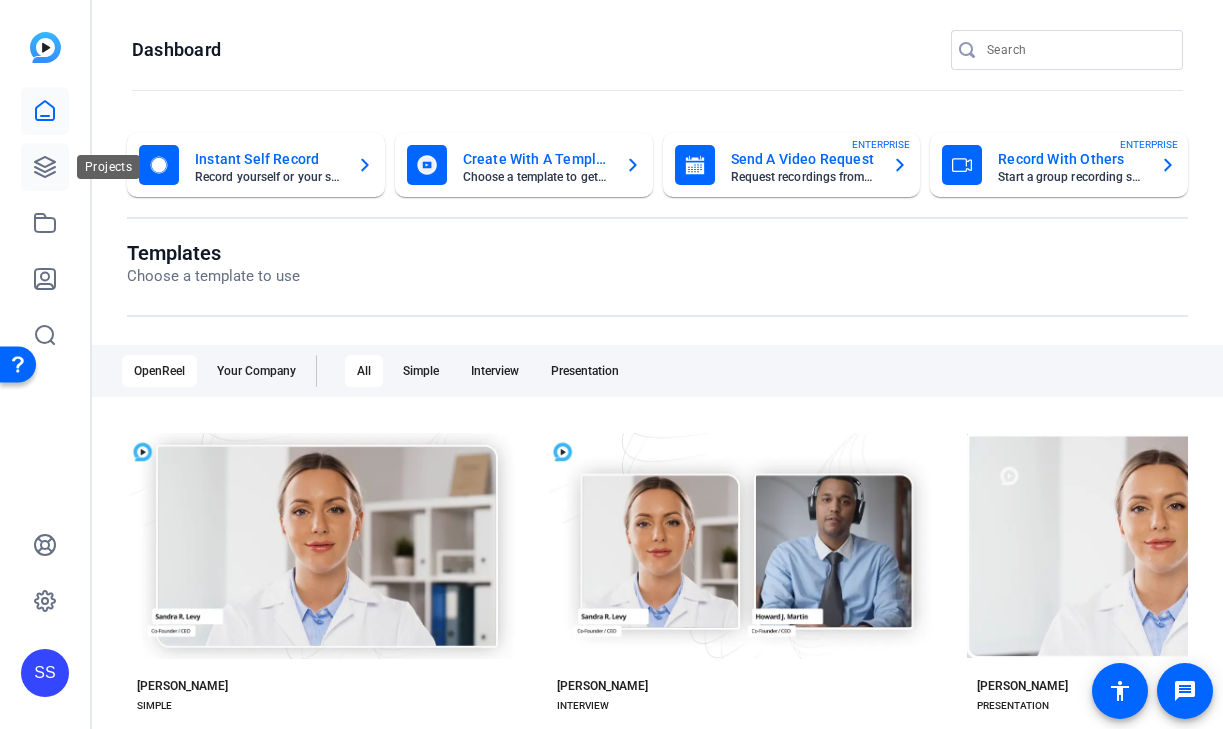 click 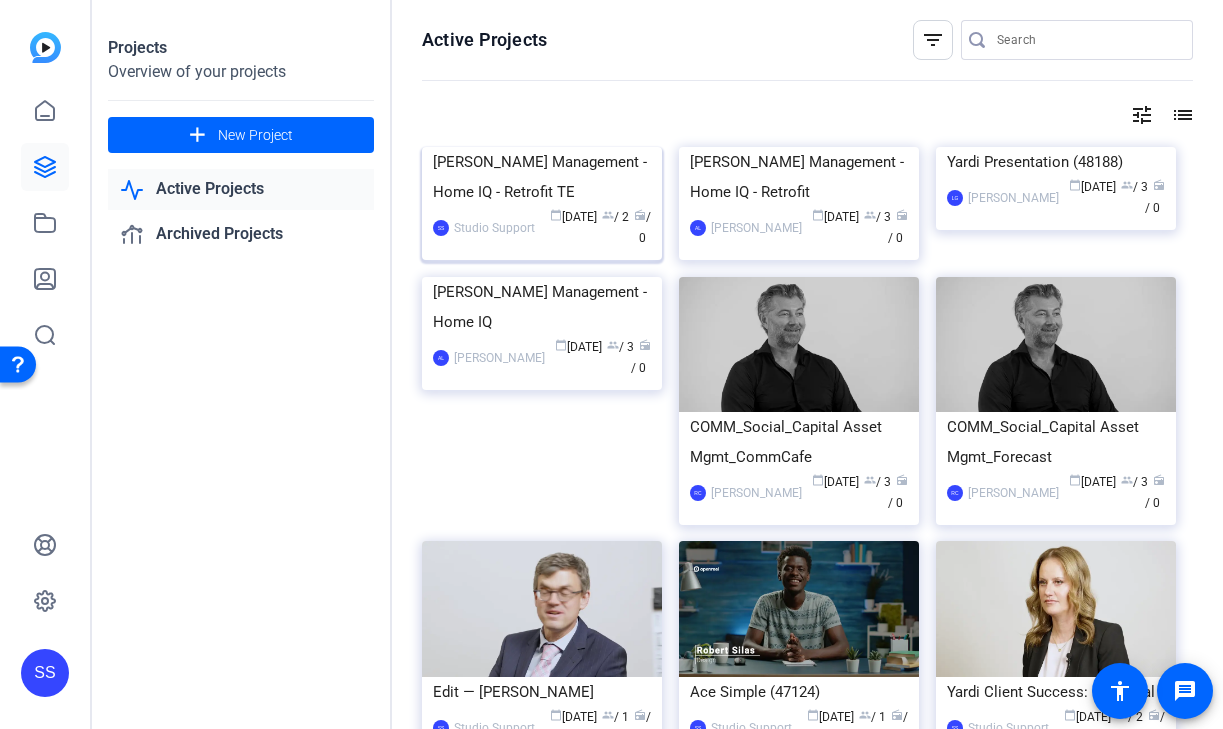 scroll, scrollTop: 12, scrollLeft: 0, axis: vertical 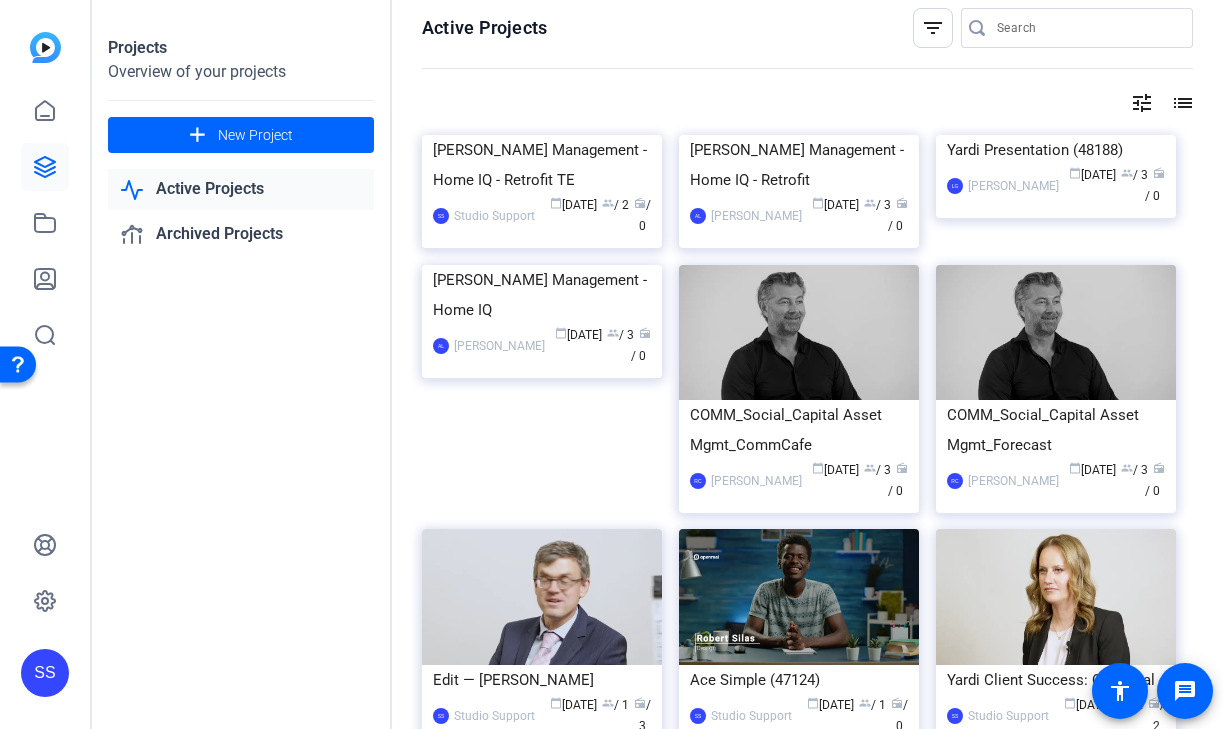 click at bounding box center (1087, 28) 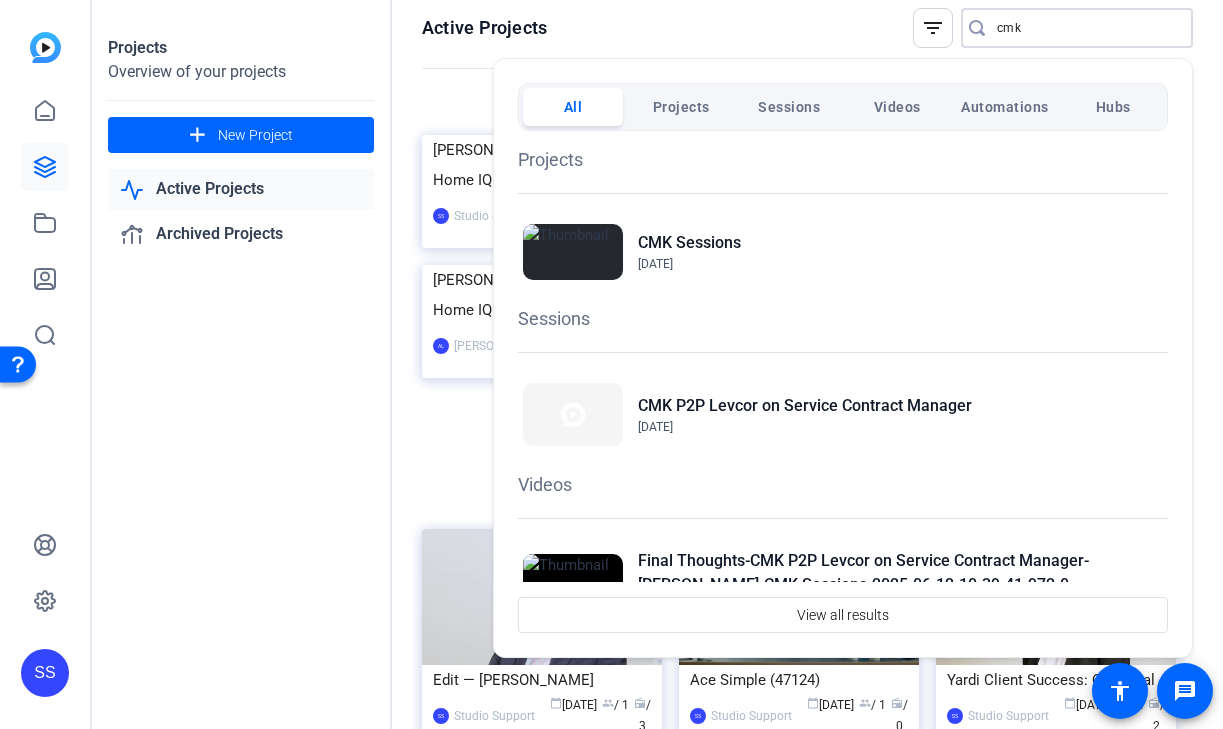 type on "cmk" 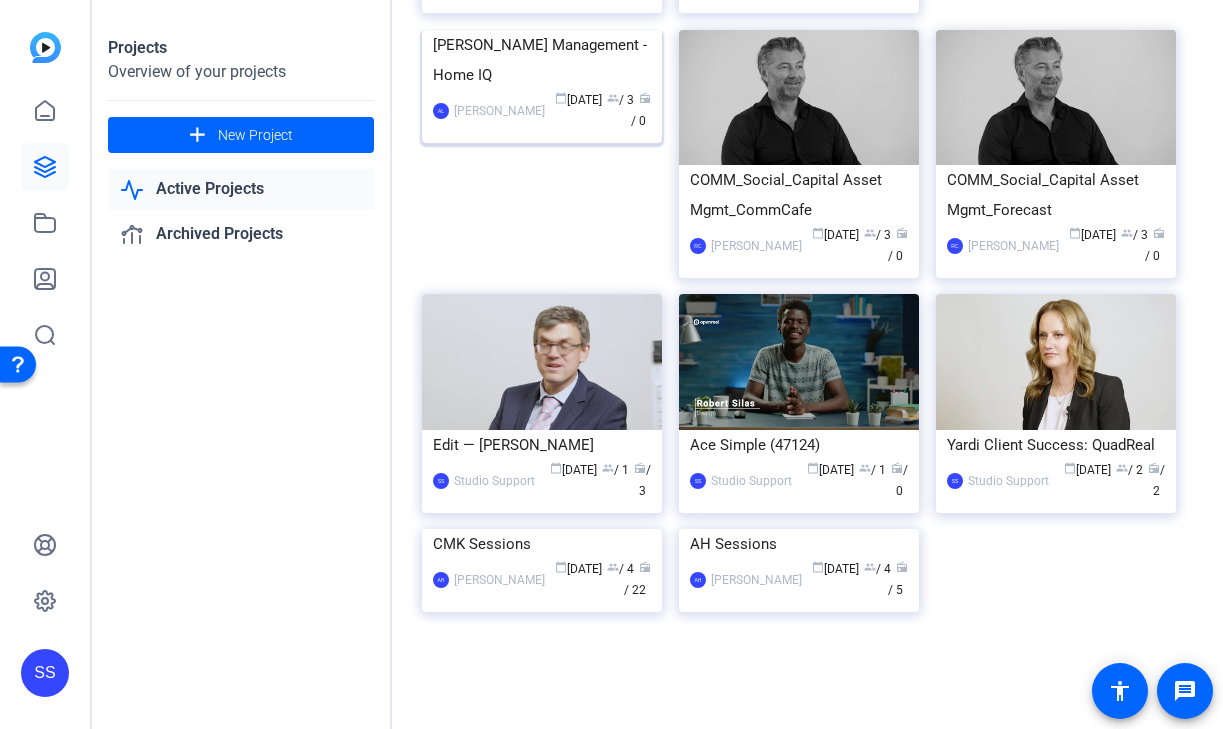 scroll, scrollTop: 513, scrollLeft: 0, axis: vertical 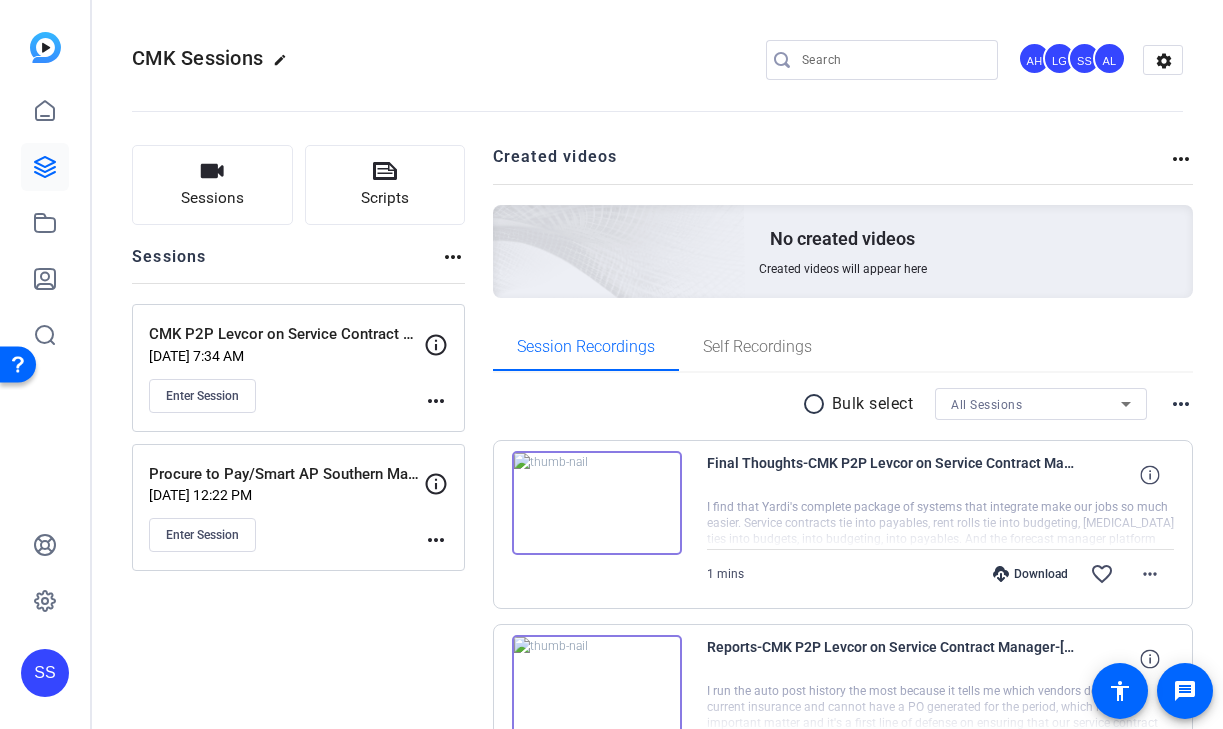 click on "SS" 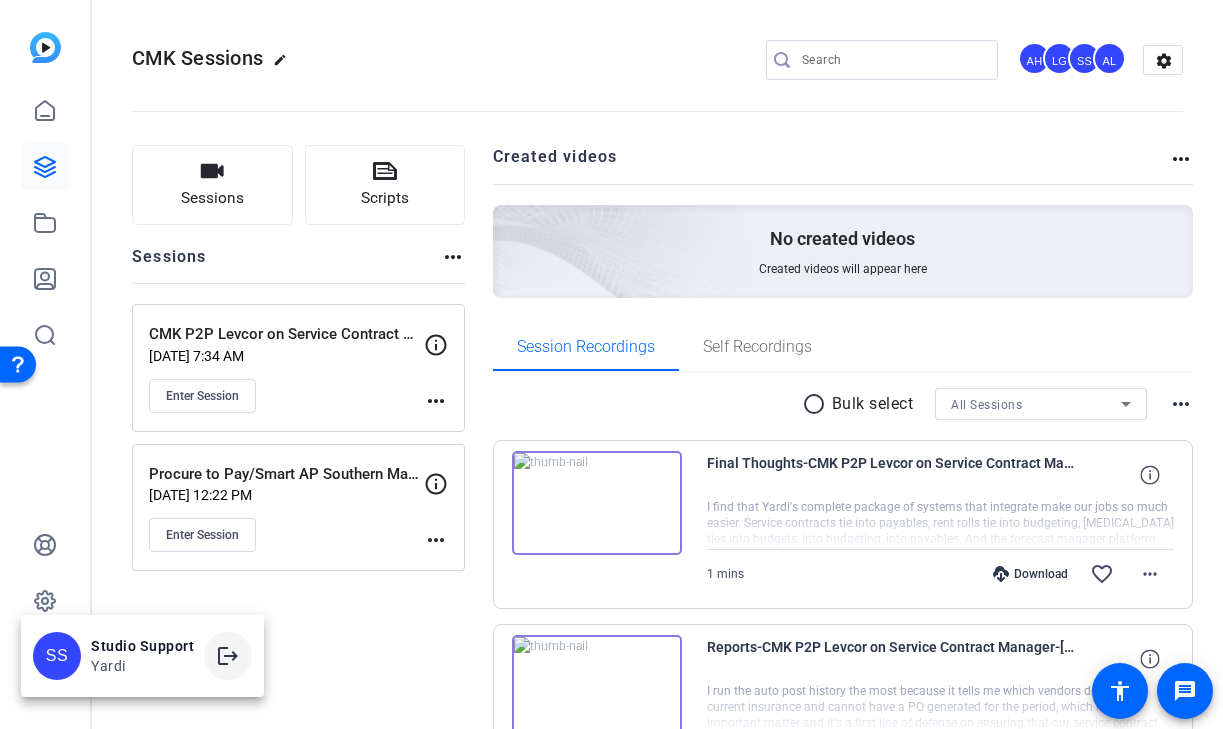 click on "logout" at bounding box center [228, 656] 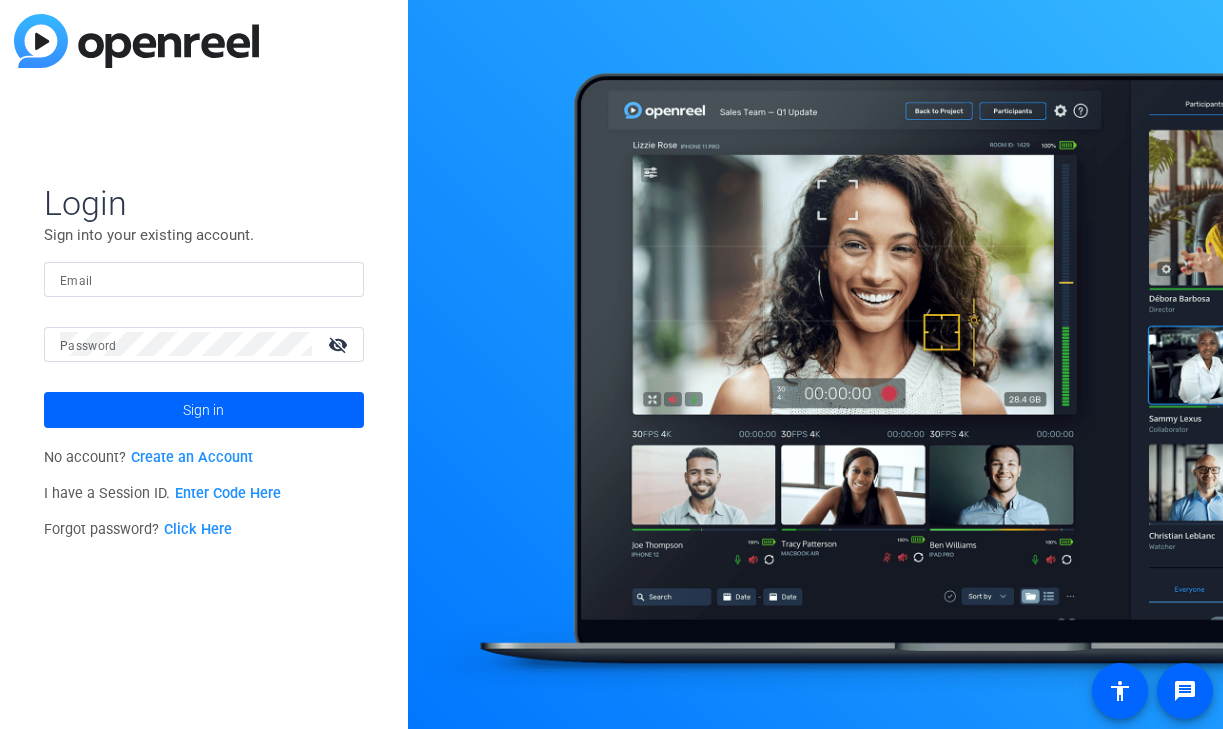 scroll, scrollTop: 0, scrollLeft: 0, axis: both 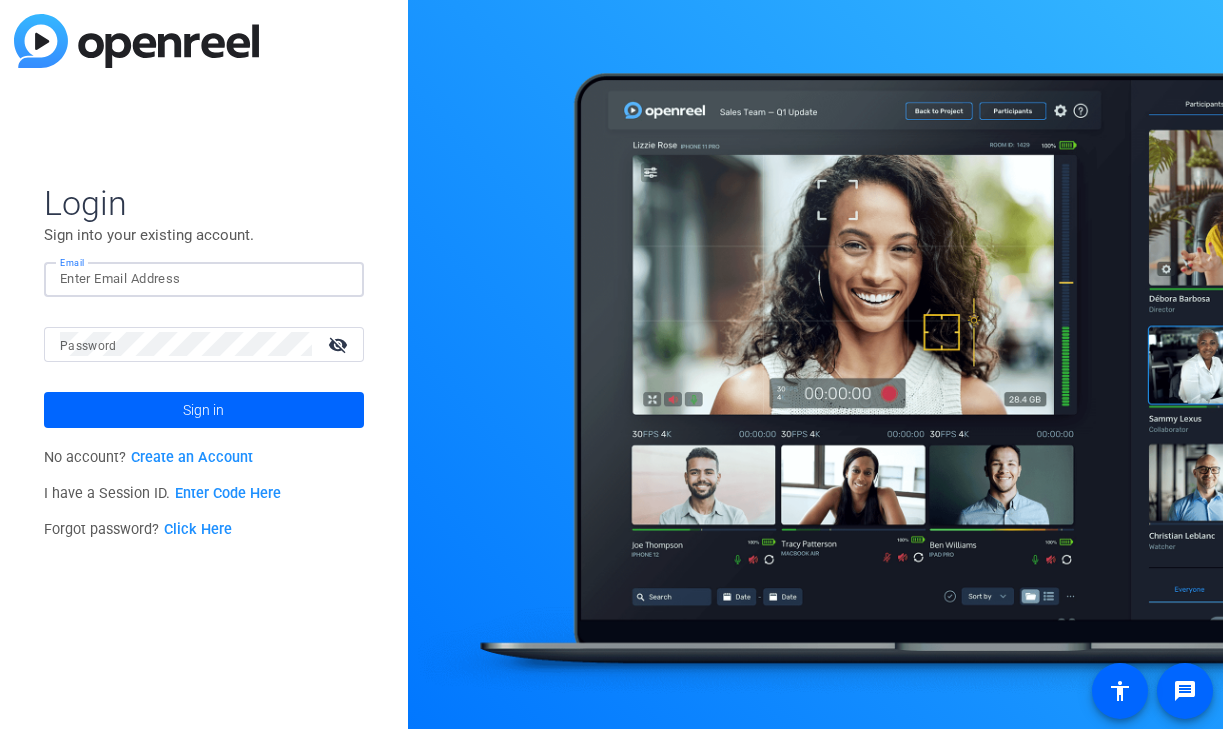 click 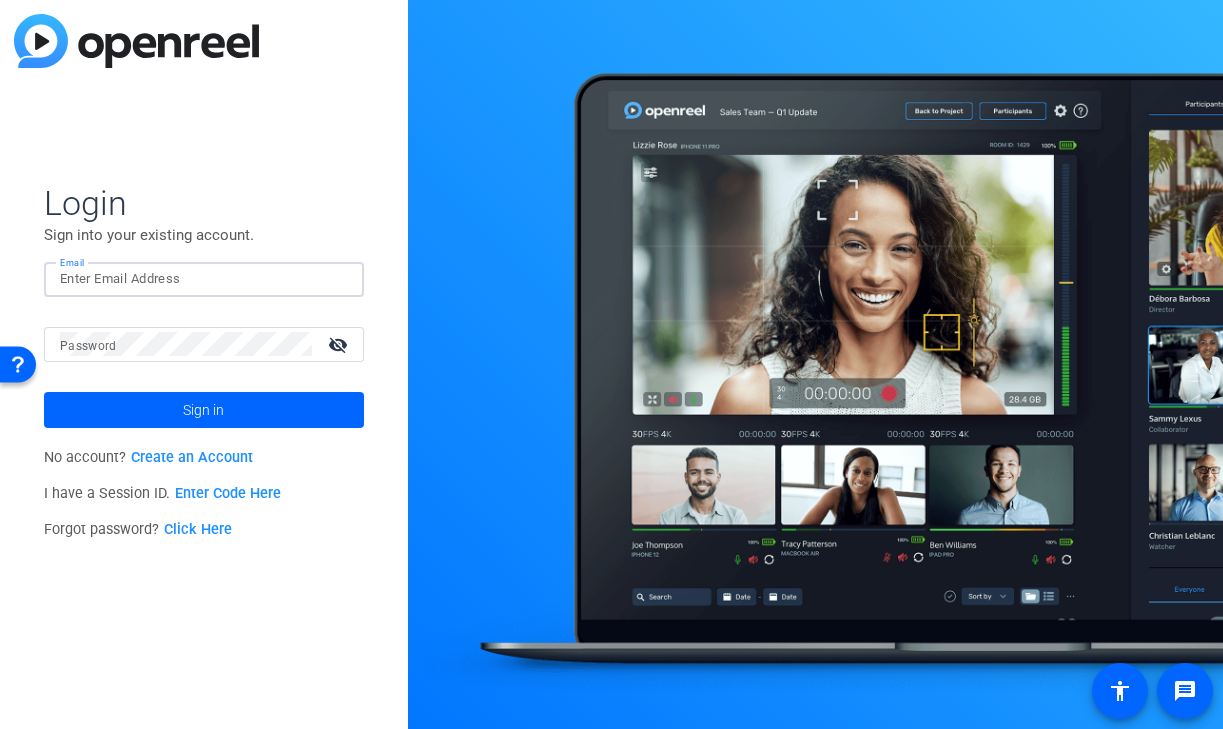 type on "[EMAIL_ADDRESS][DOMAIN_NAME]" 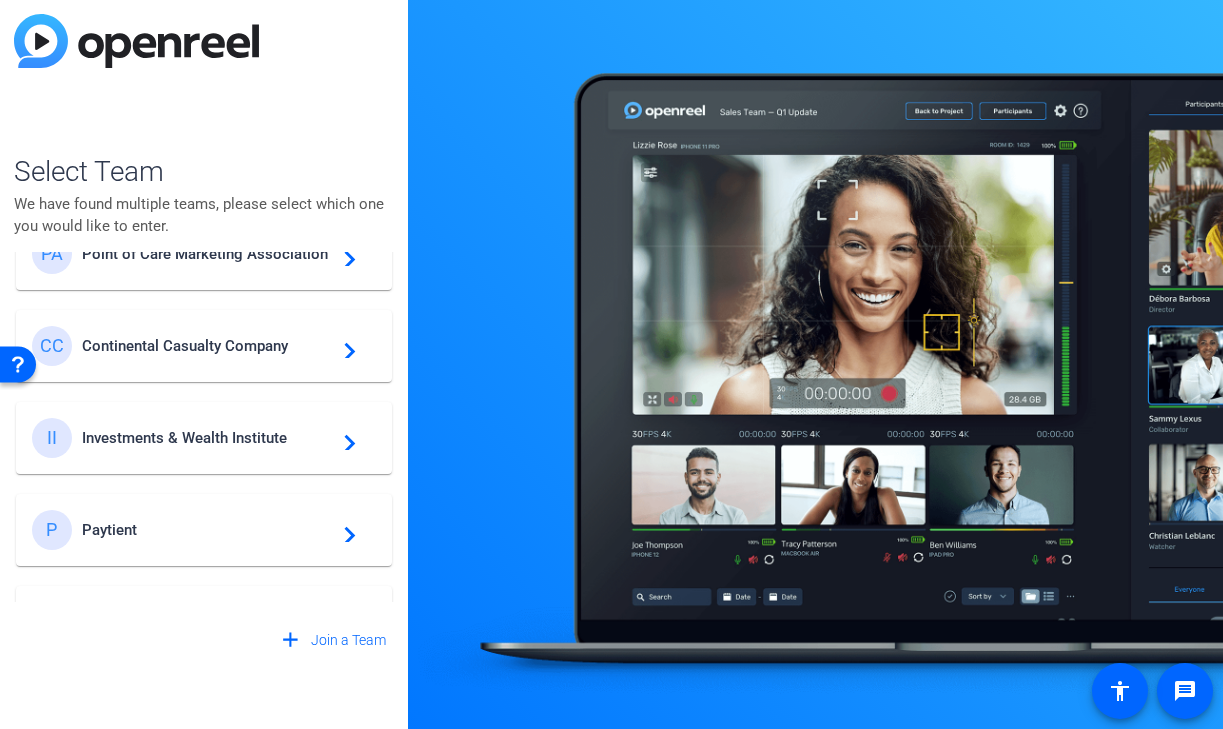 scroll, scrollTop: 888, scrollLeft: 0, axis: vertical 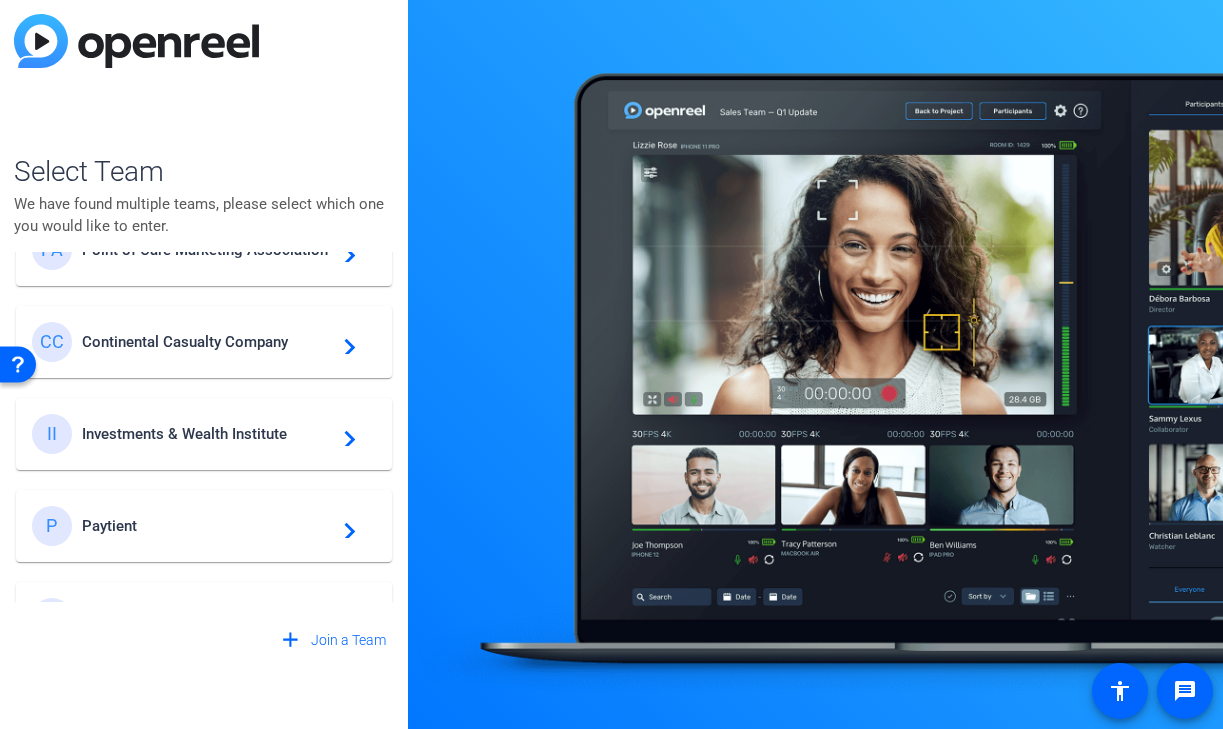 click on "II Investments & Wealth Institute  navigate_next" 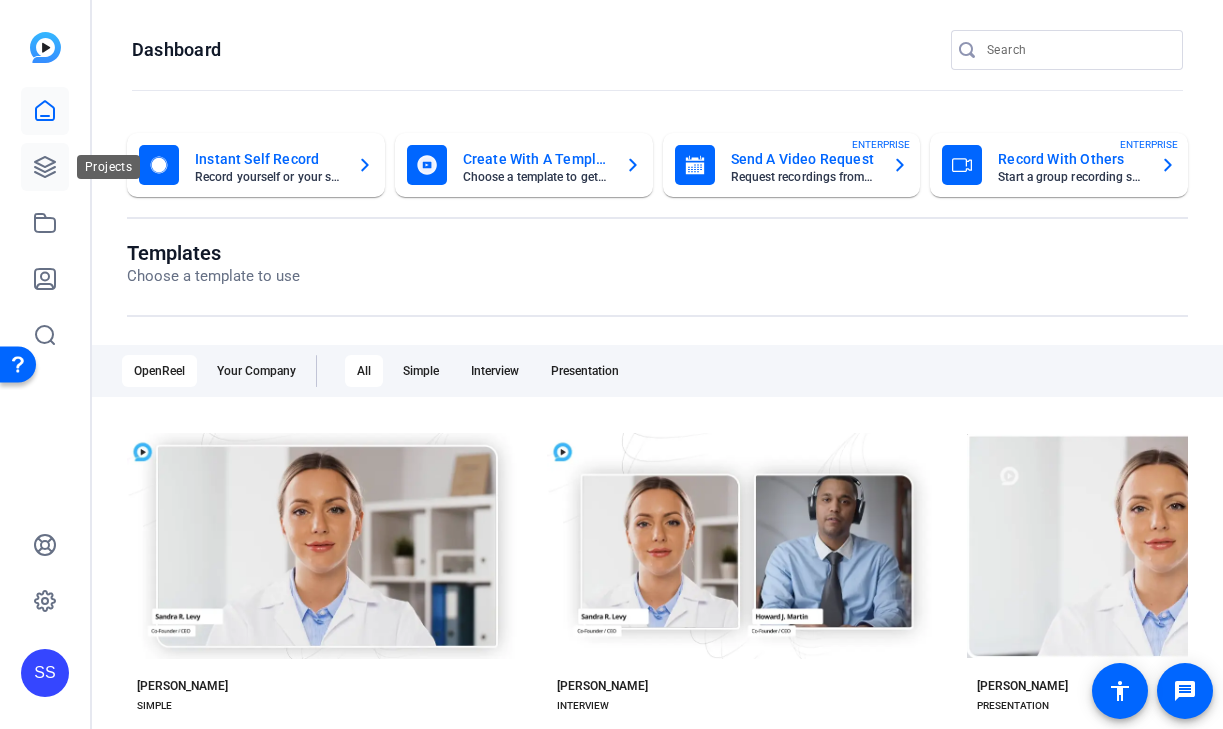 click 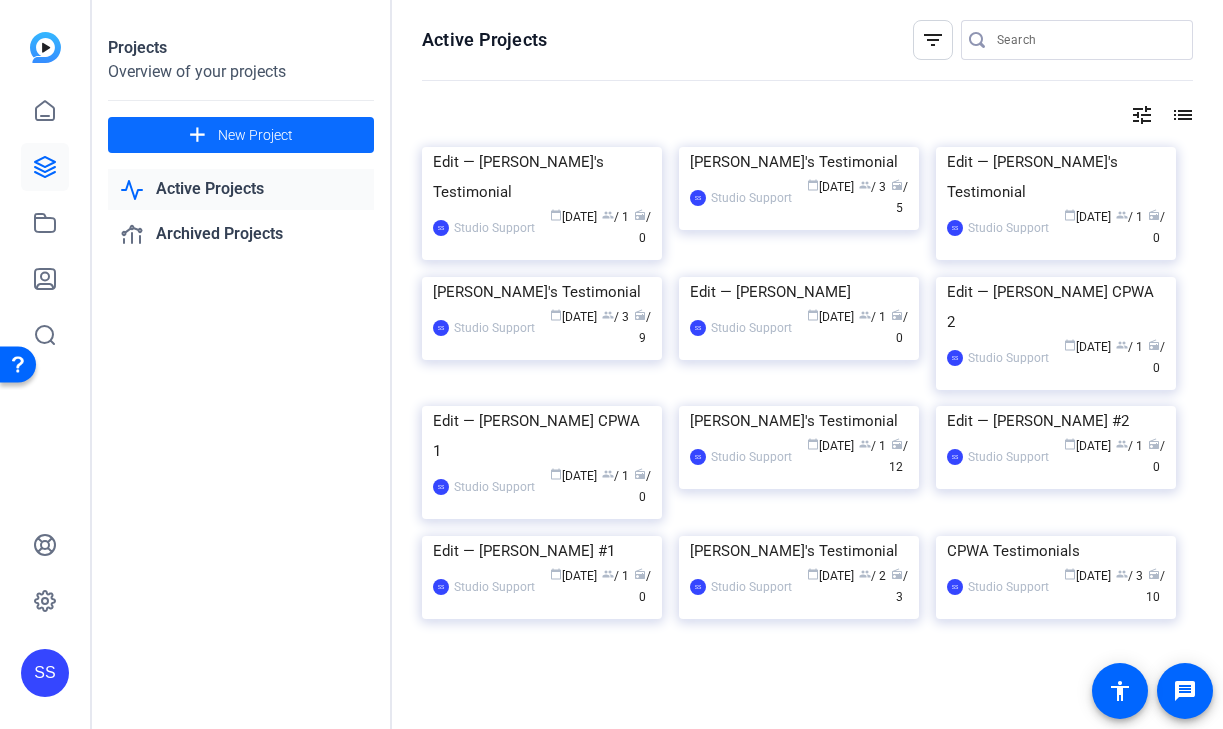 click 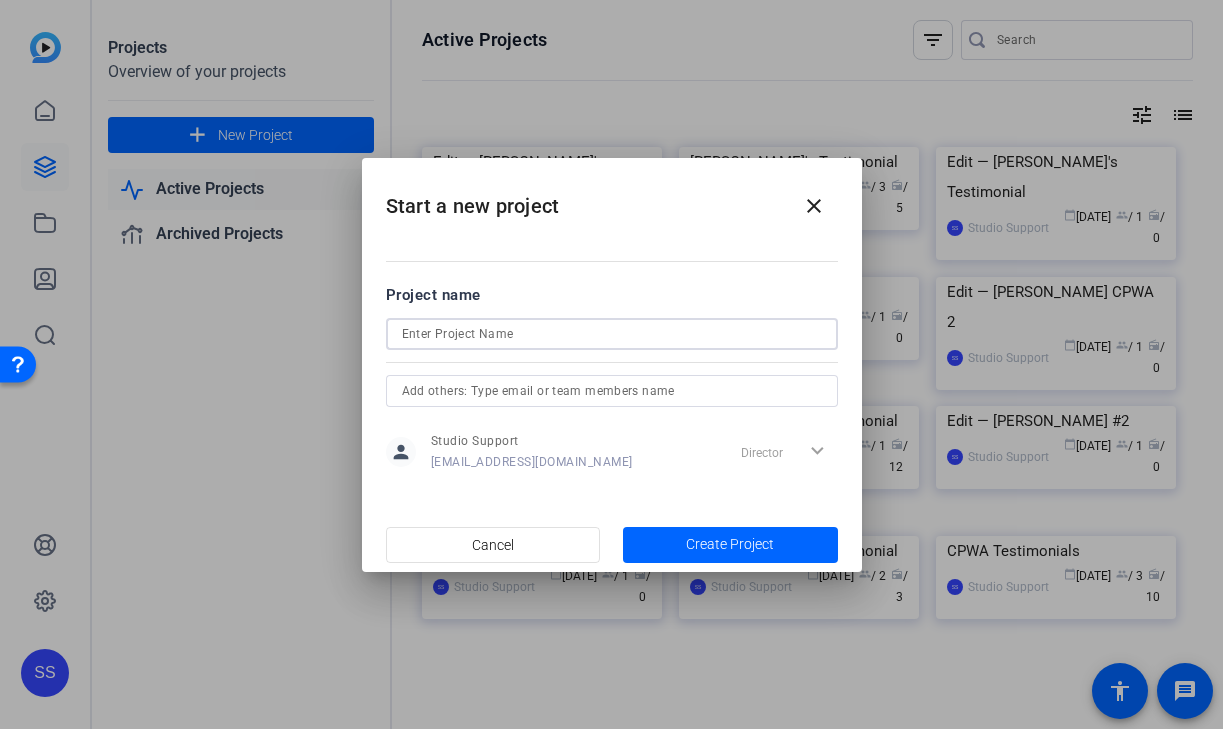 click at bounding box center (612, 334) 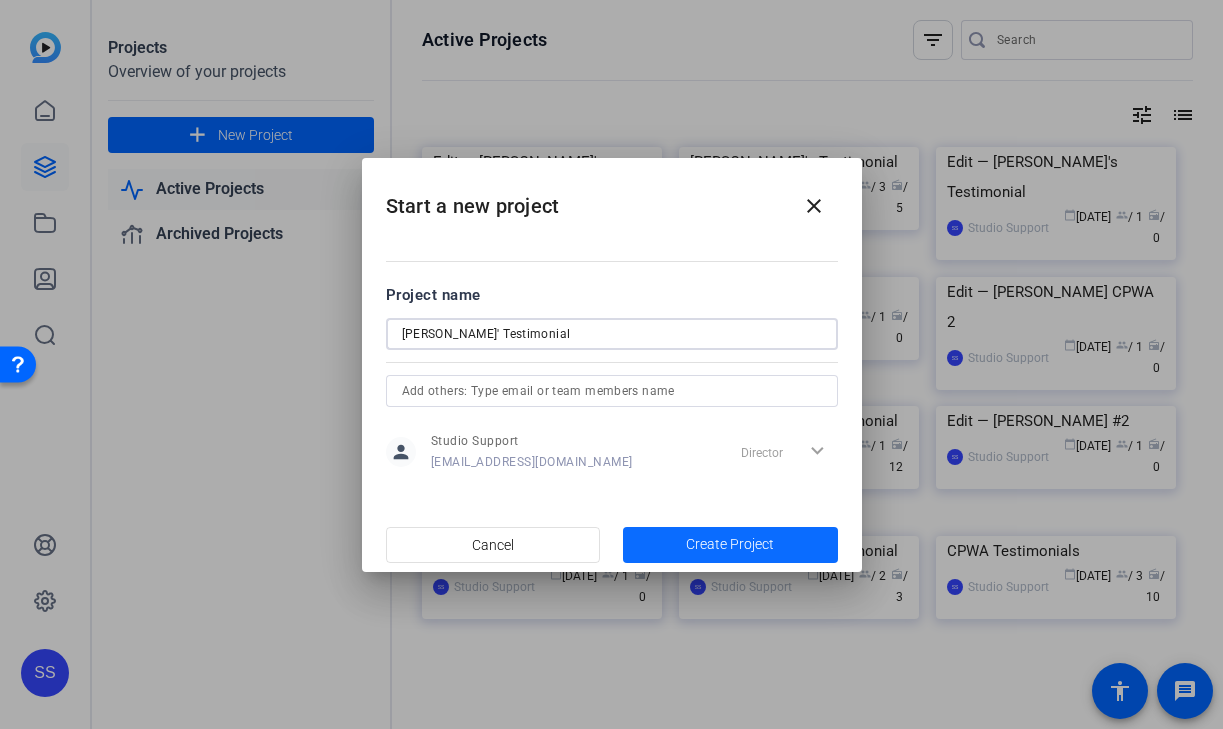 type on "Hayden Ericks' Testimonial" 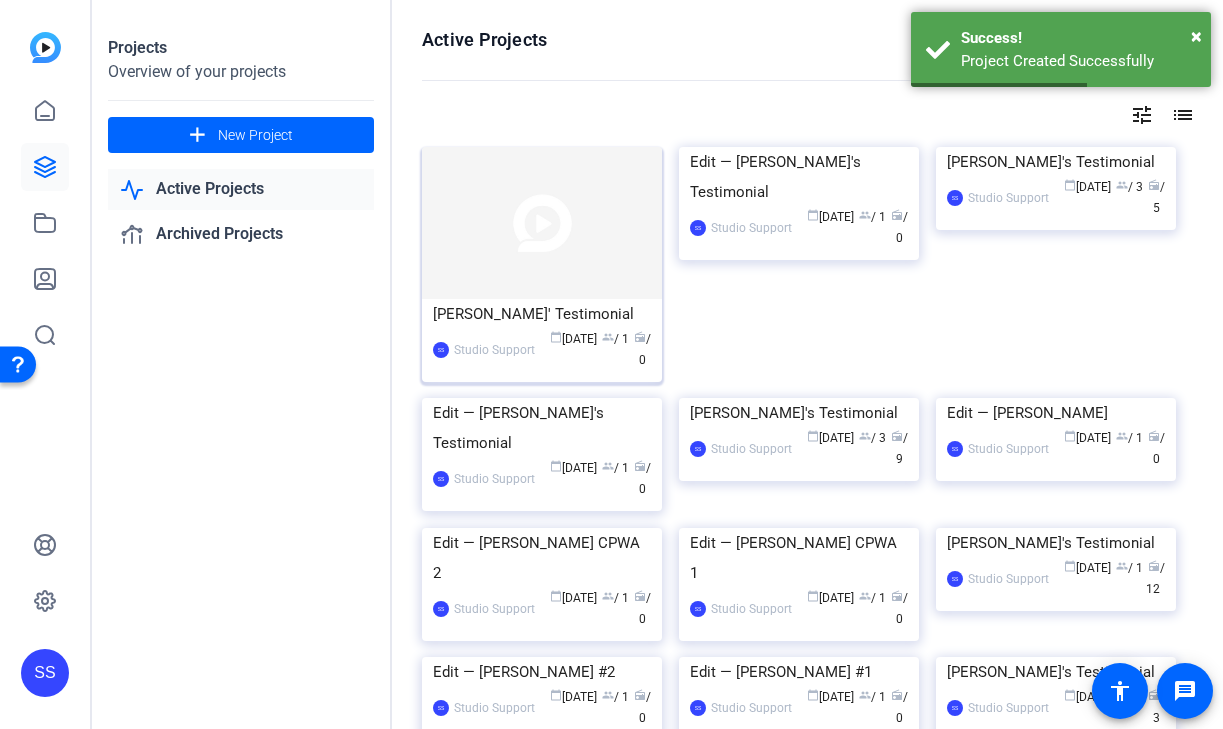 click on "Hayden Ericks' Testimonial" 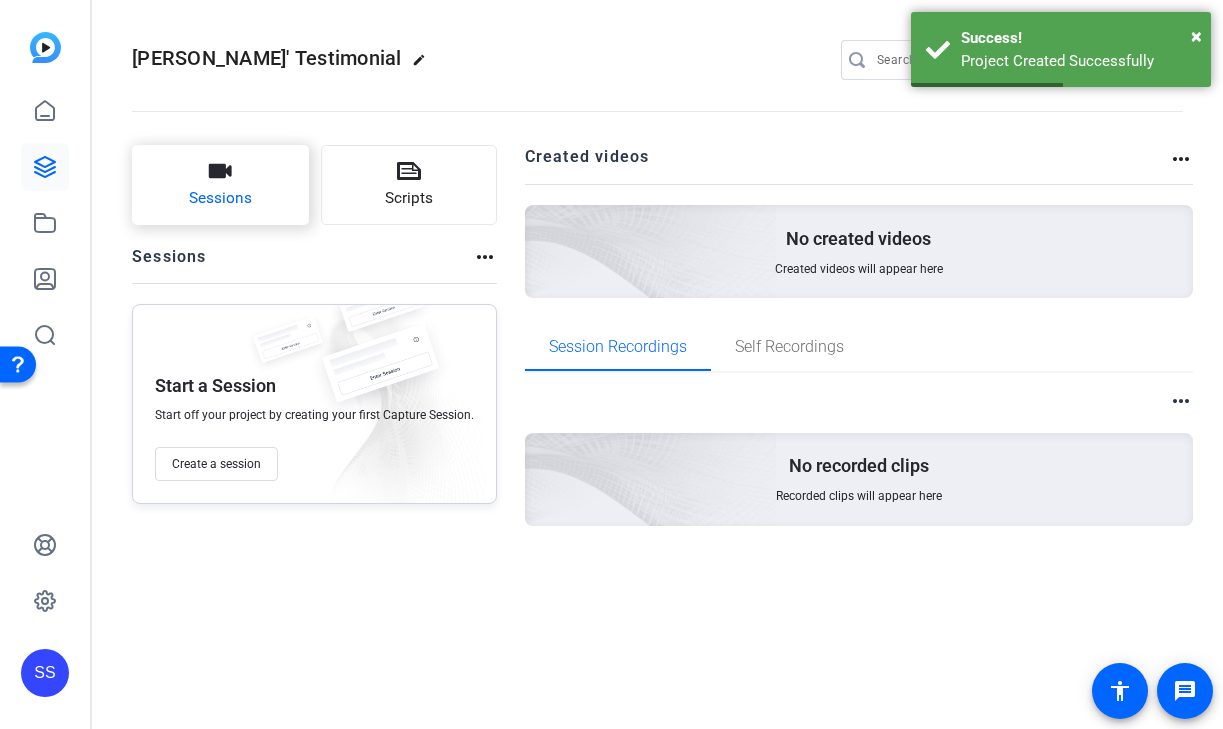 click on "Sessions" 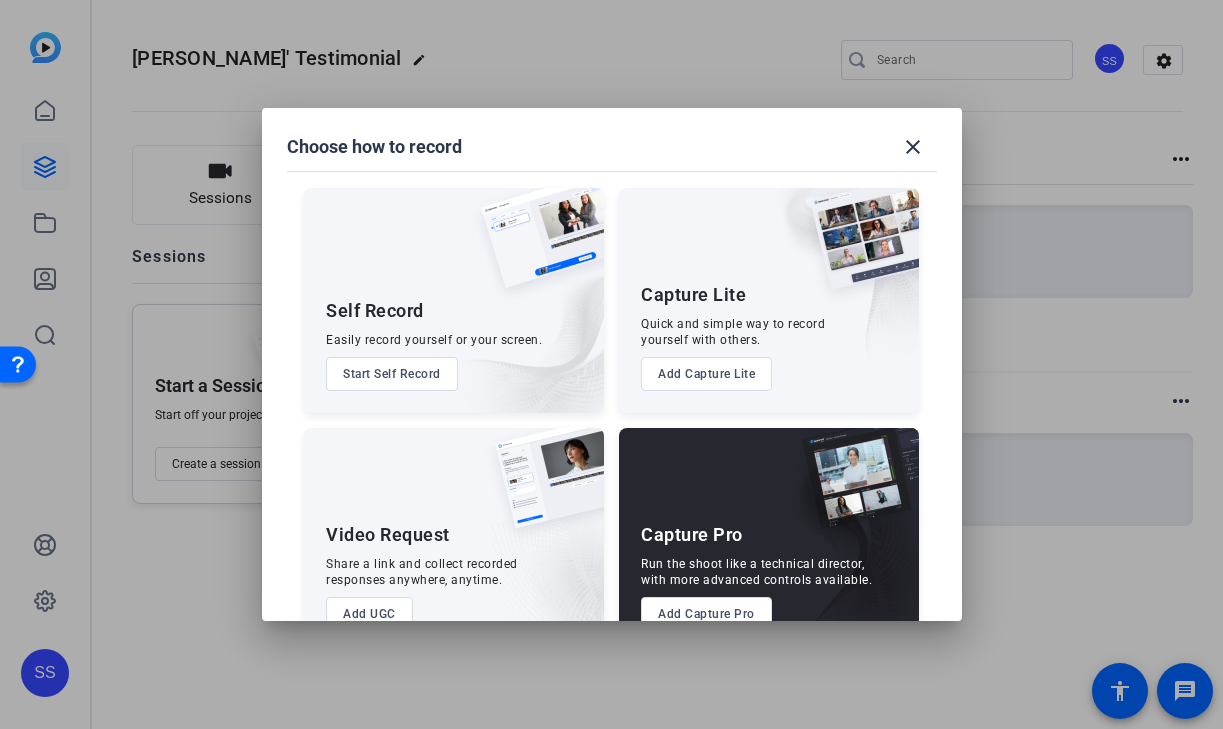 click at bounding box center [611, 364] 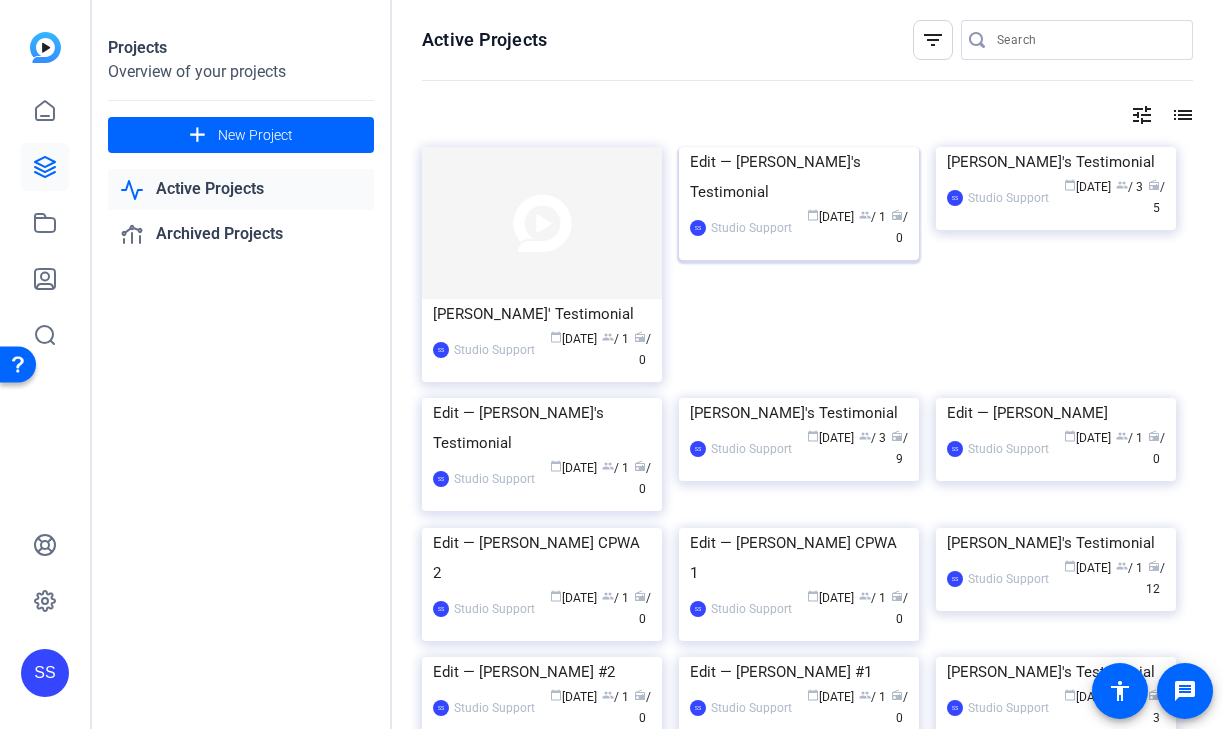 click on "Edit — Jean's Testimonial" 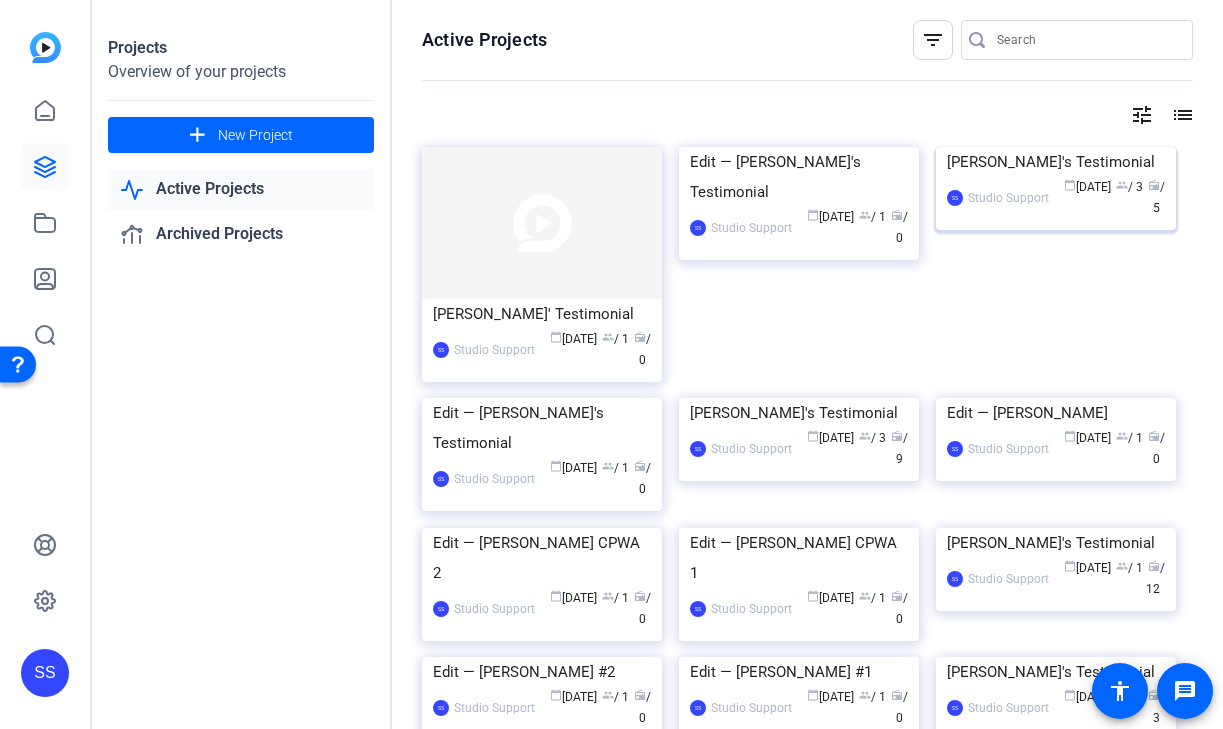 click on "SS  Studio Support calendar_today  Jun 03  group  / 3  radio  / 5" 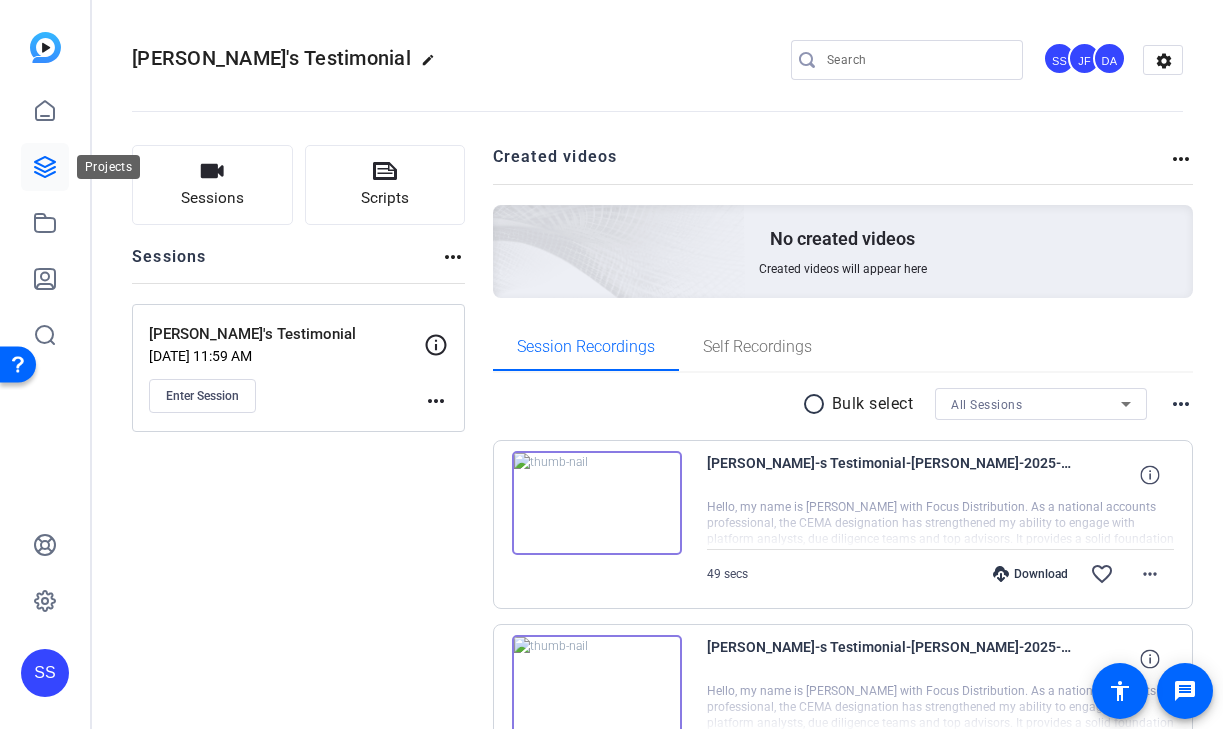 click 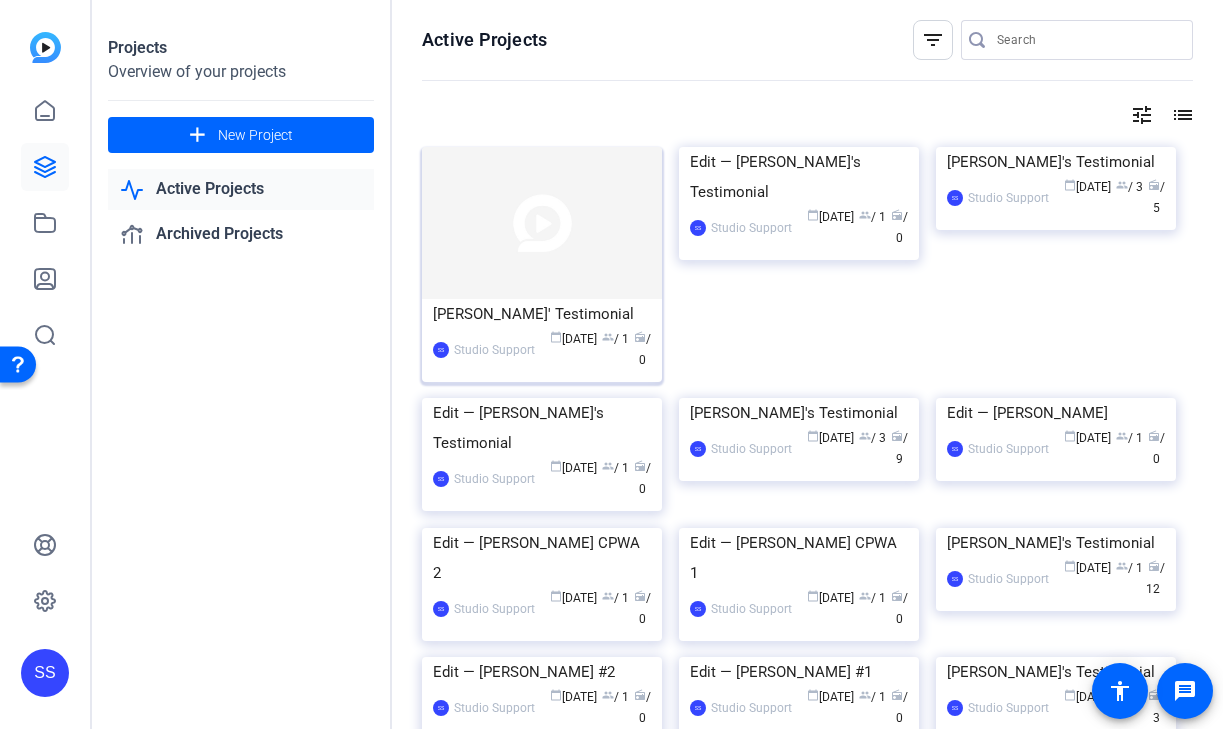 click on "Hayden Ericks' Testimonial" 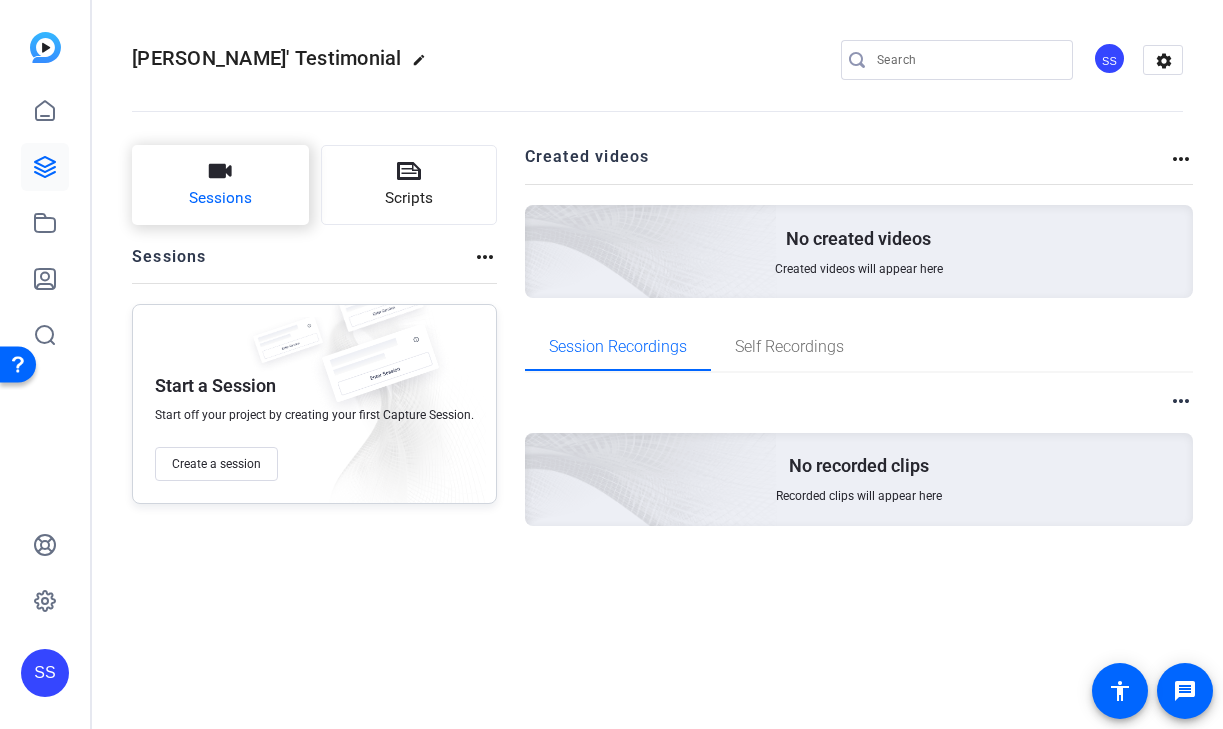 click on "Sessions" 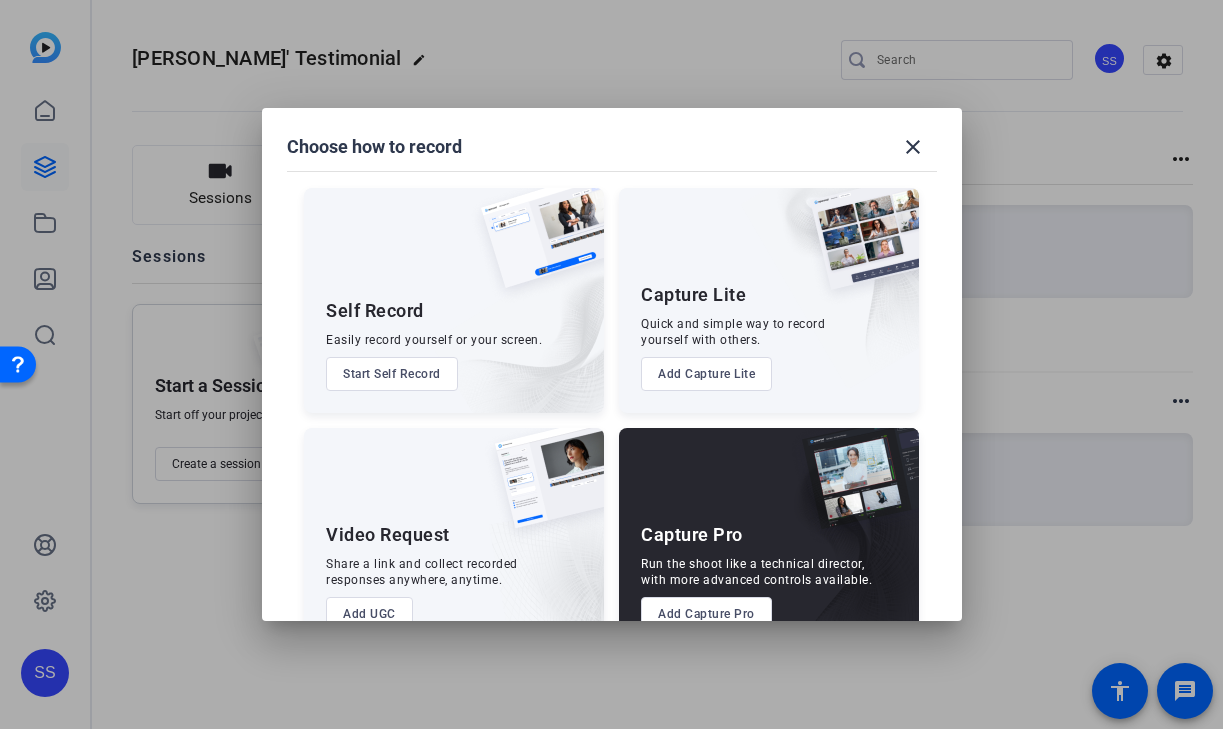 click on "Add Capture Pro" at bounding box center [706, 614] 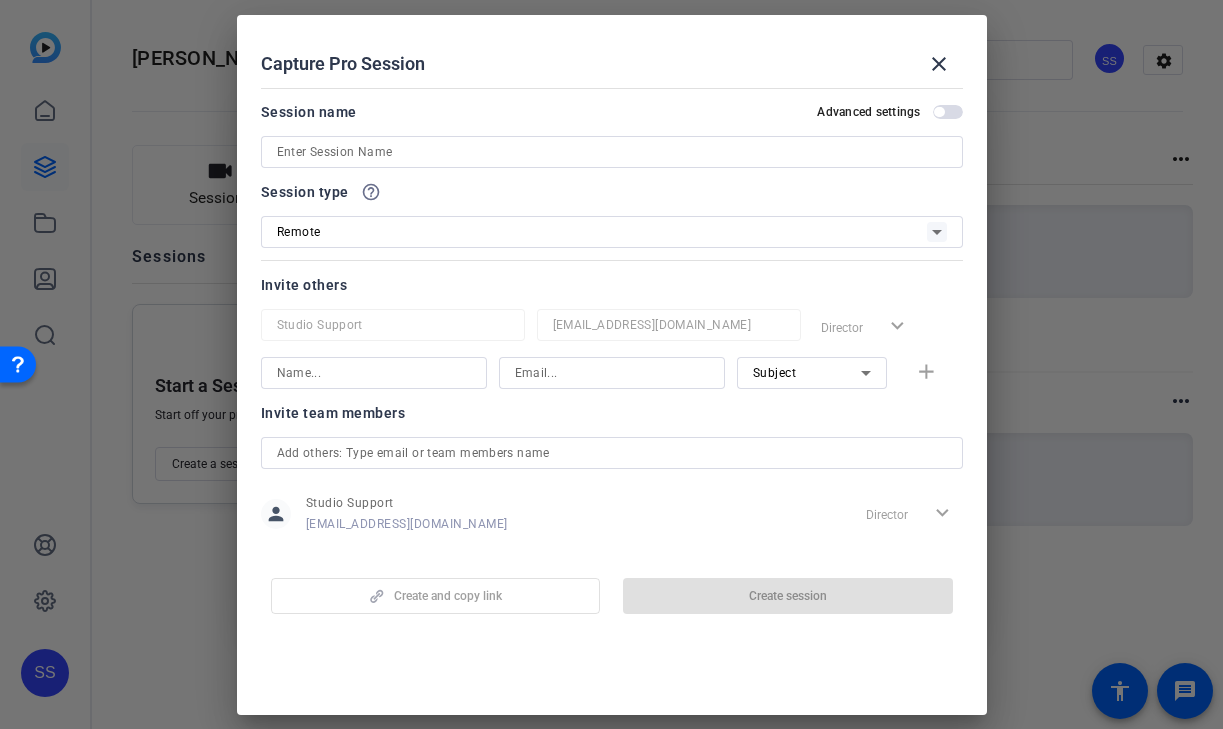 click at bounding box center (612, 152) 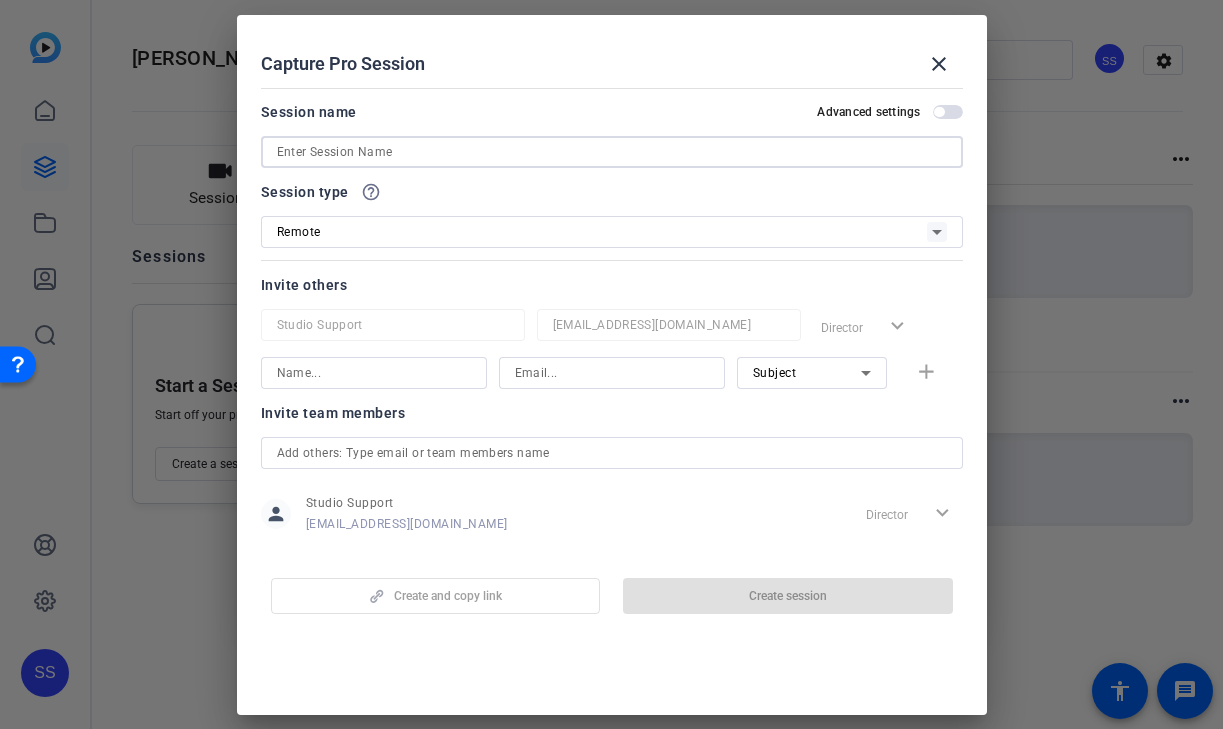 paste on "Hayden Ericks" 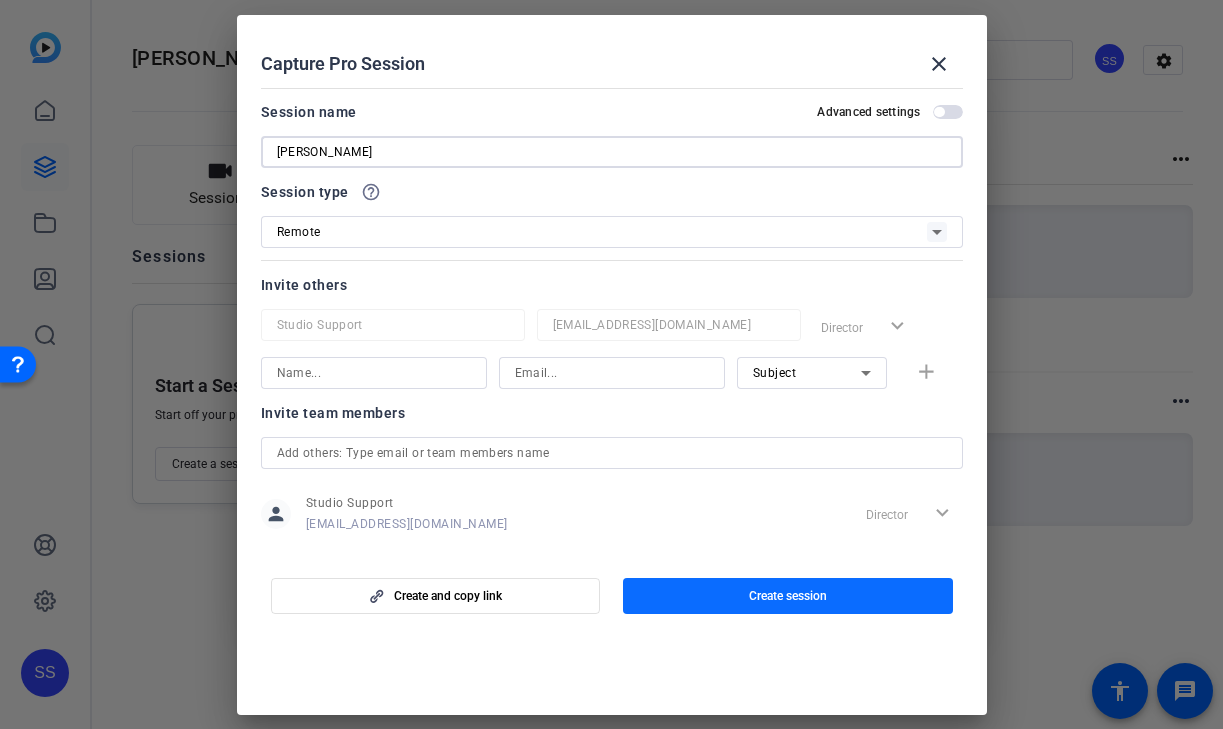 type on "Hayden Ericks" 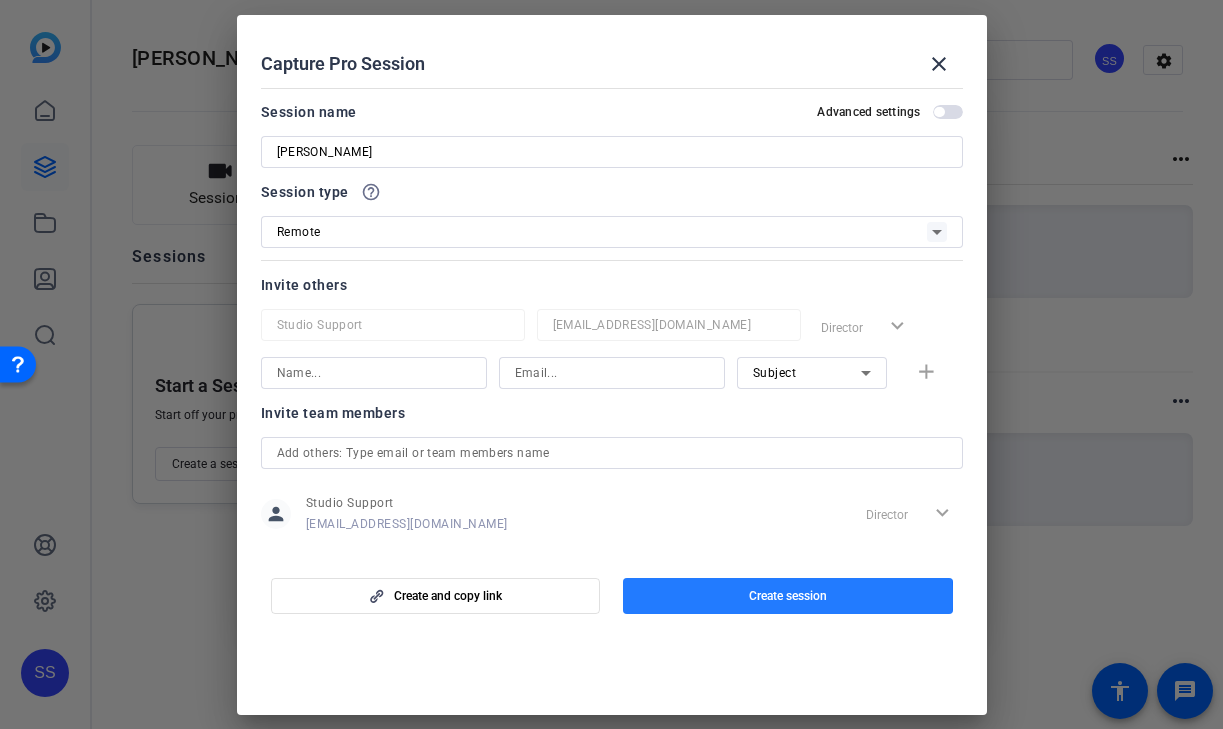 click 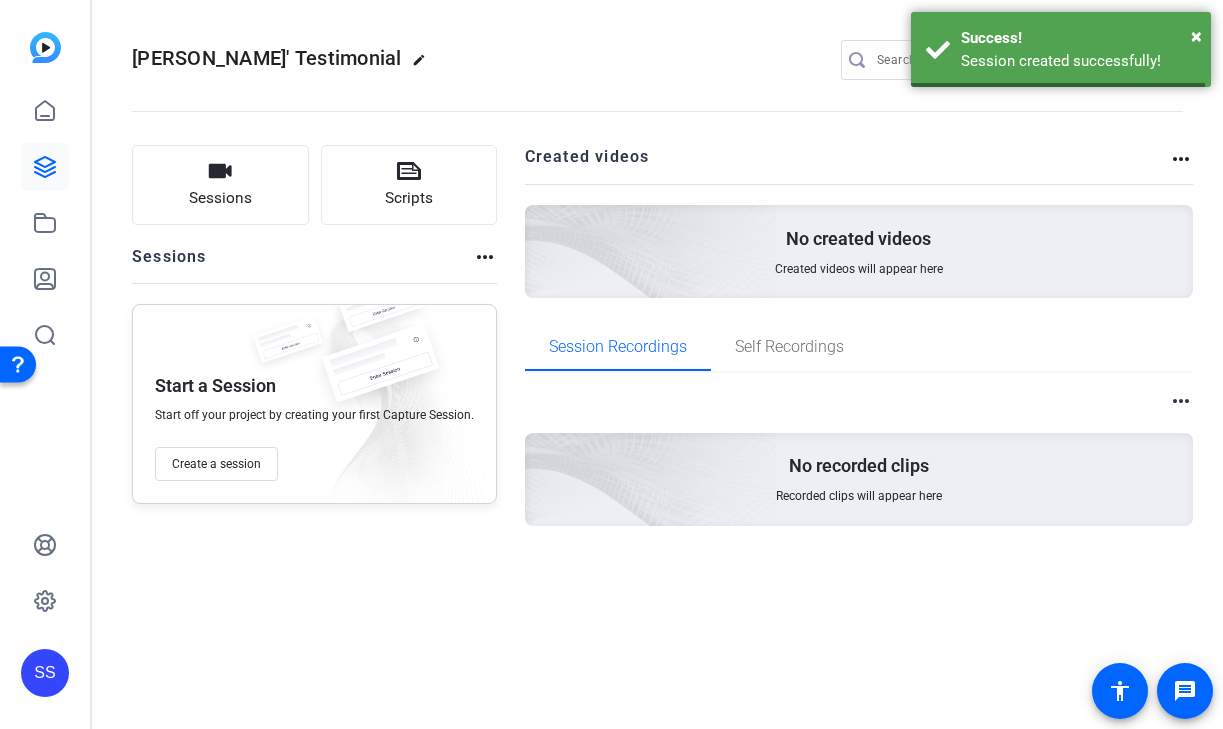 scroll, scrollTop: 9, scrollLeft: 0, axis: vertical 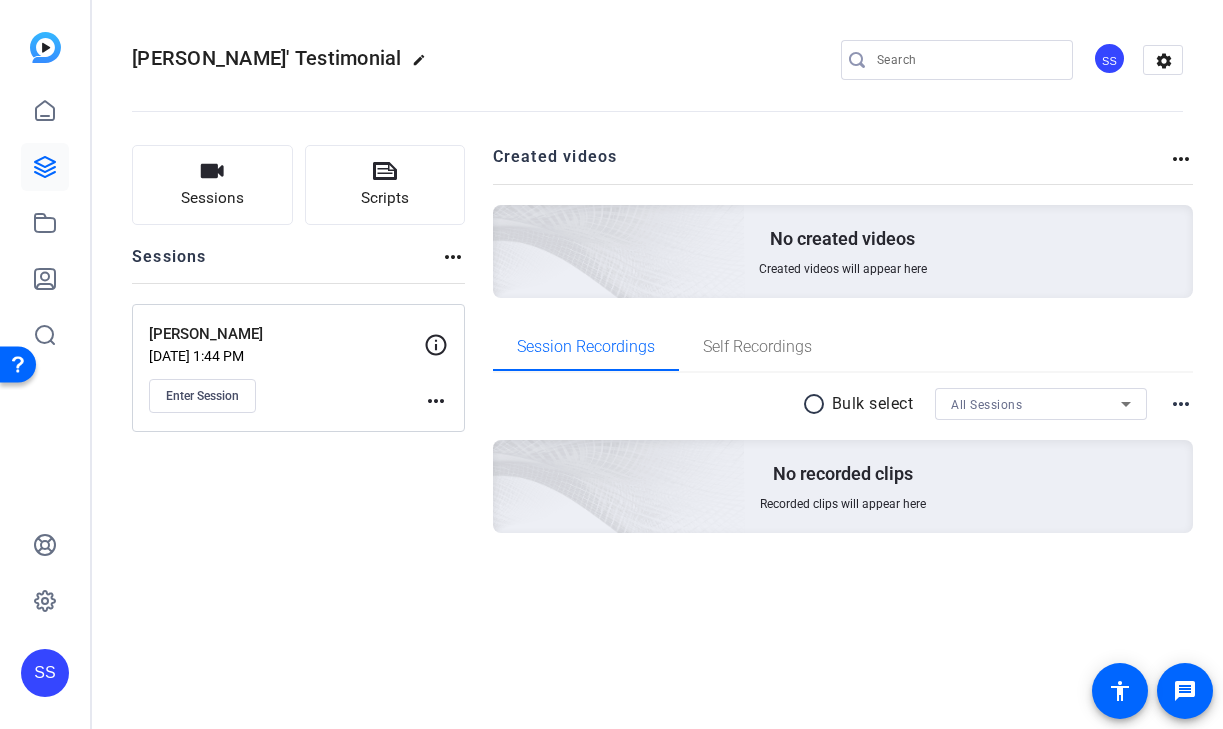 click on "more_horiz" 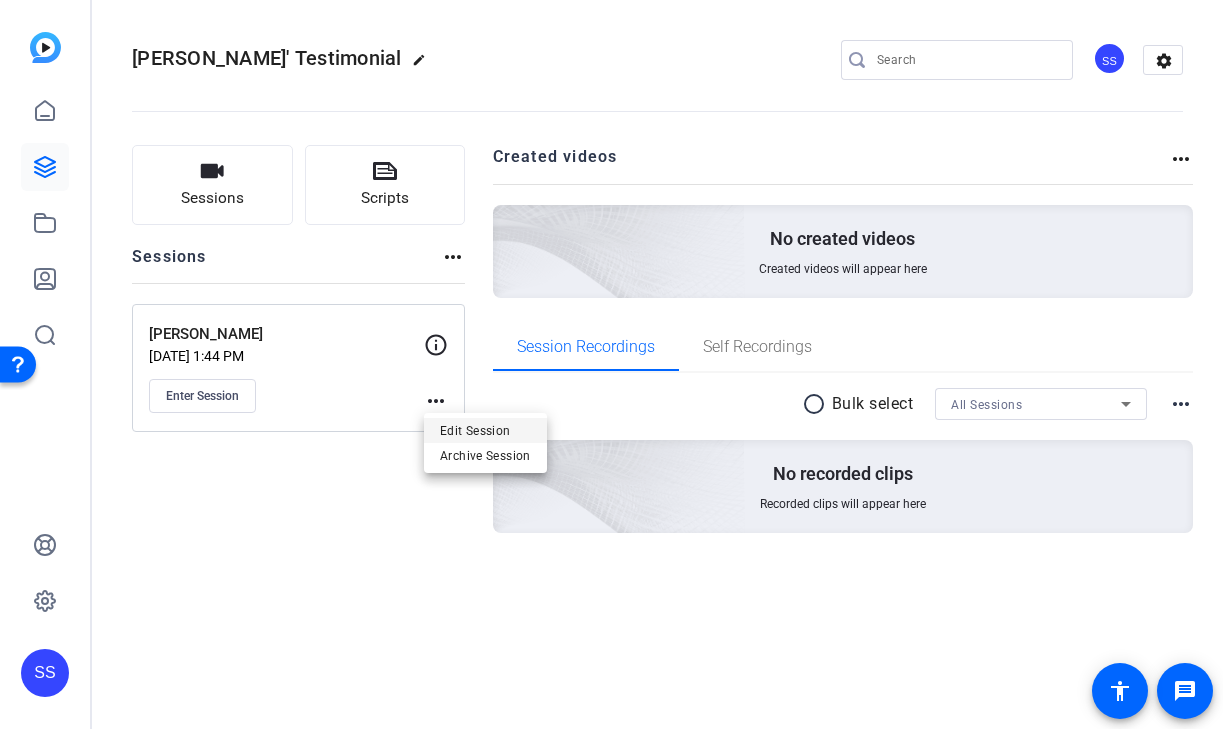 click on "Edit Session" at bounding box center [485, 430] 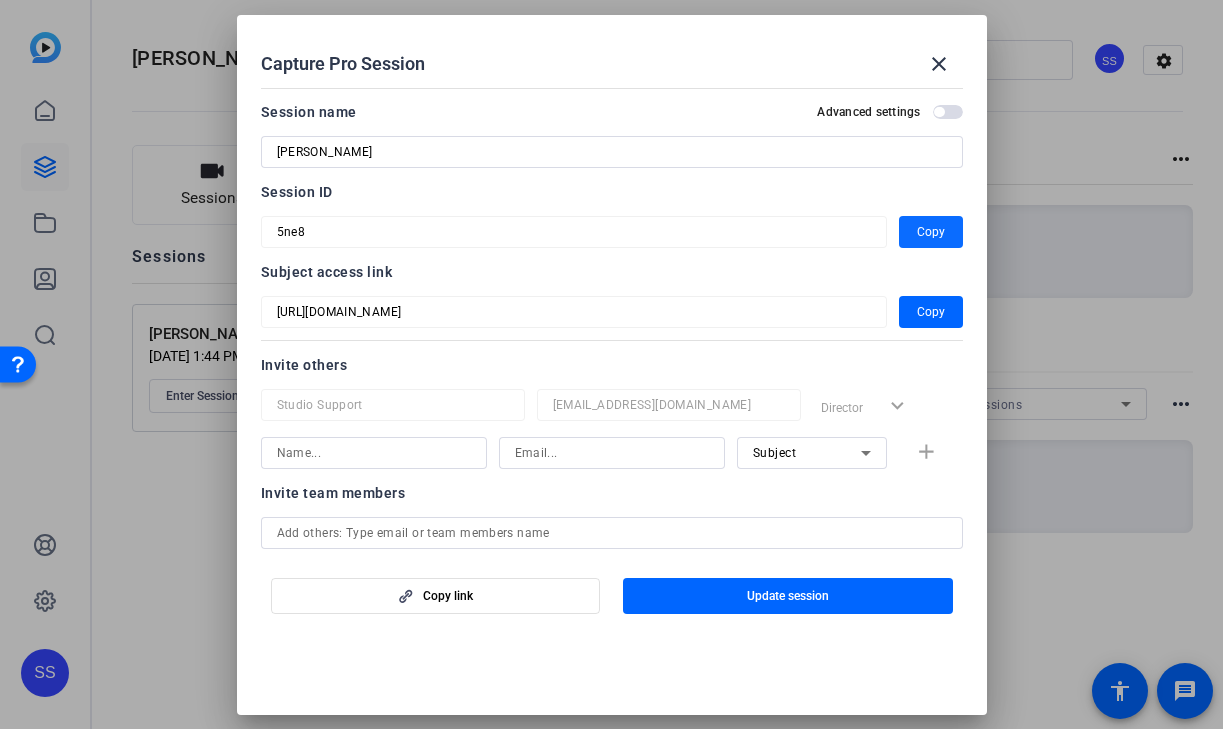 click on "Copy" at bounding box center (931, 232) 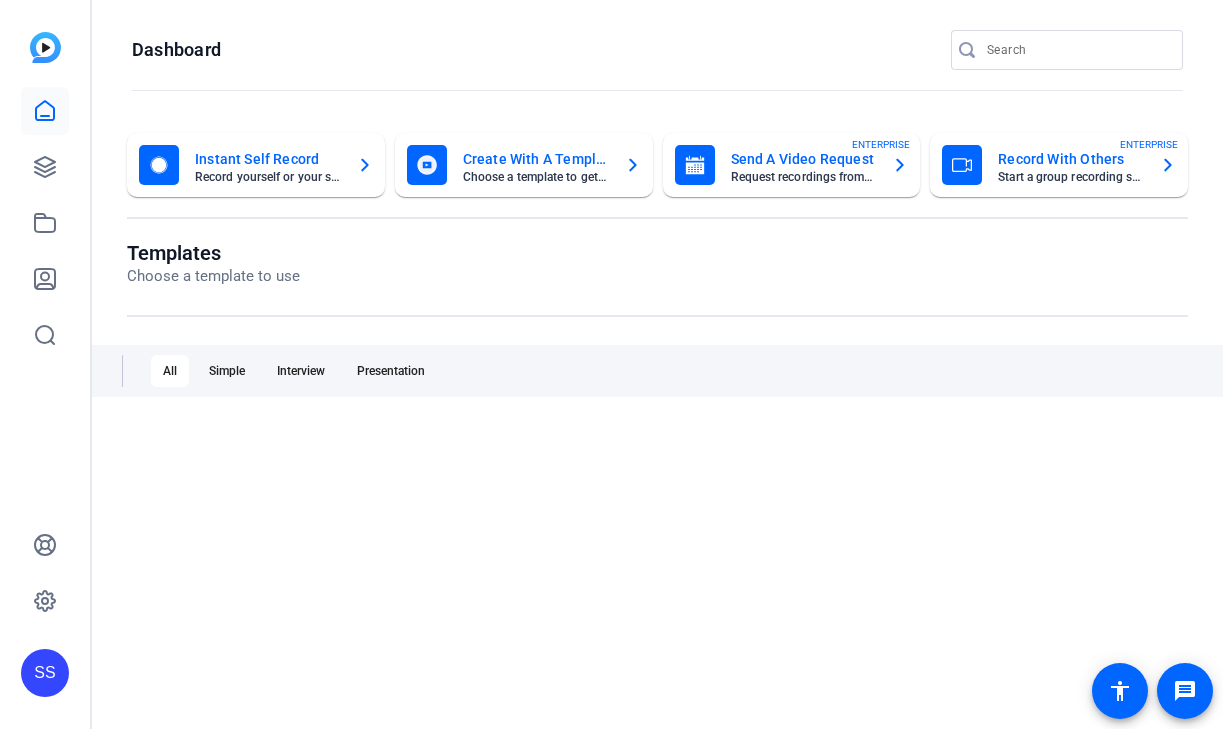 scroll, scrollTop: 0, scrollLeft: 0, axis: both 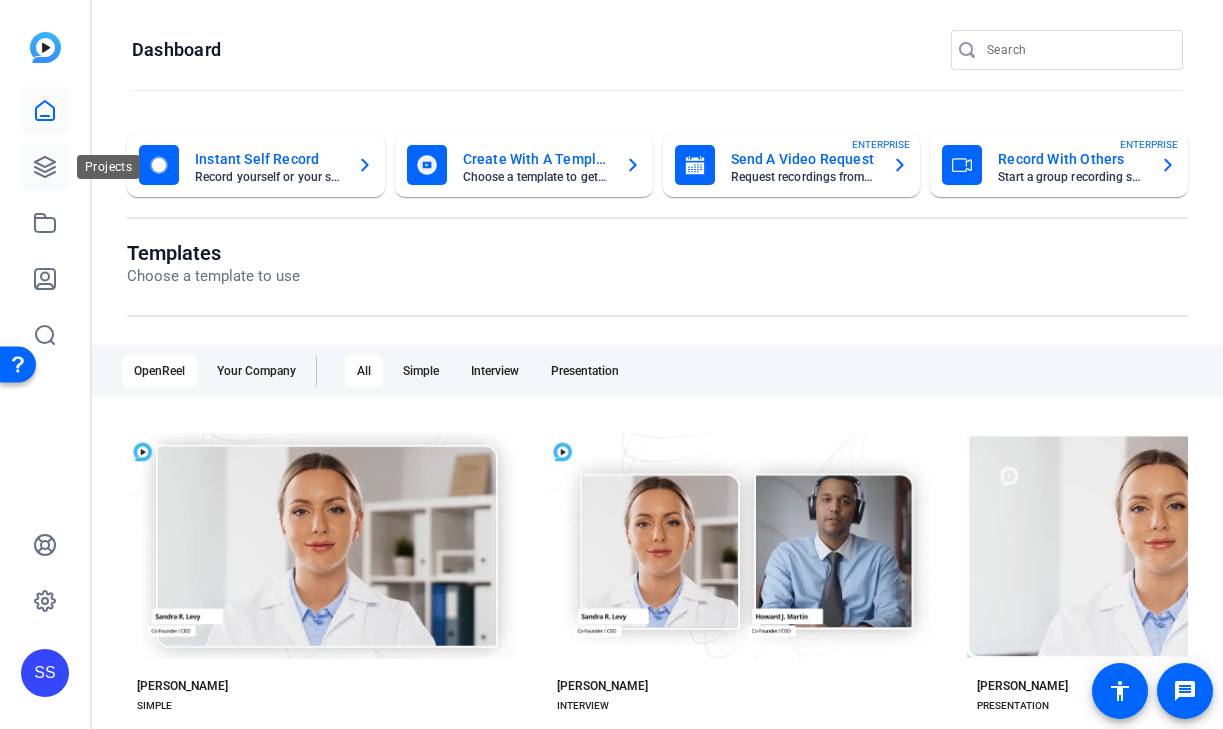 click 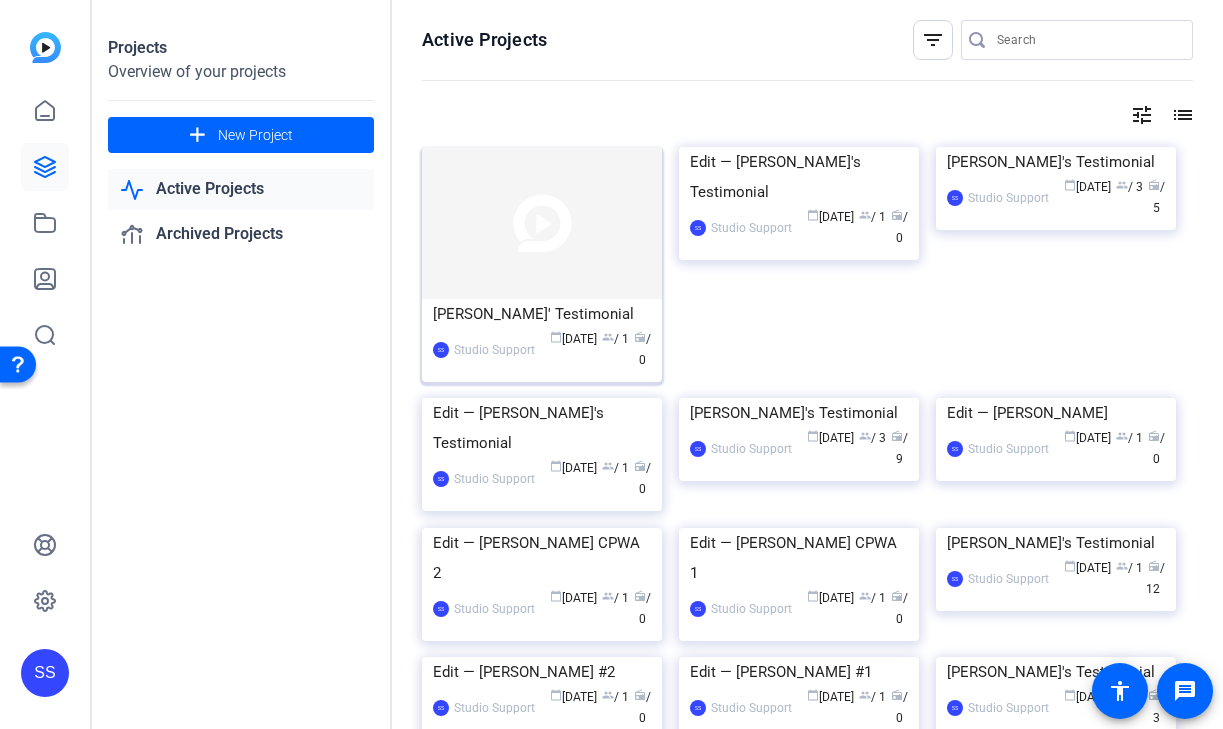 click on "[PERSON_NAME]' Testimonial" 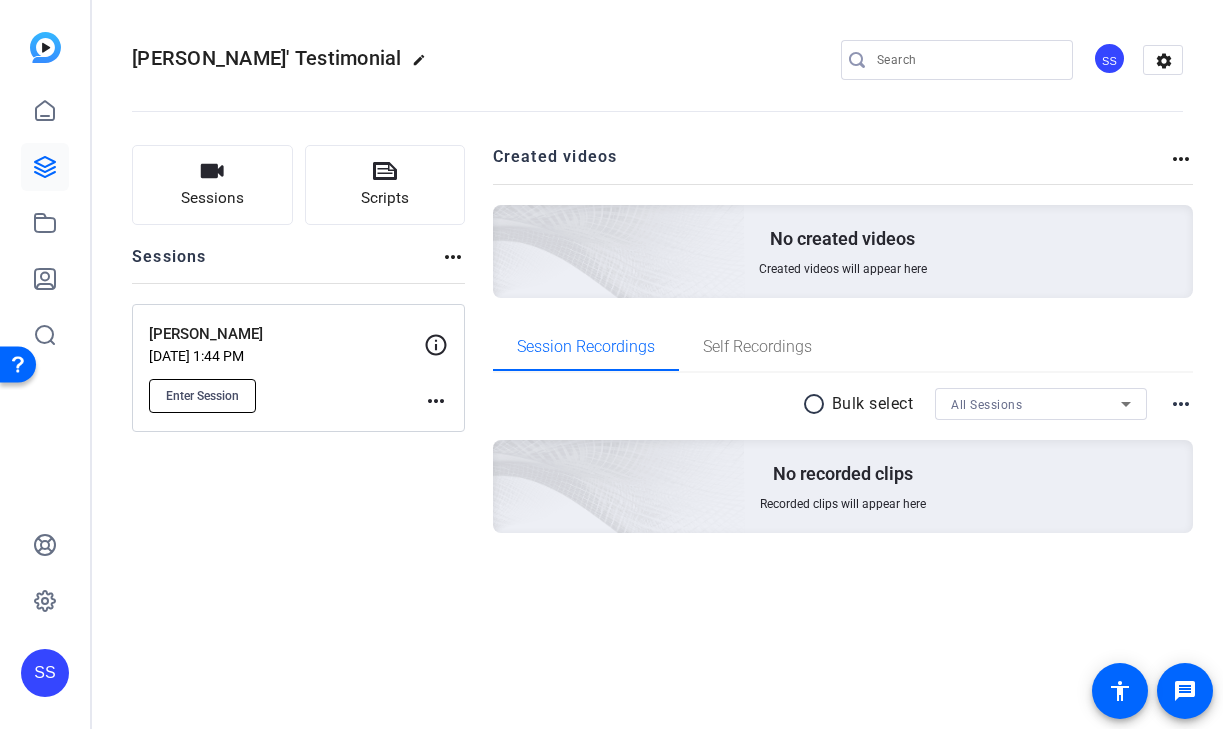click on "Enter Session" 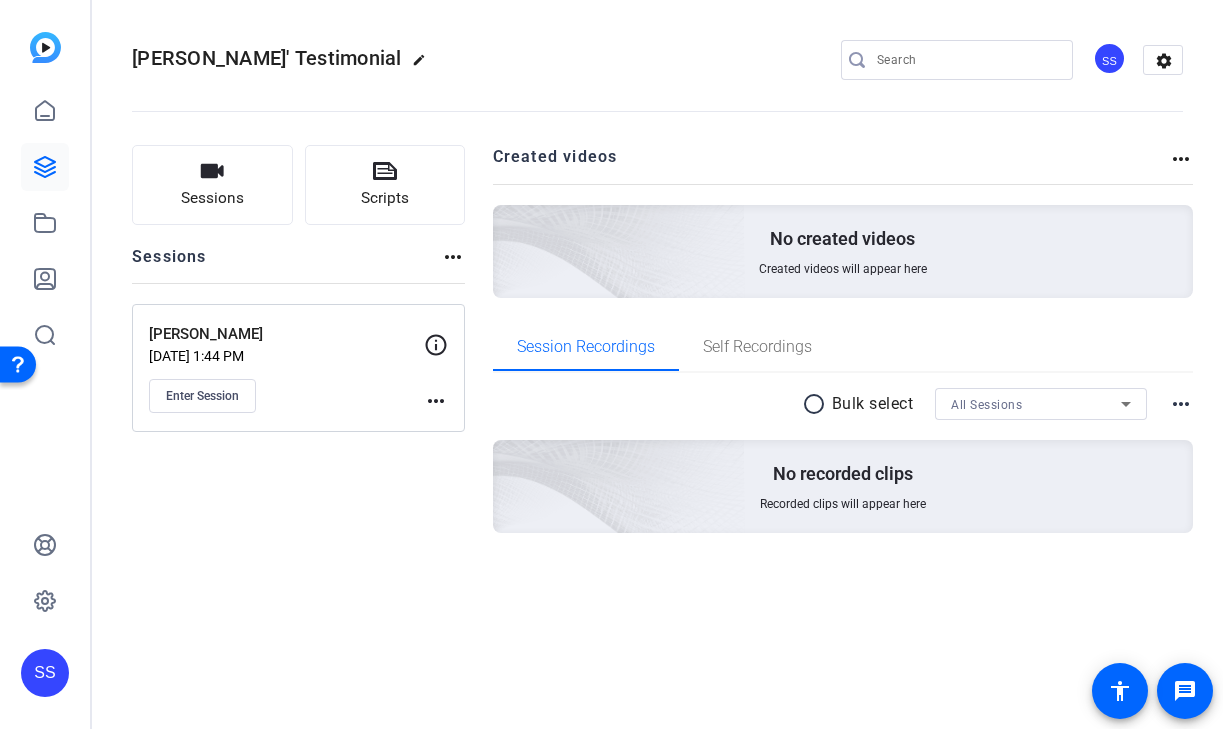 click on "more_horiz" 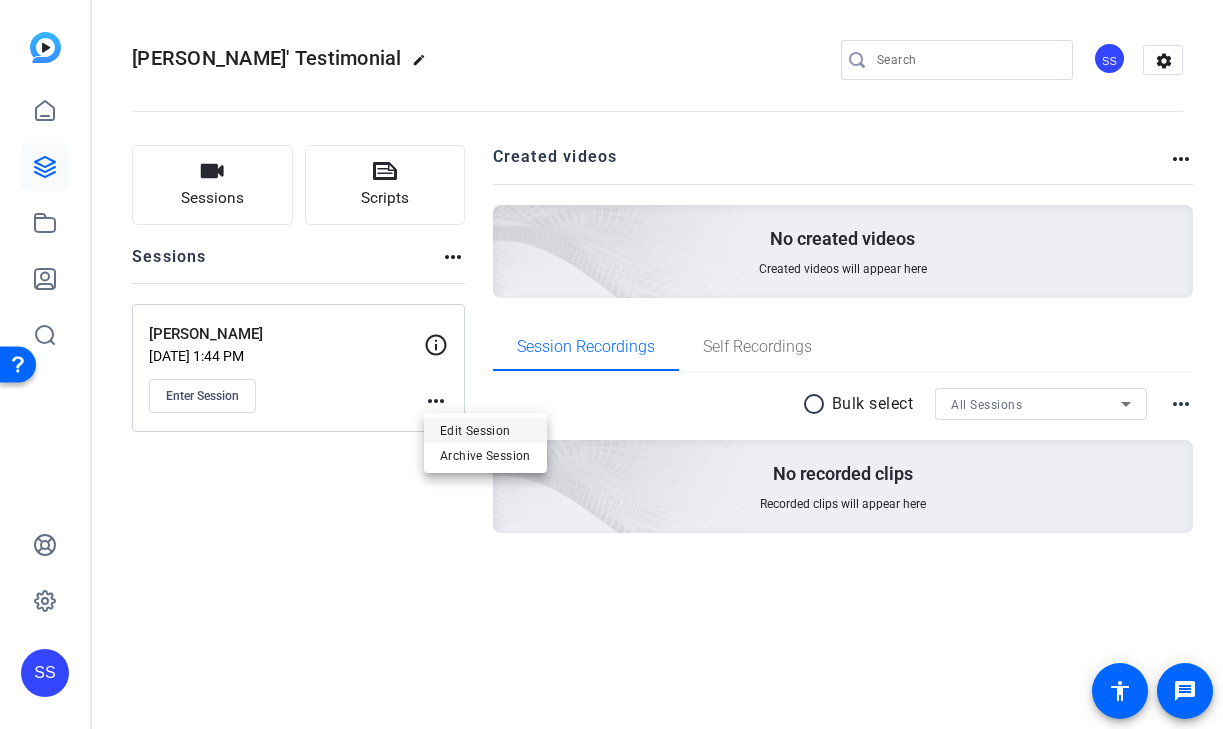 click on "Edit Session" at bounding box center (485, 430) 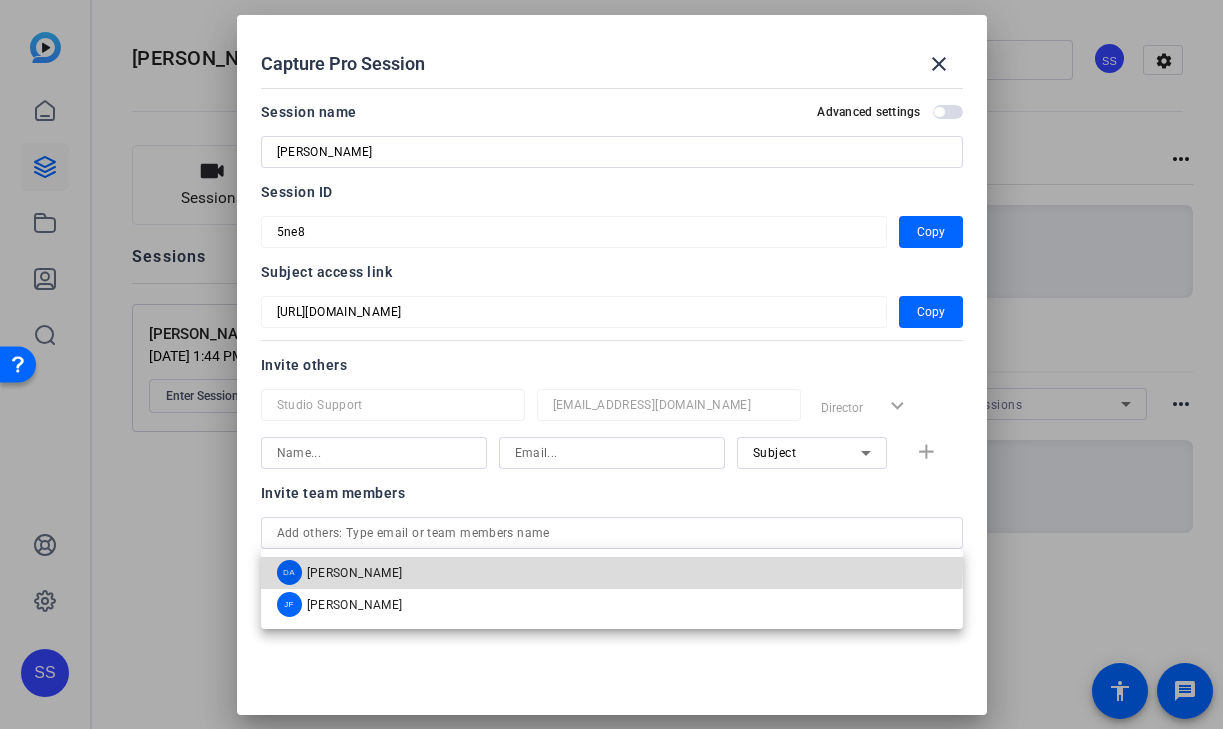 click on "DA  David Alvarado" at bounding box center [612, 573] 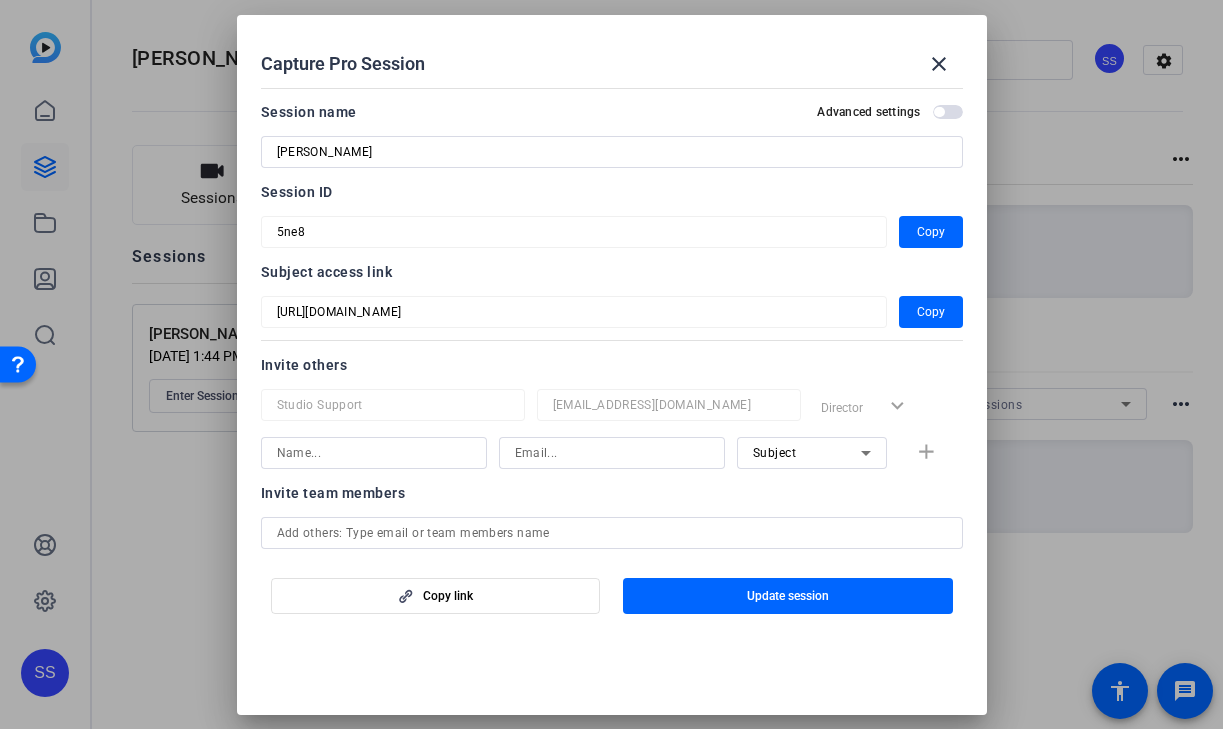 type 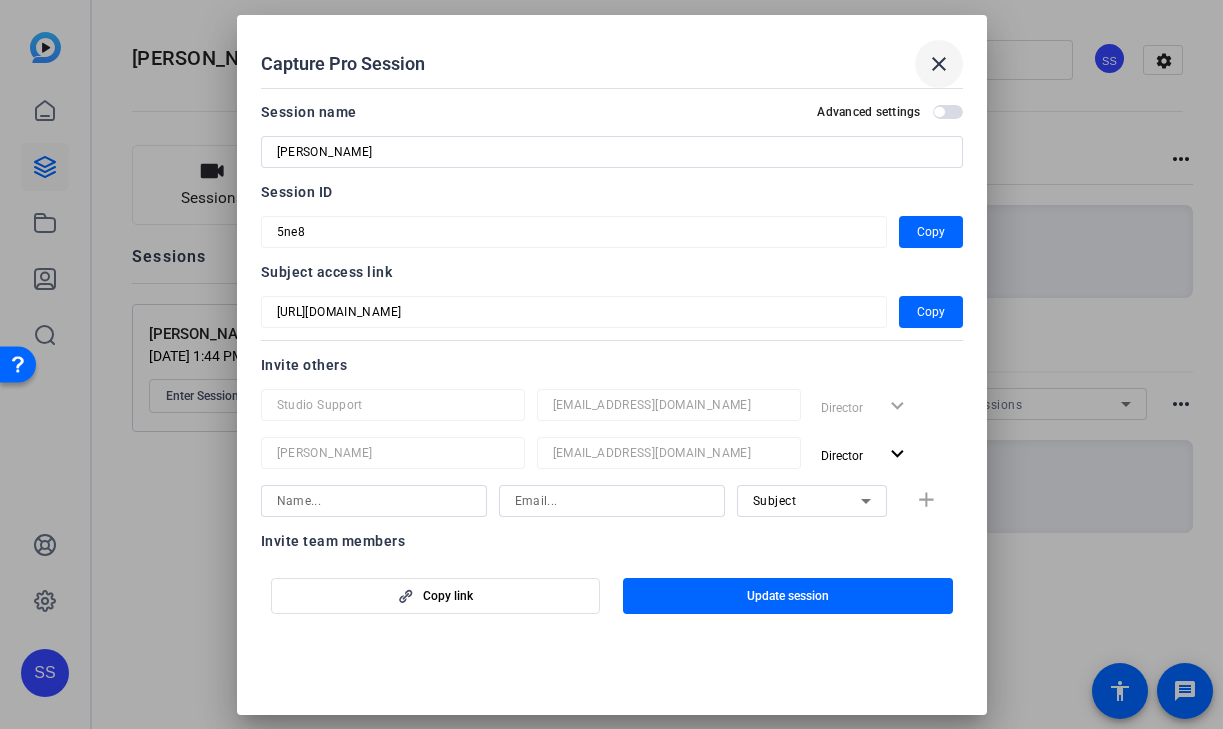 click on "close" at bounding box center (939, 64) 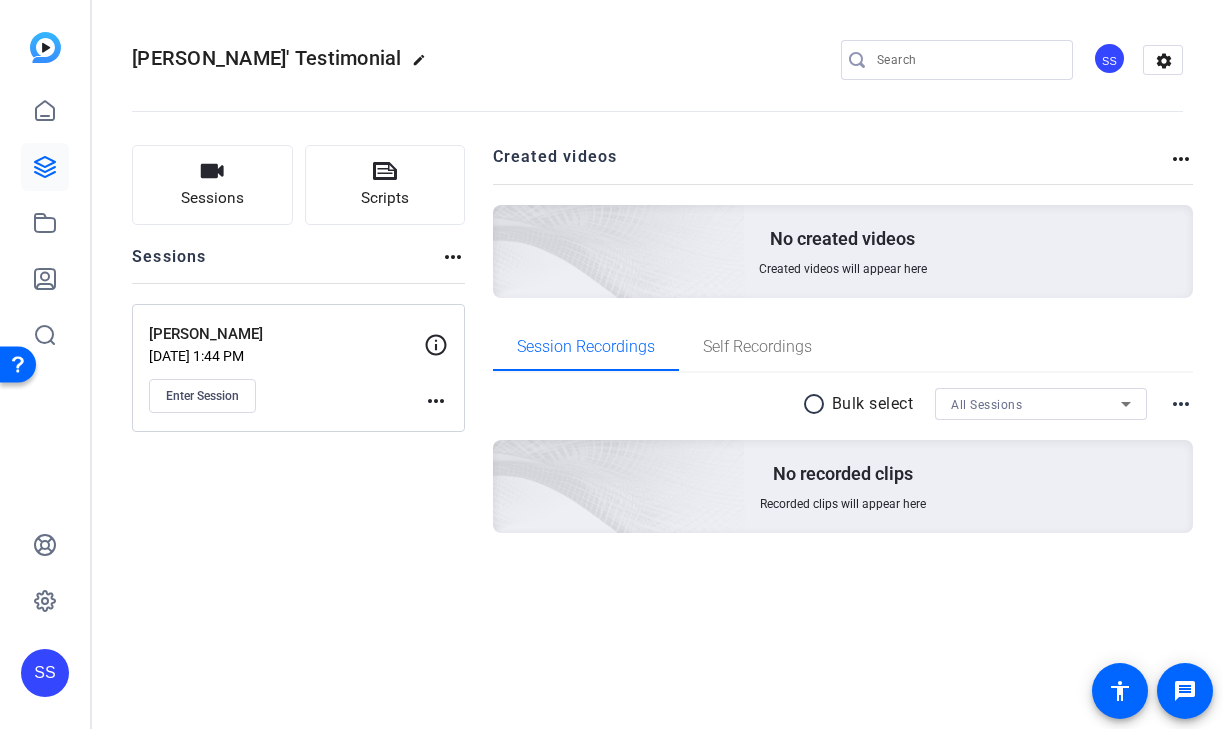 click on "SS" 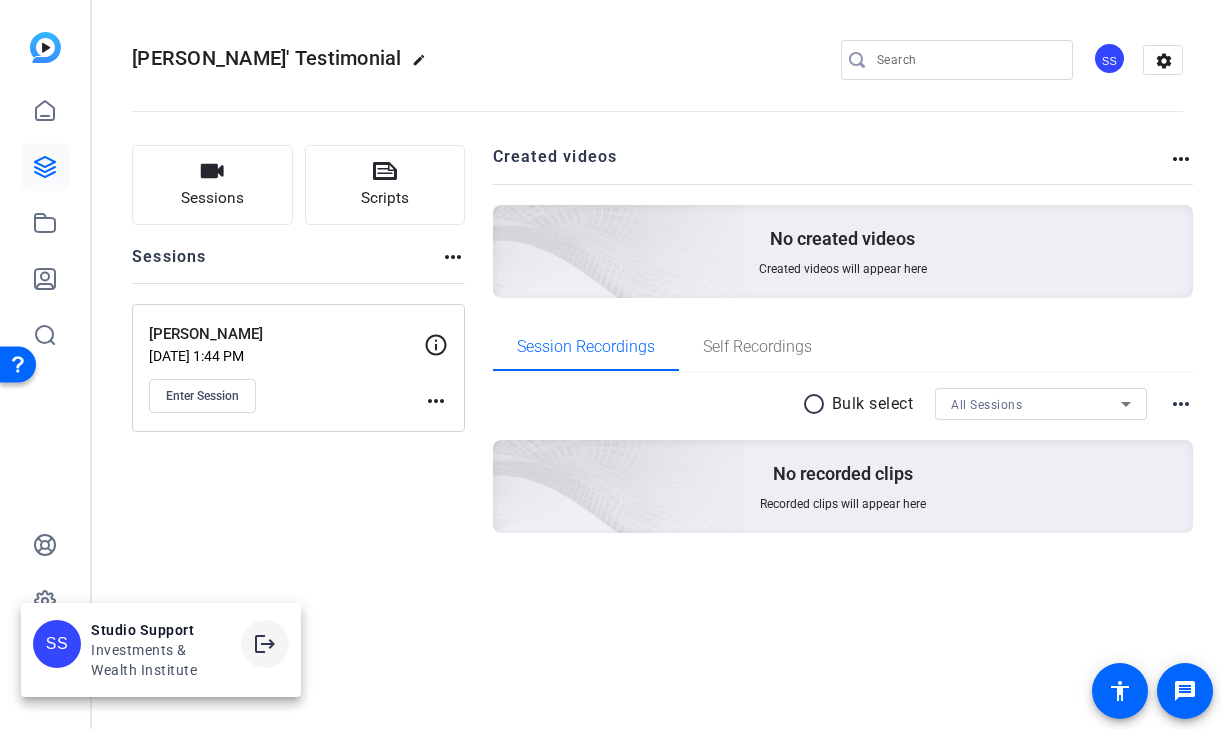 click on "logout" at bounding box center [265, 644] 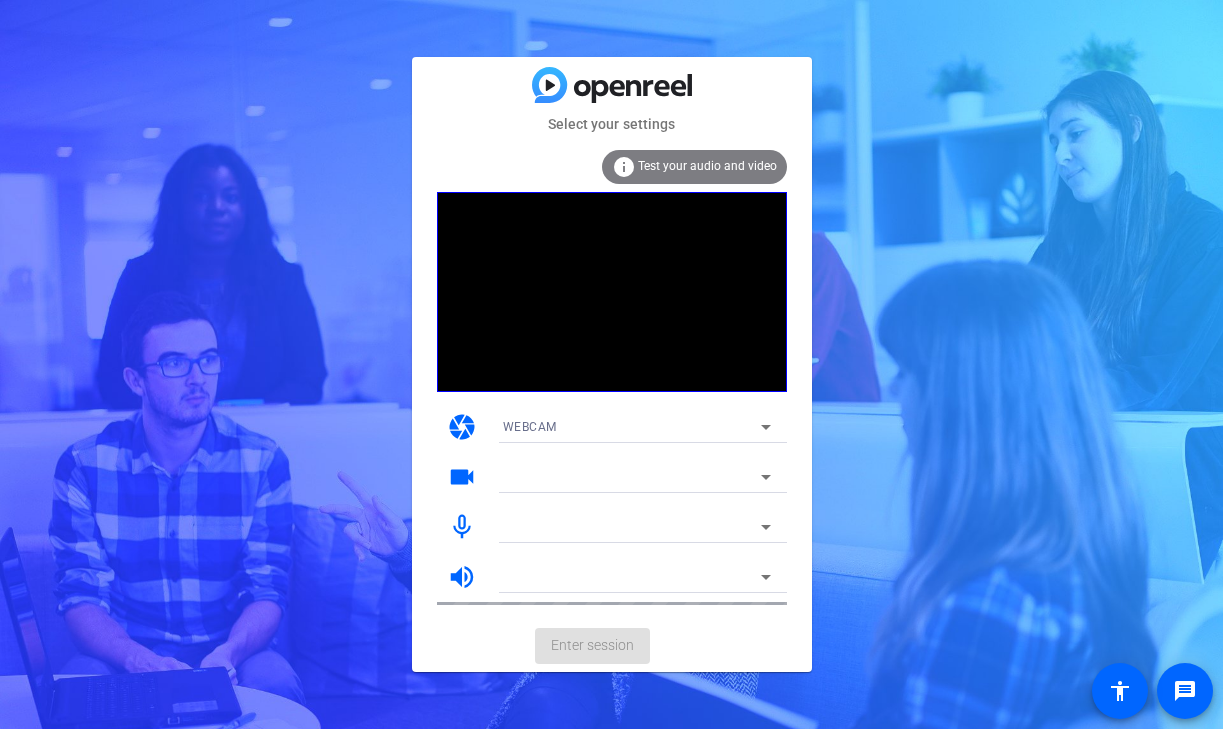 scroll, scrollTop: 0, scrollLeft: 0, axis: both 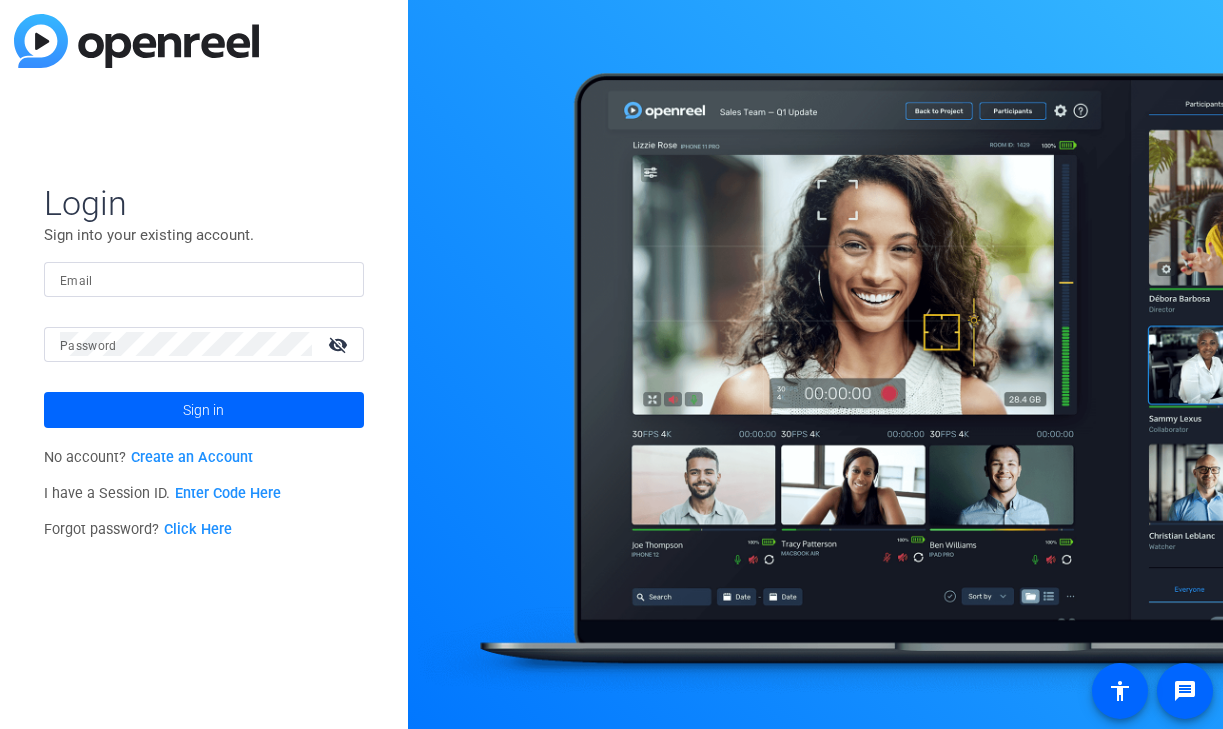 click on "Email" at bounding box center [204, 279] 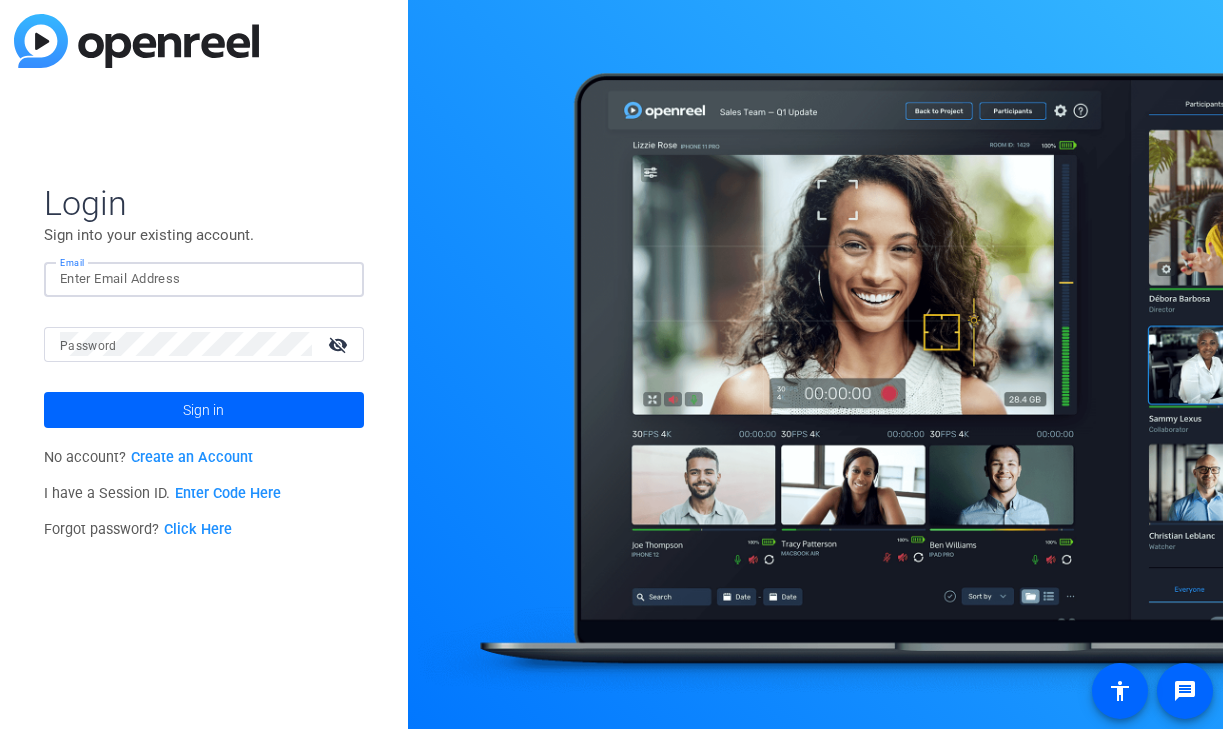 scroll, scrollTop: 0, scrollLeft: 0, axis: both 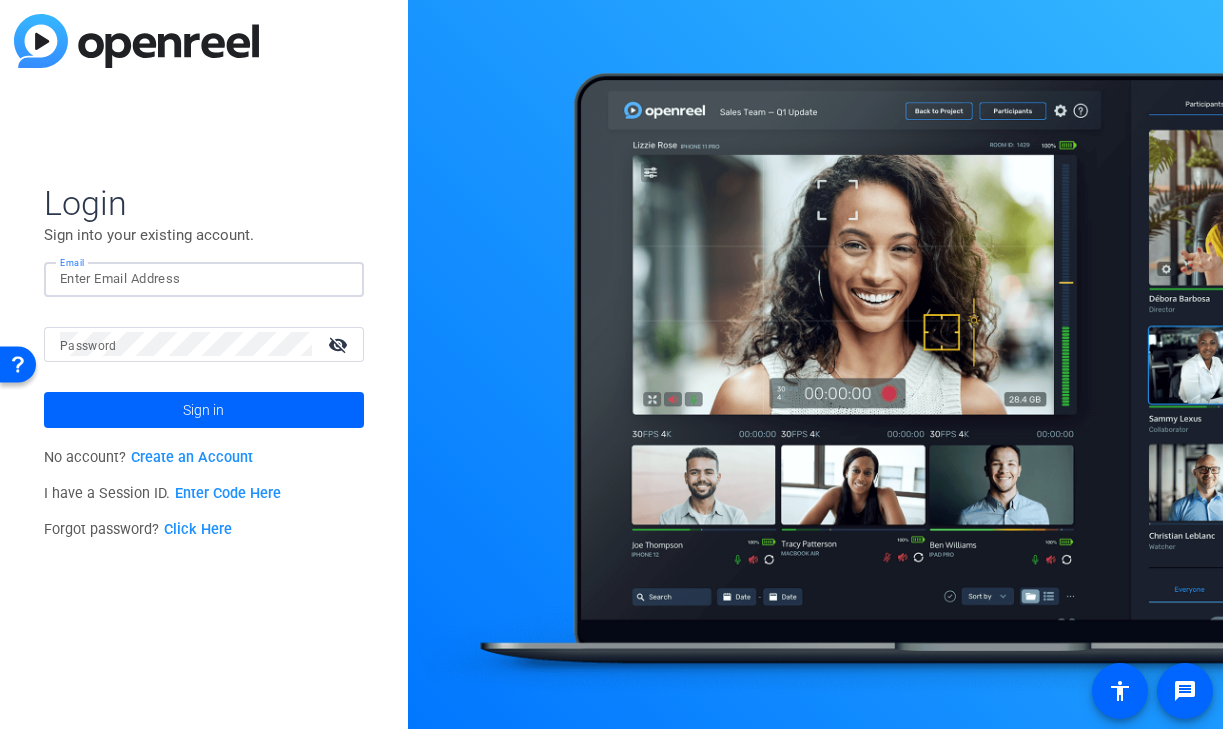 click 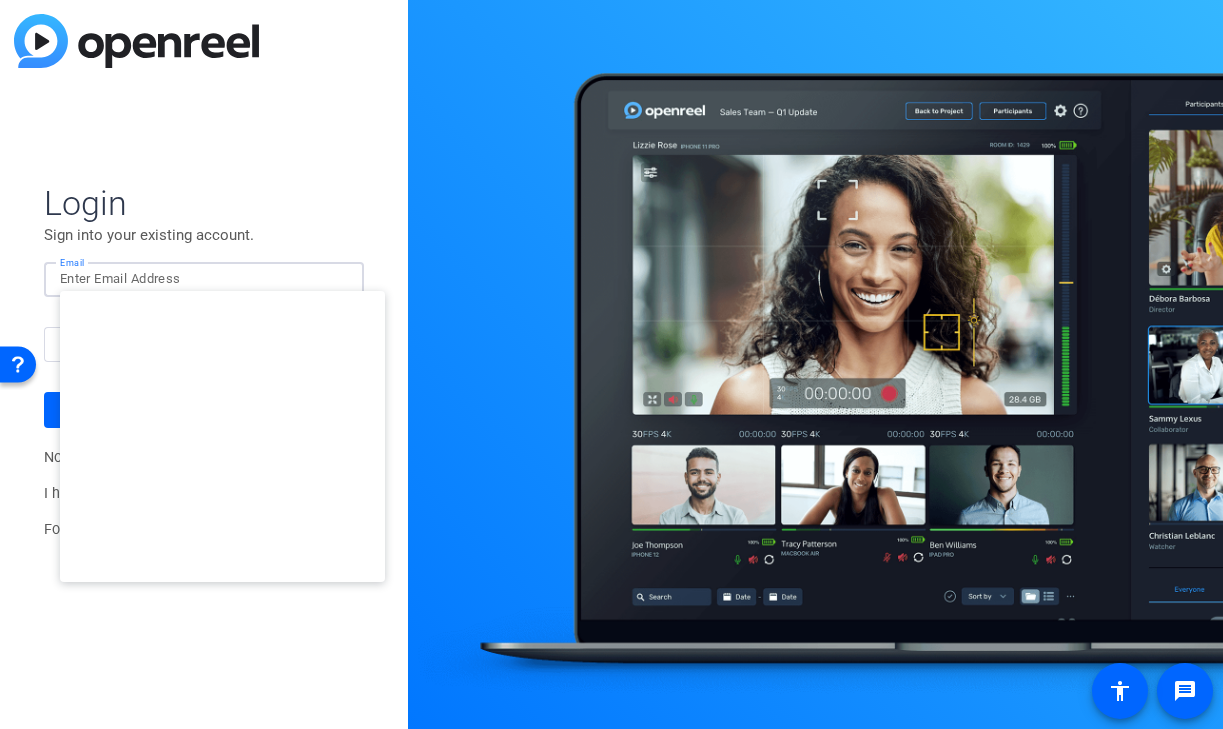 type on "studiosupport+1@openreel.com" 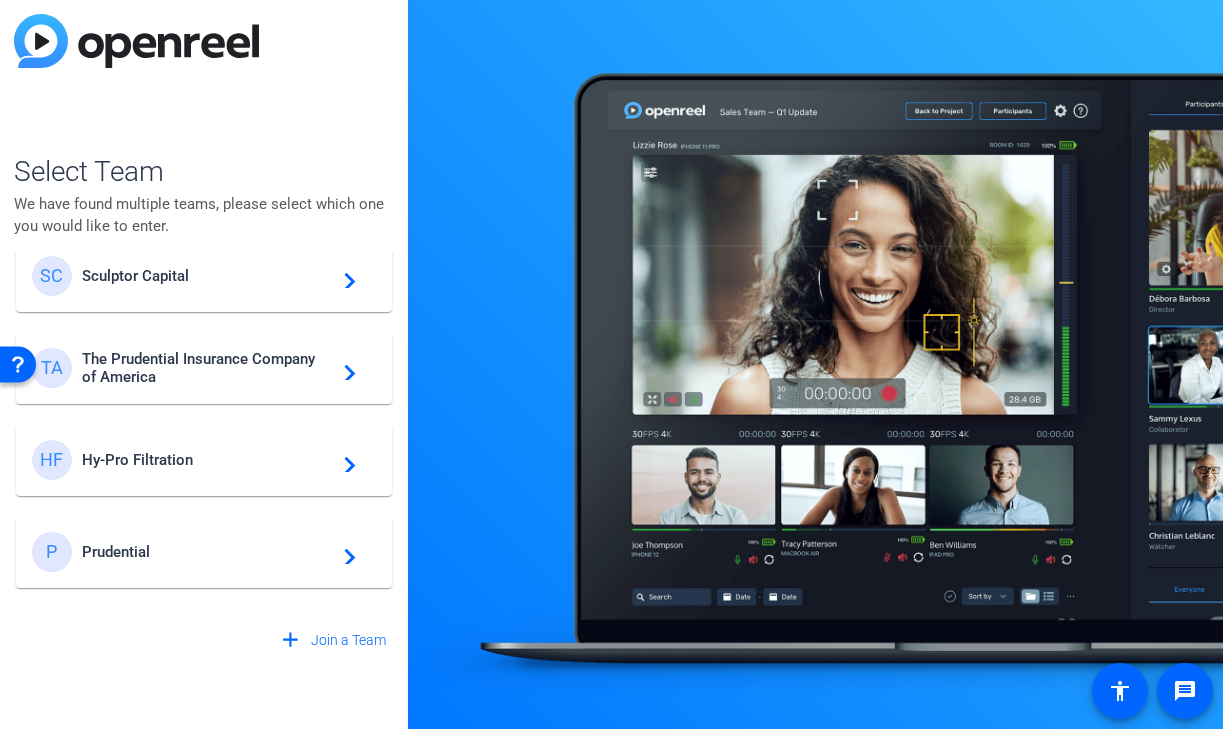 scroll, scrollTop: 352, scrollLeft: 0, axis: vertical 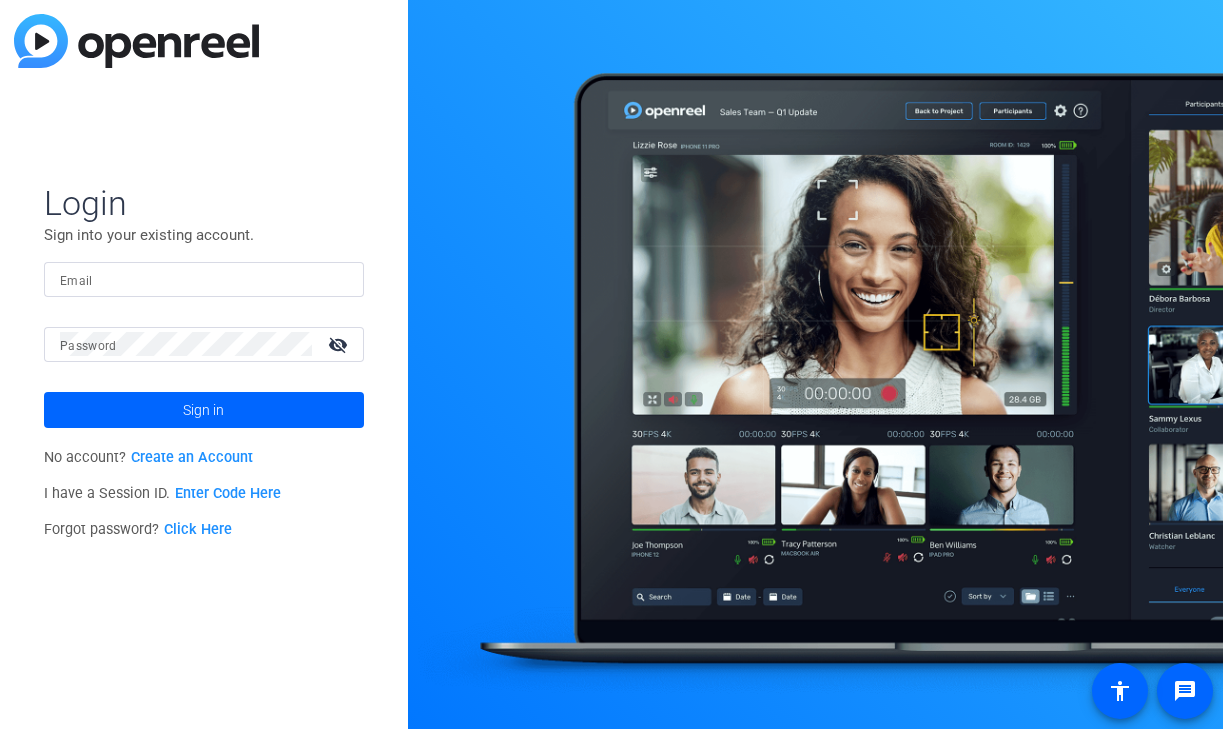 click 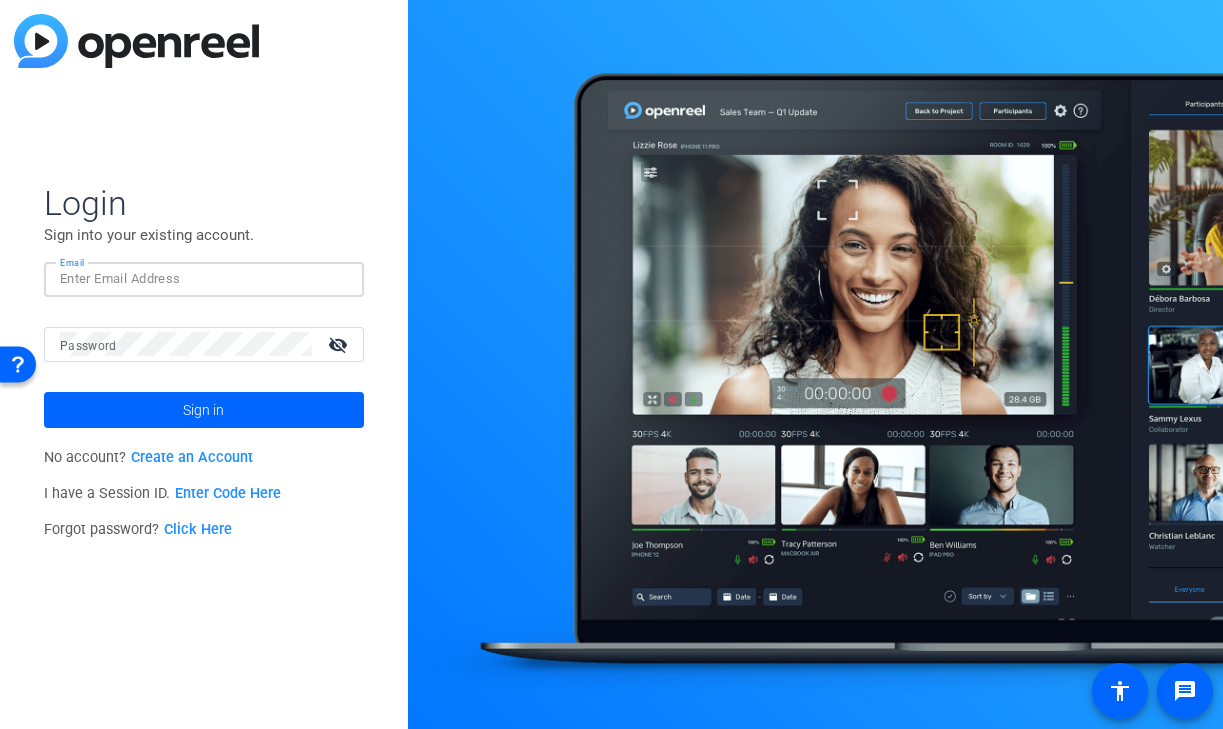type on "[EMAIL_ADDRESS][DOMAIN_NAME]" 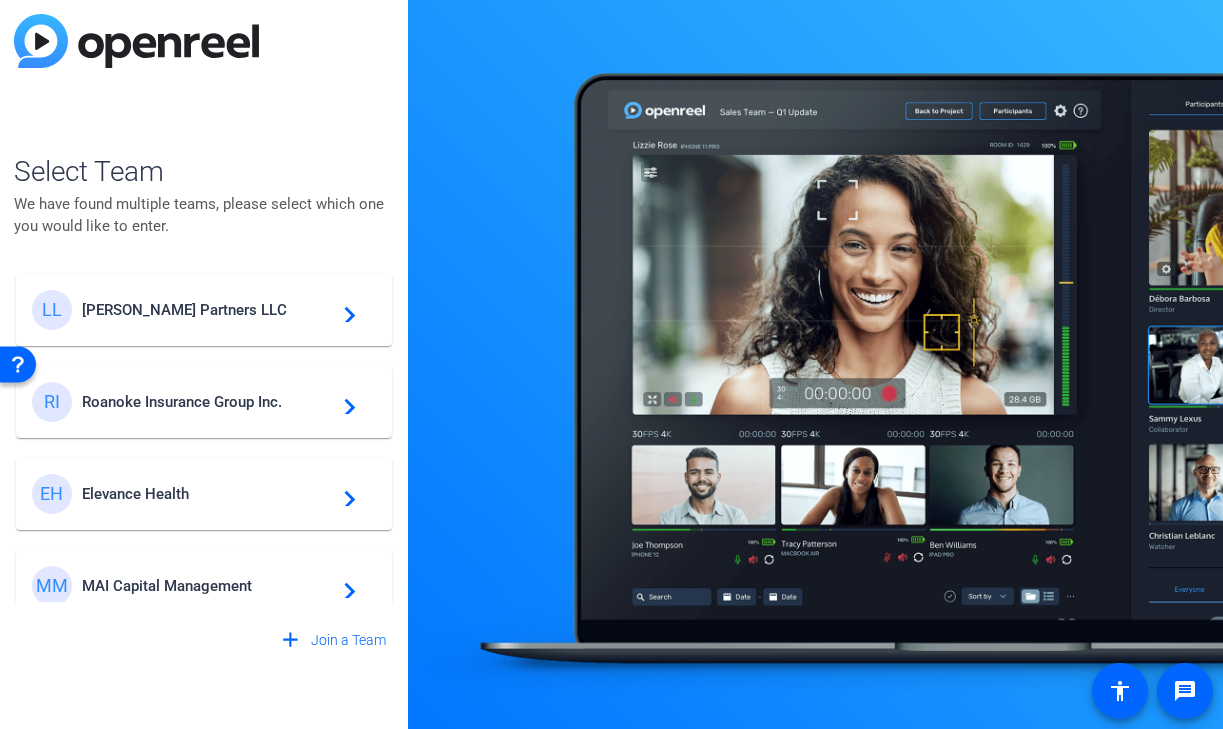 click on "Elevance Health" 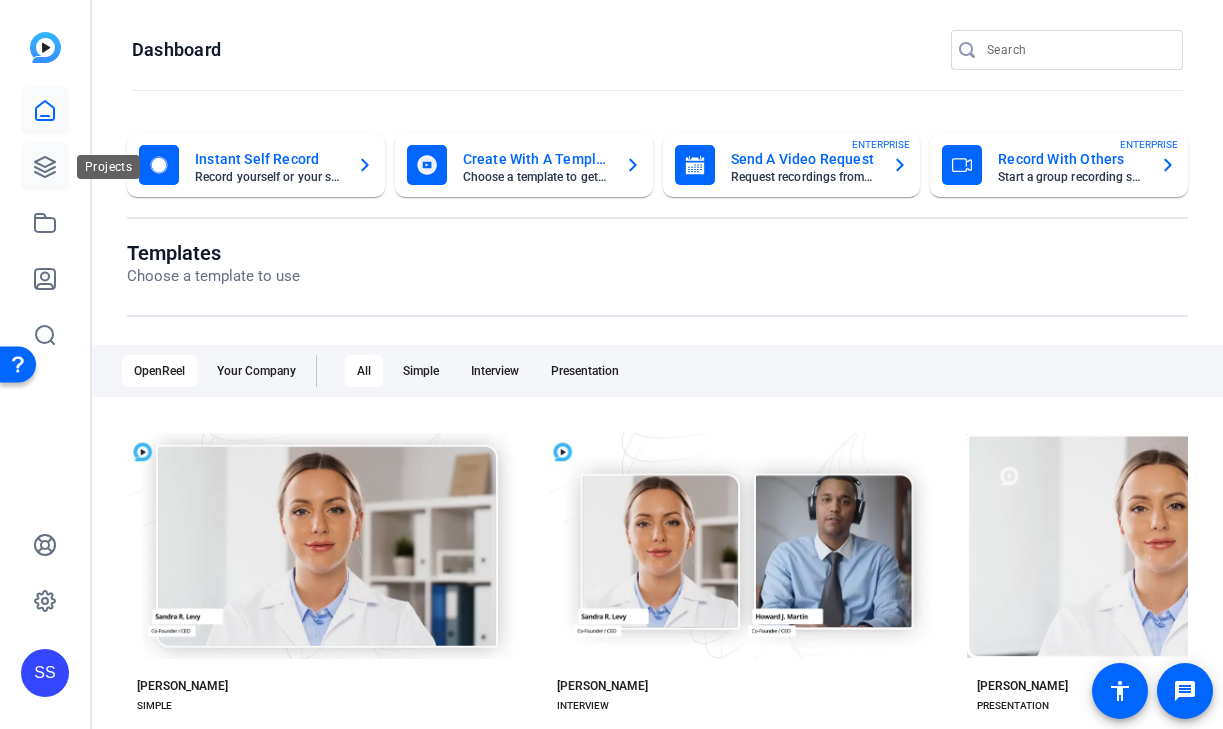 click 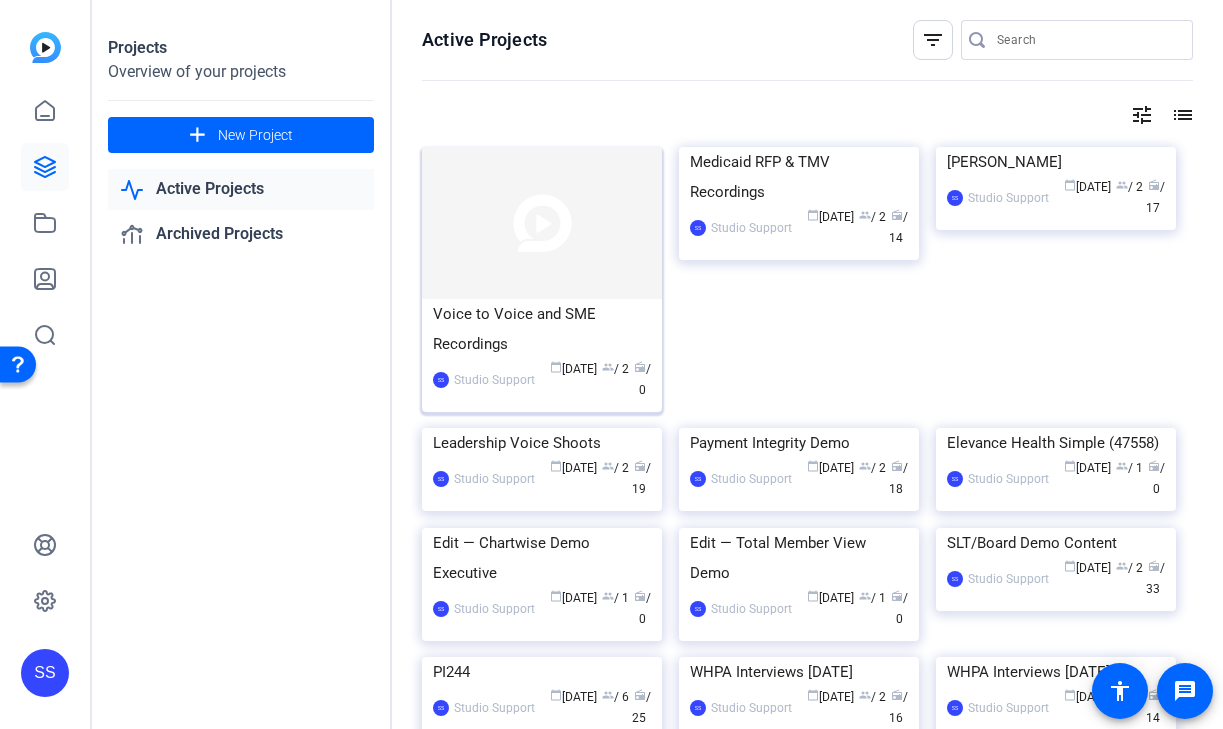 click on "Voice to Voice and SME Recordings" 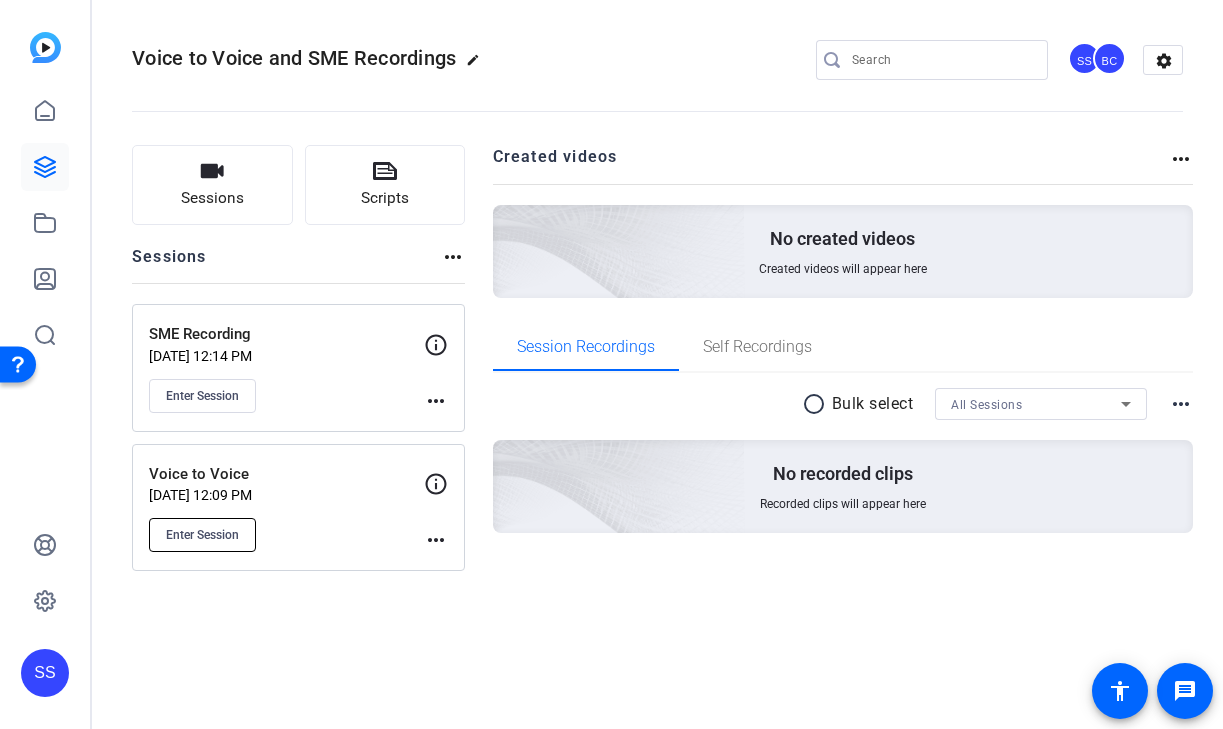 click on "Enter Session" 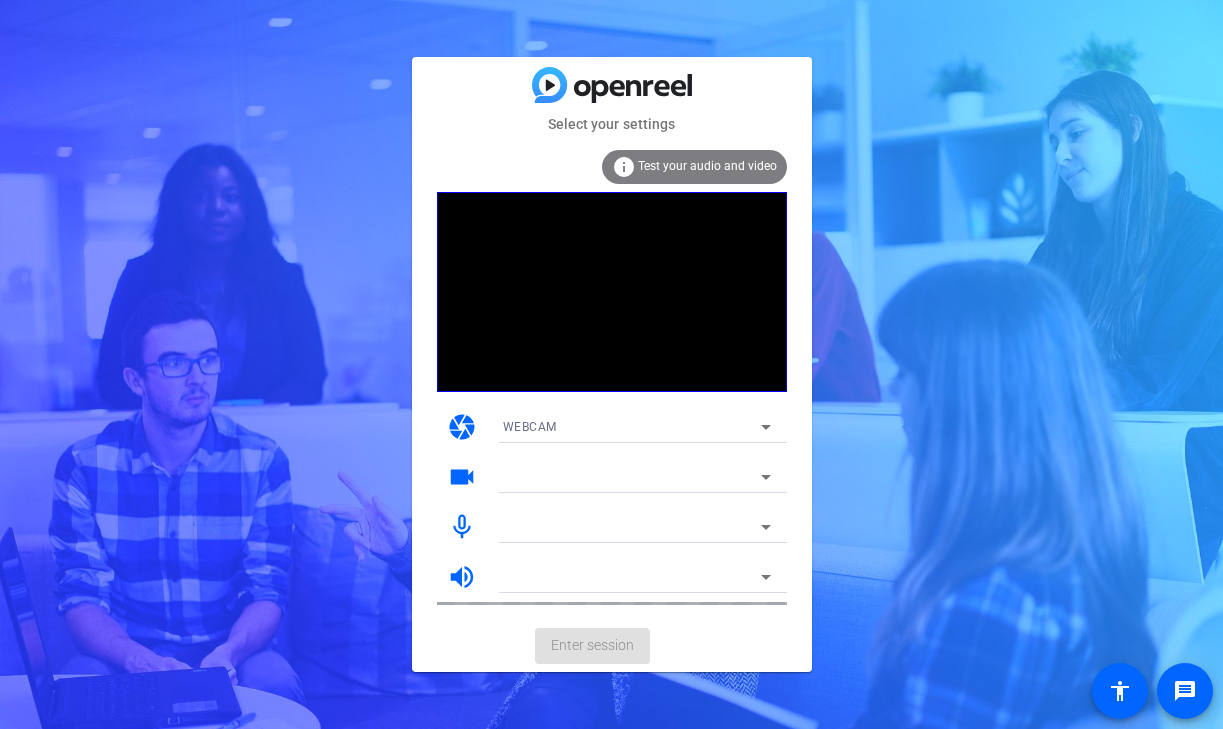 scroll, scrollTop: 0, scrollLeft: 0, axis: both 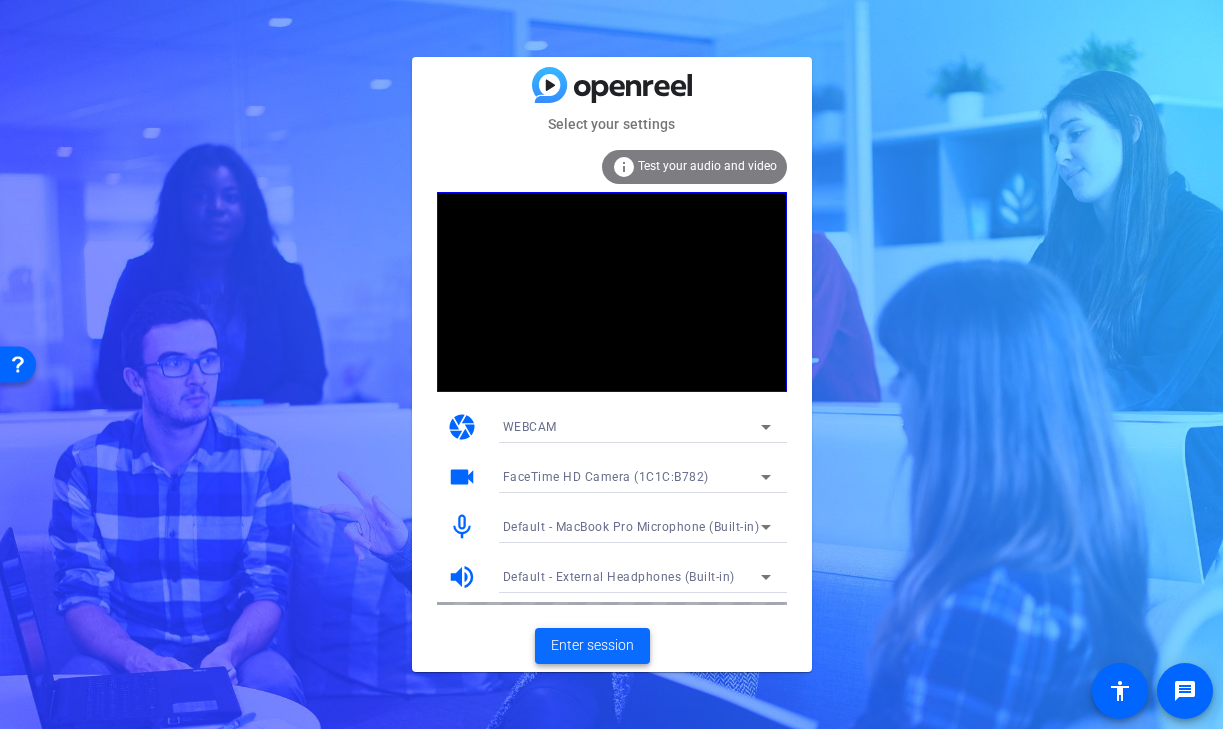 click on "Enter session" 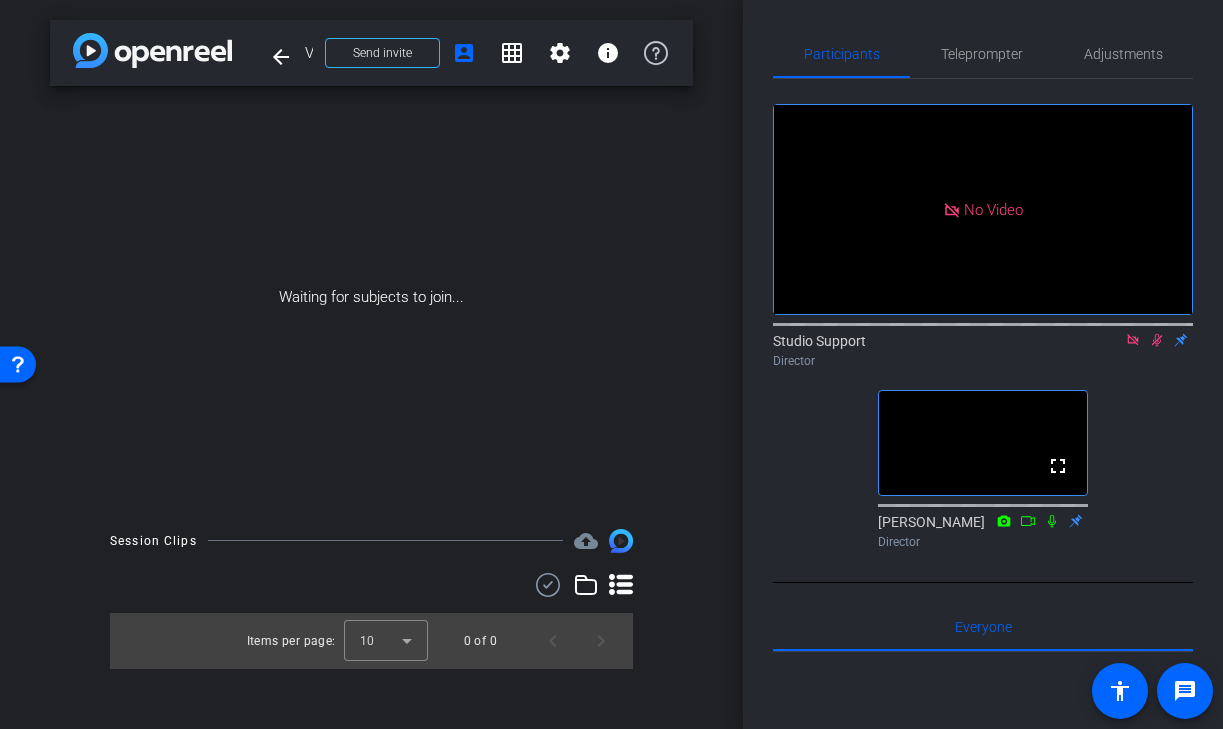 click 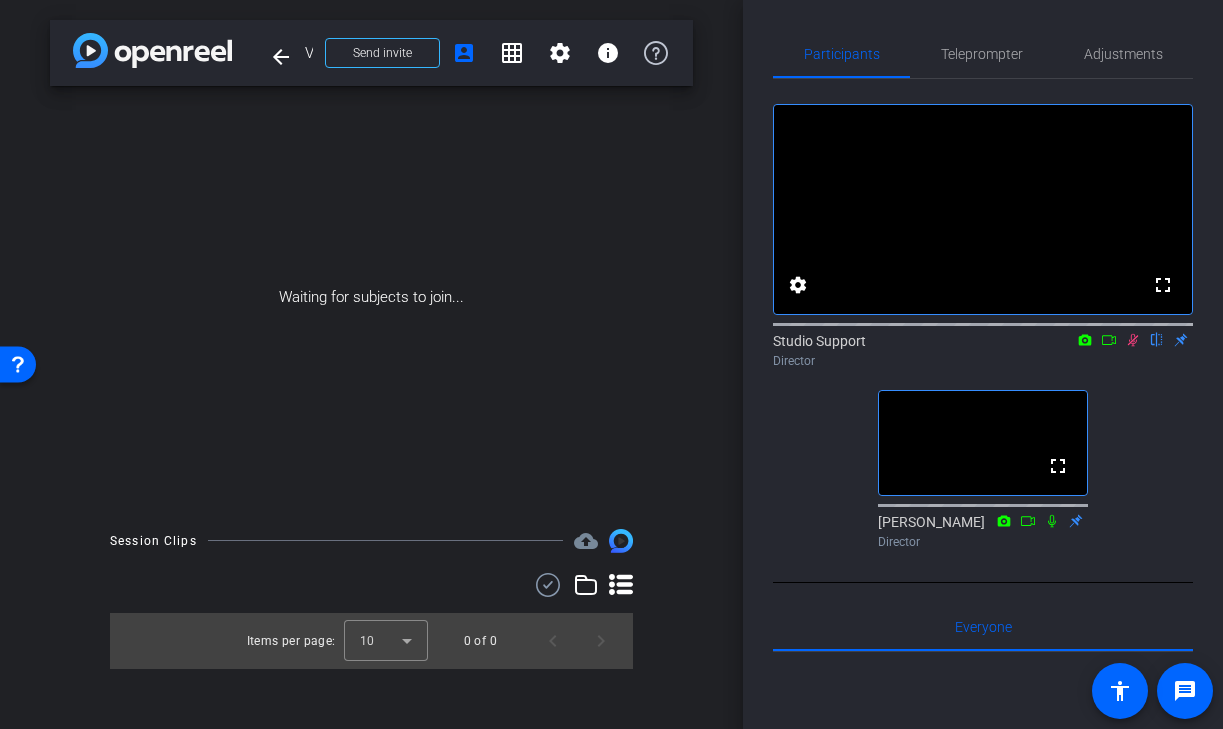 click 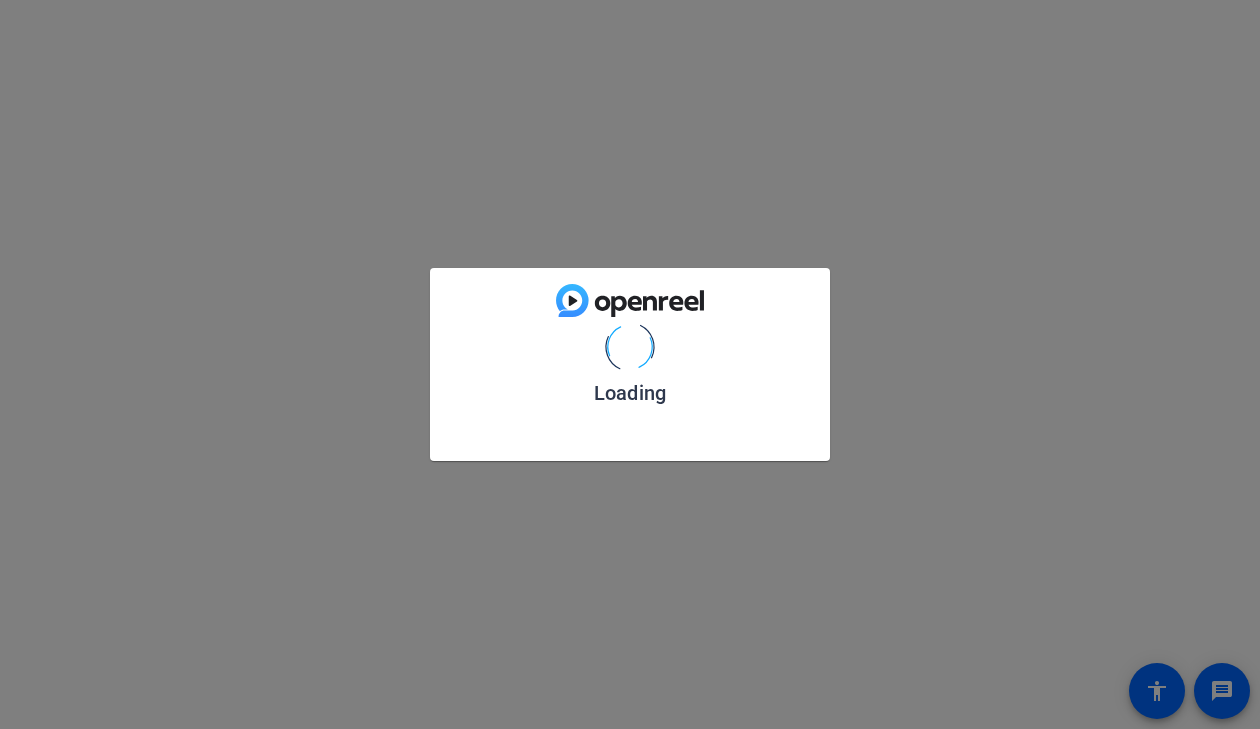 scroll, scrollTop: 0, scrollLeft: 0, axis: both 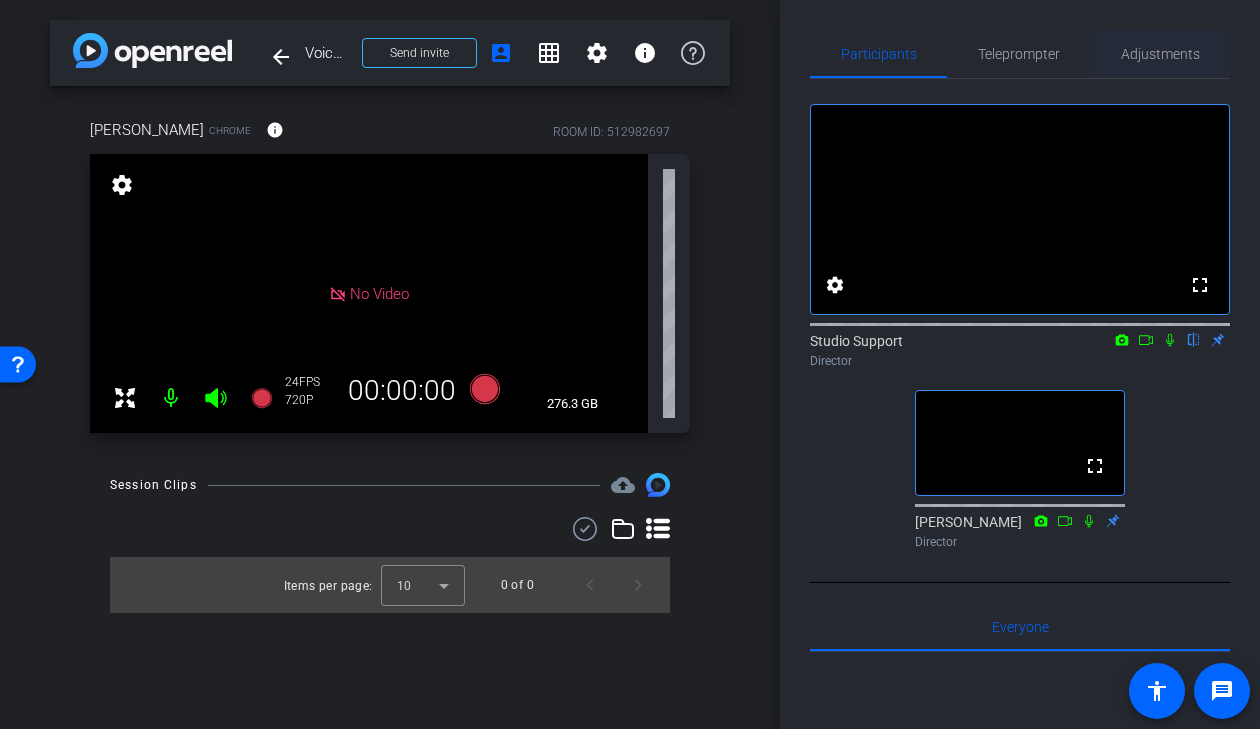 click on "Adjustments" at bounding box center [1160, 54] 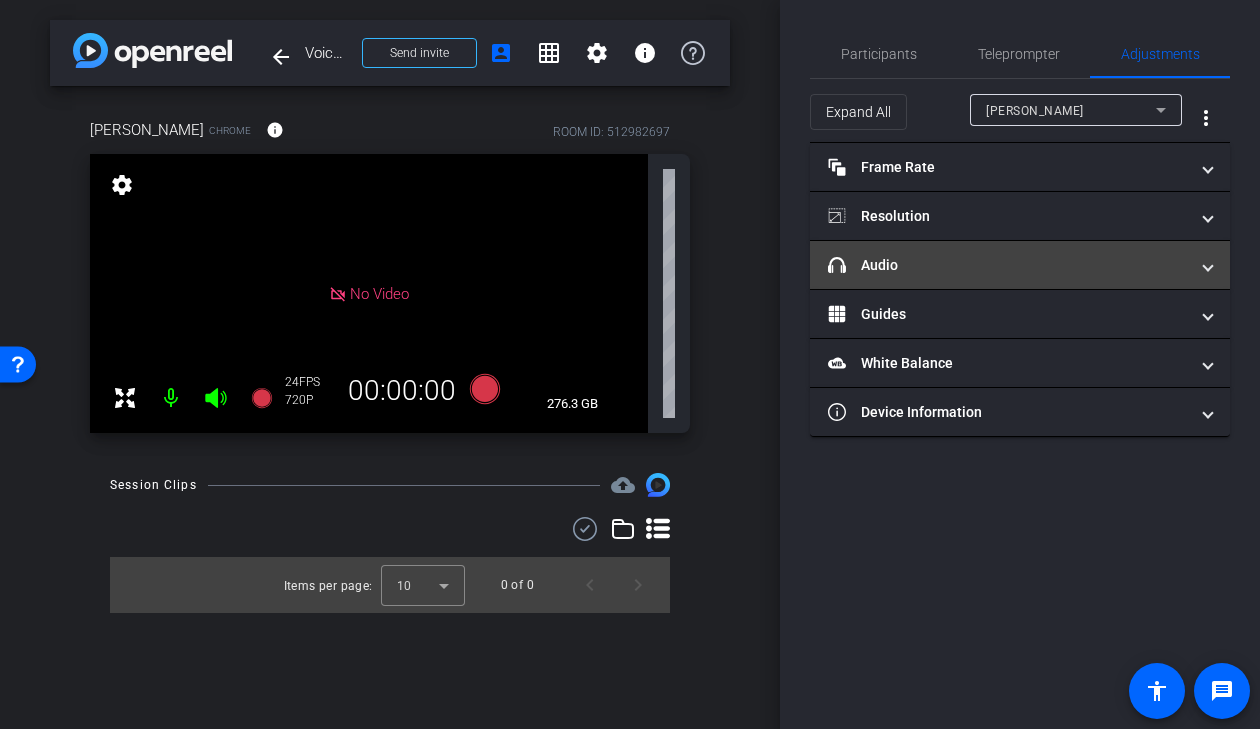 click on "headphone icon
Audio" at bounding box center (1008, 265) 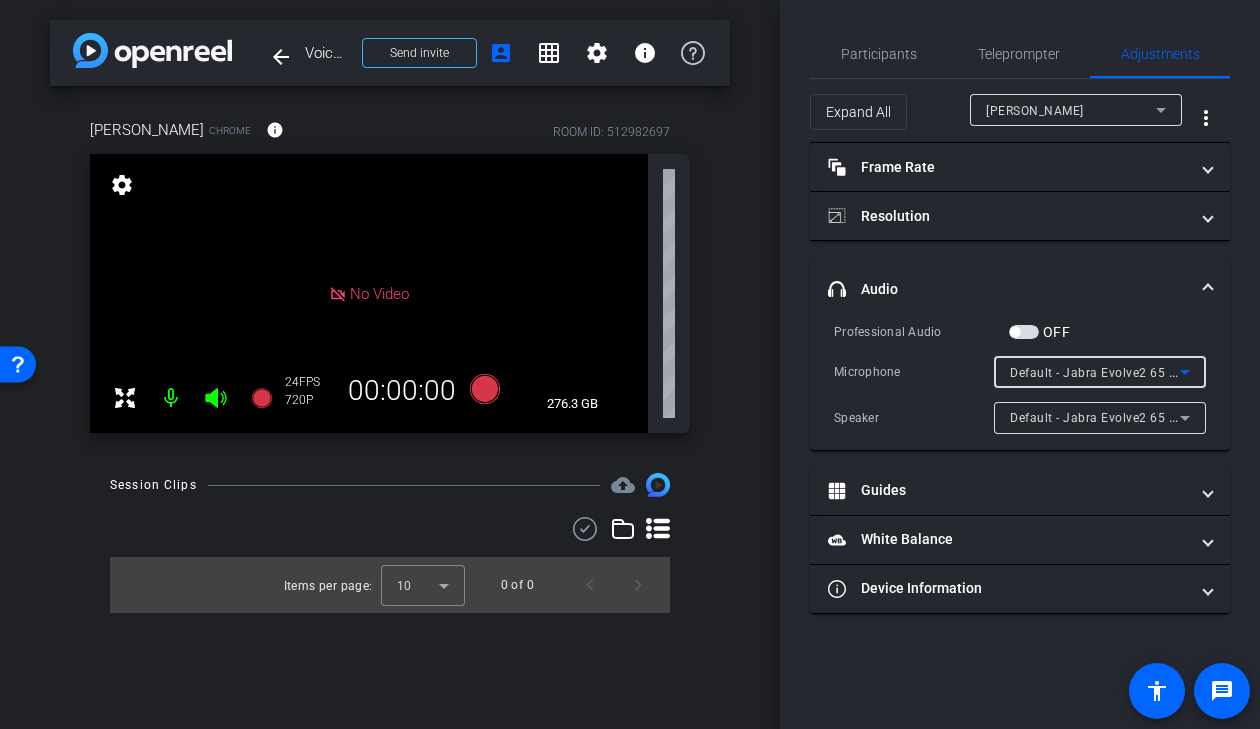 click on "Default - Jabra Evolve2 65 (Bluetooth)" at bounding box center [1122, 372] 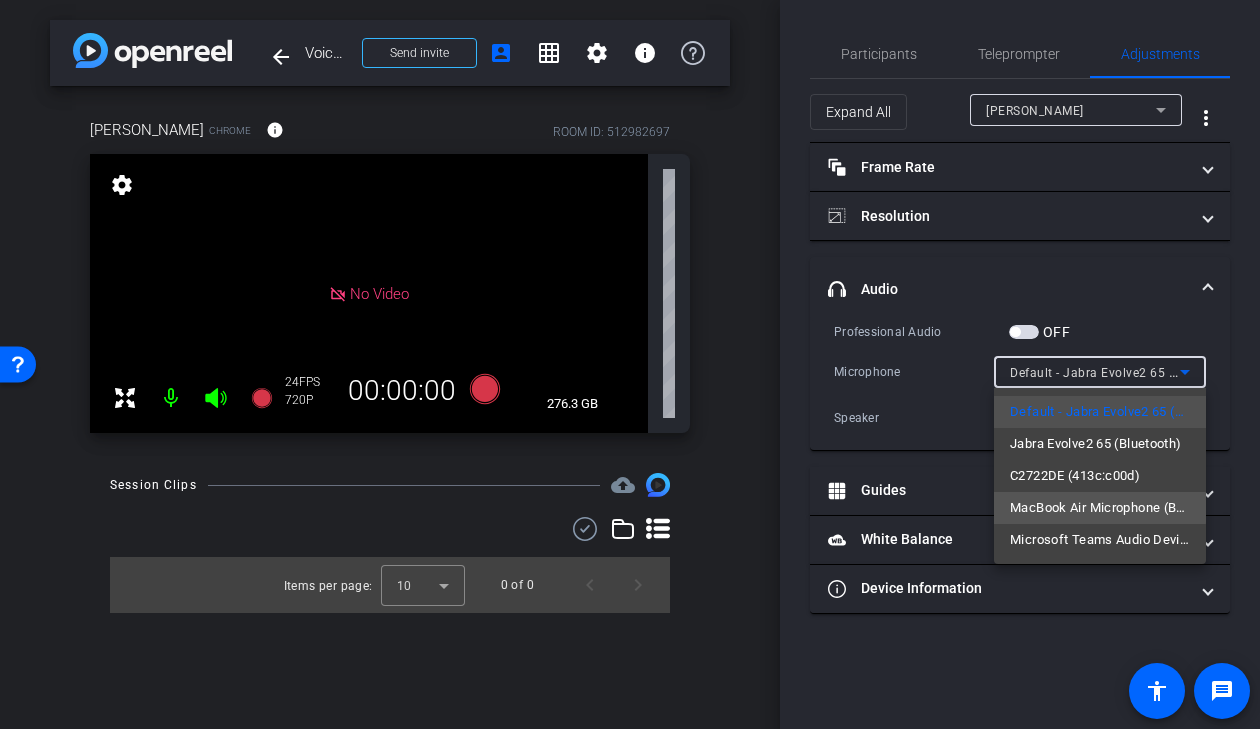 click on "MacBook Air Microphone (Built-in)" at bounding box center [1100, 508] 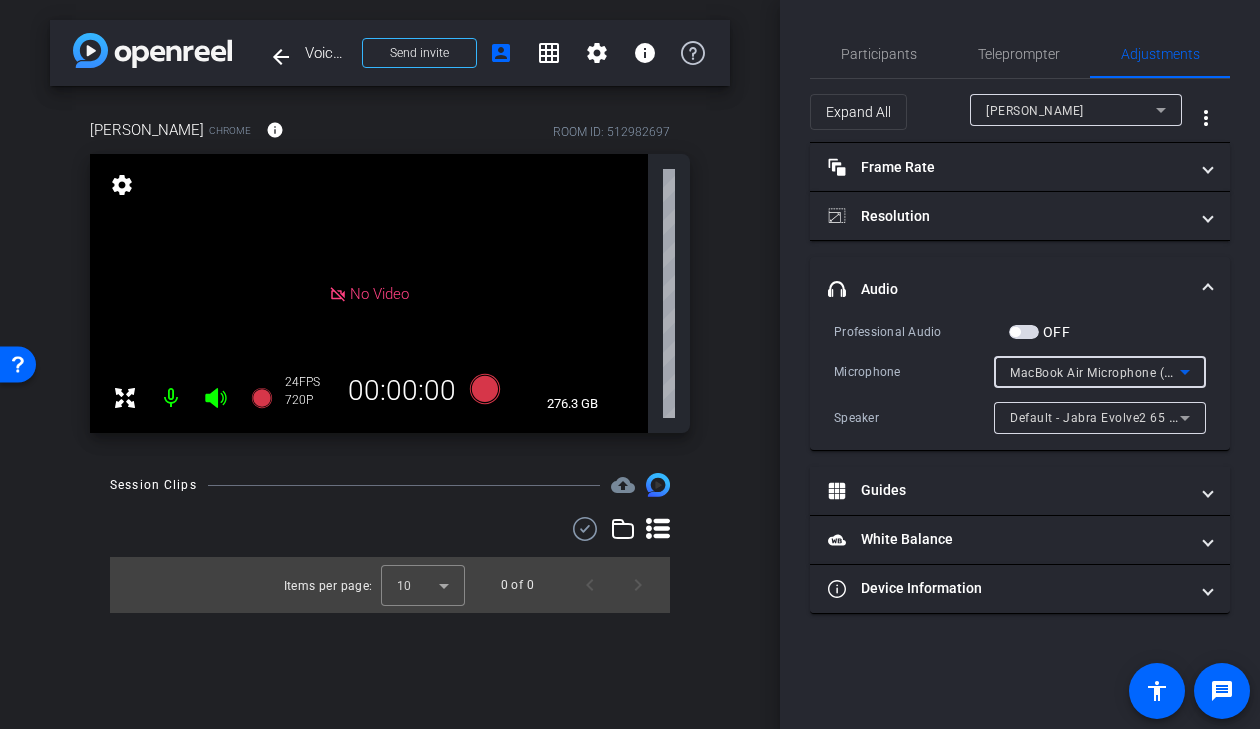 click on "MacBook Air Microphone (Built-in)" at bounding box center [1110, 372] 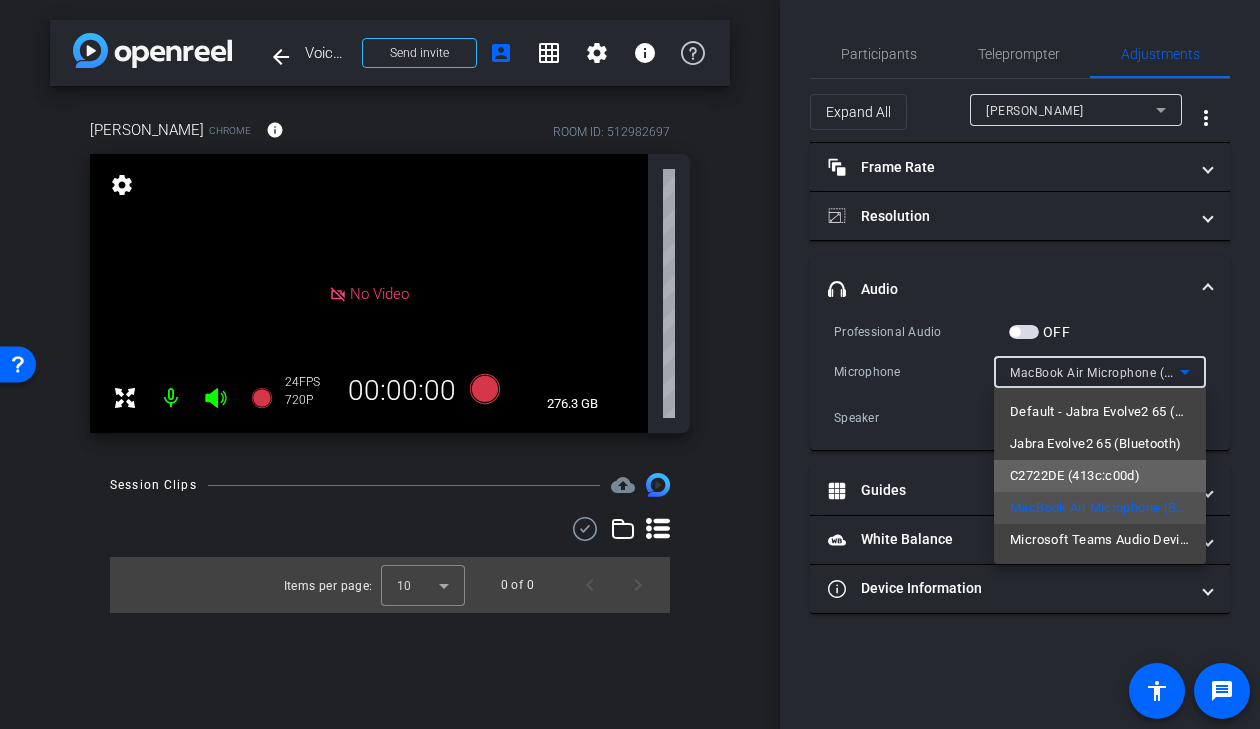 click on "C2722DE (413c:c00d)" at bounding box center [1075, 476] 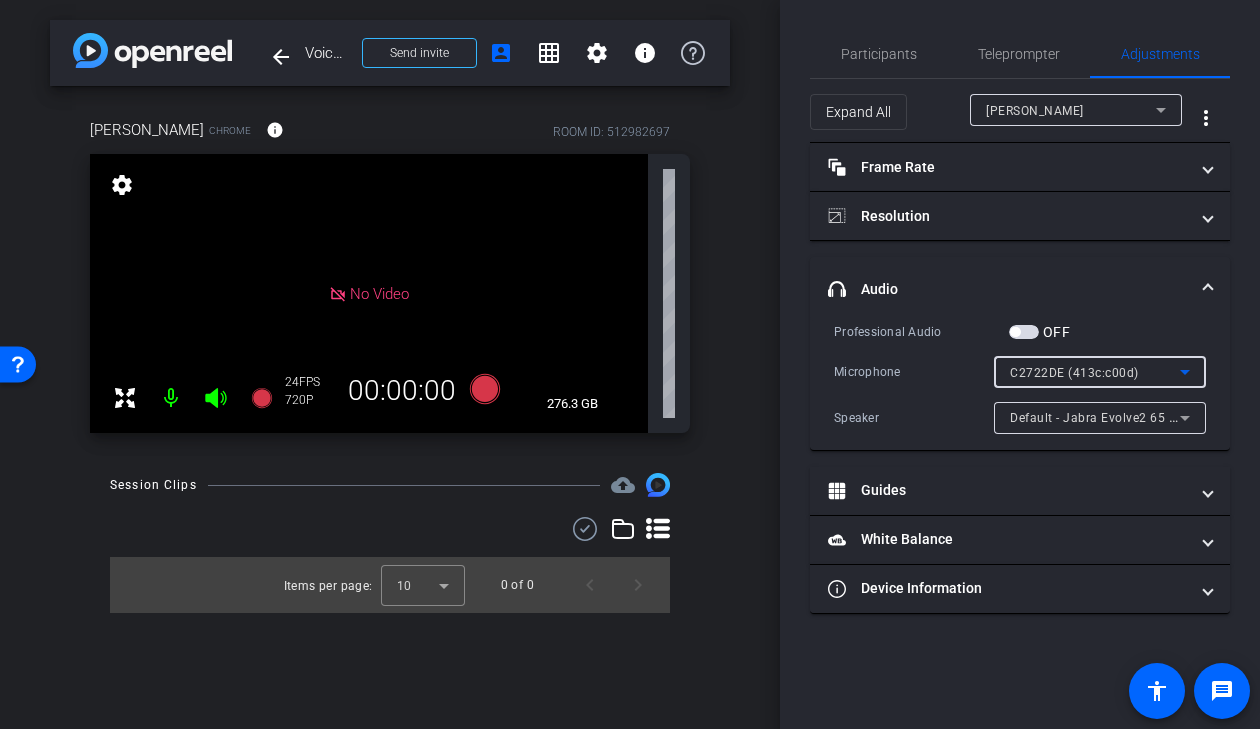 click on "C2722DE (413c:c00d)" at bounding box center [1095, 372] 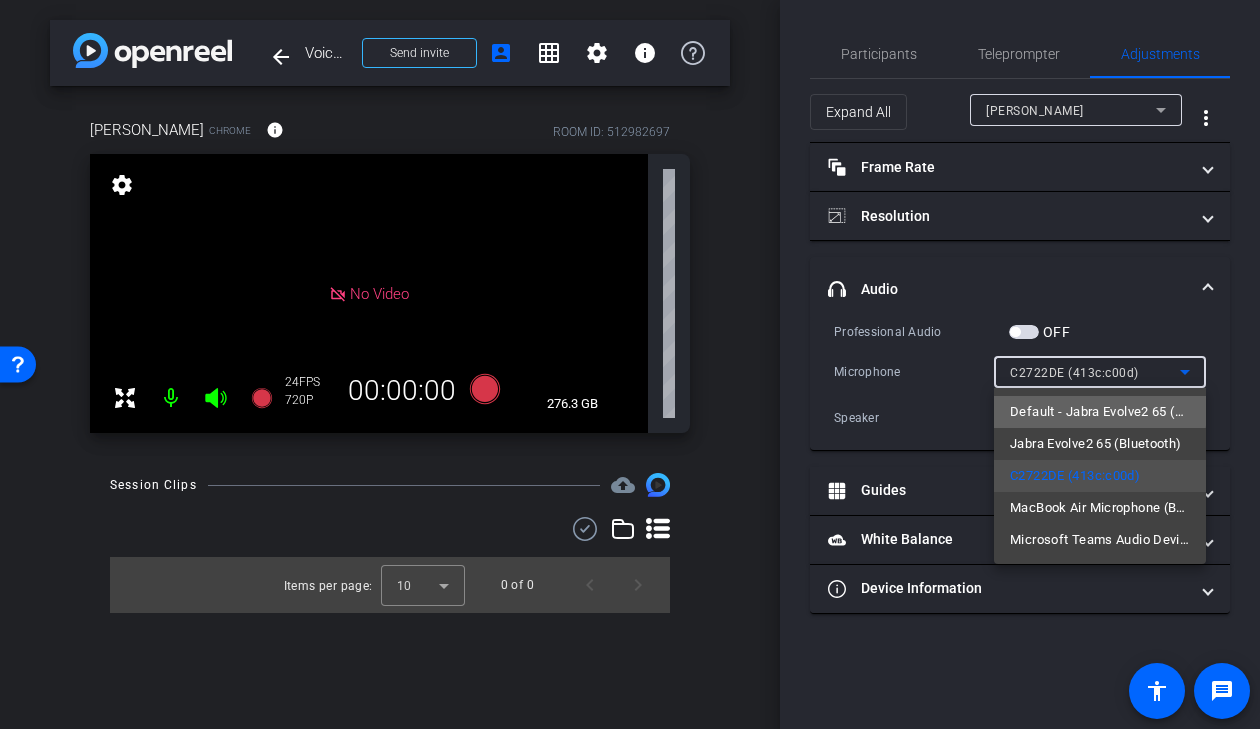 click on "Default - Jabra Evolve2 65 (Bluetooth)" at bounding box center [1100, 412] 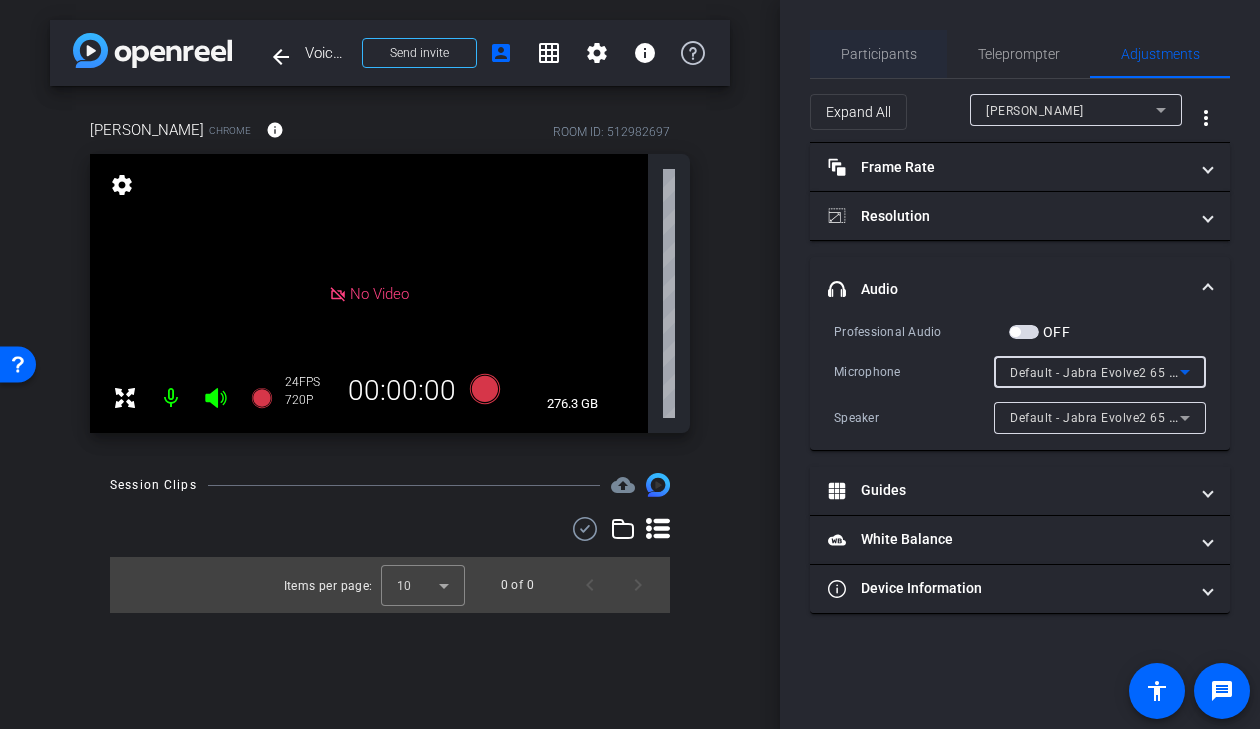 click on "Participants" at bounding box center [879, 54] 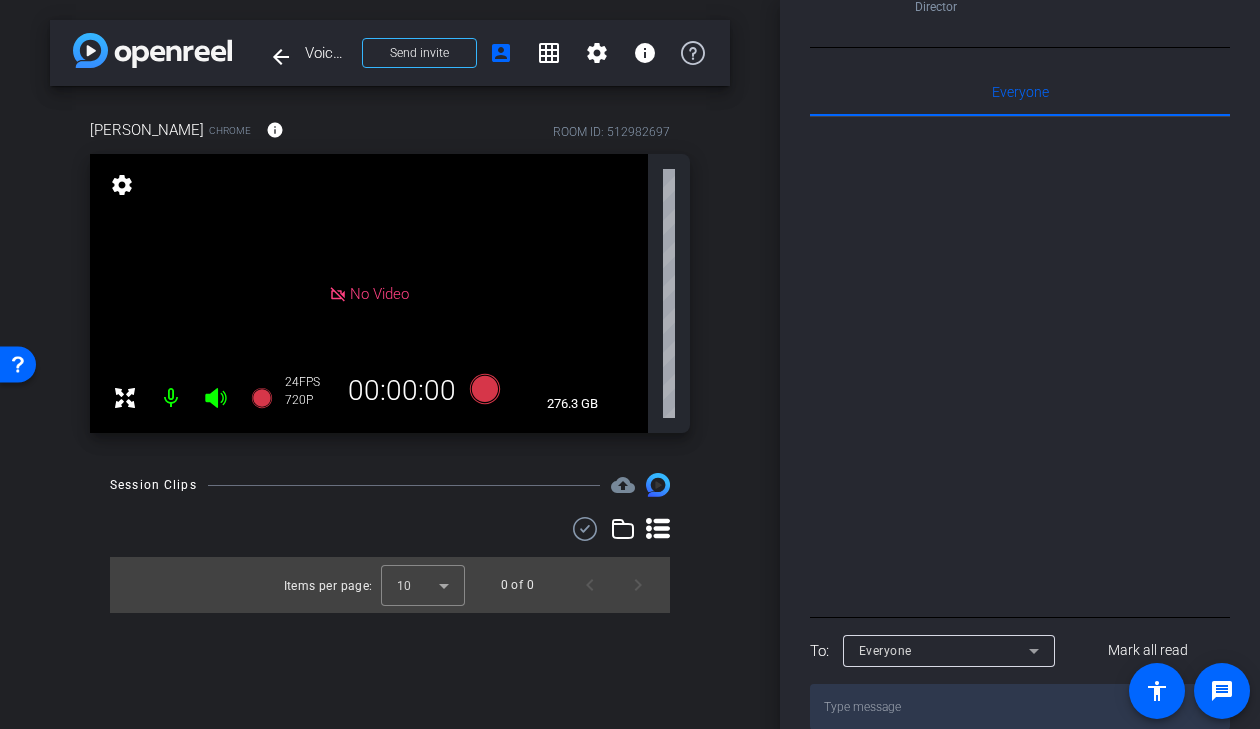 scroll, scrollTop: 592, scrollLeft: 0, axis: vertical 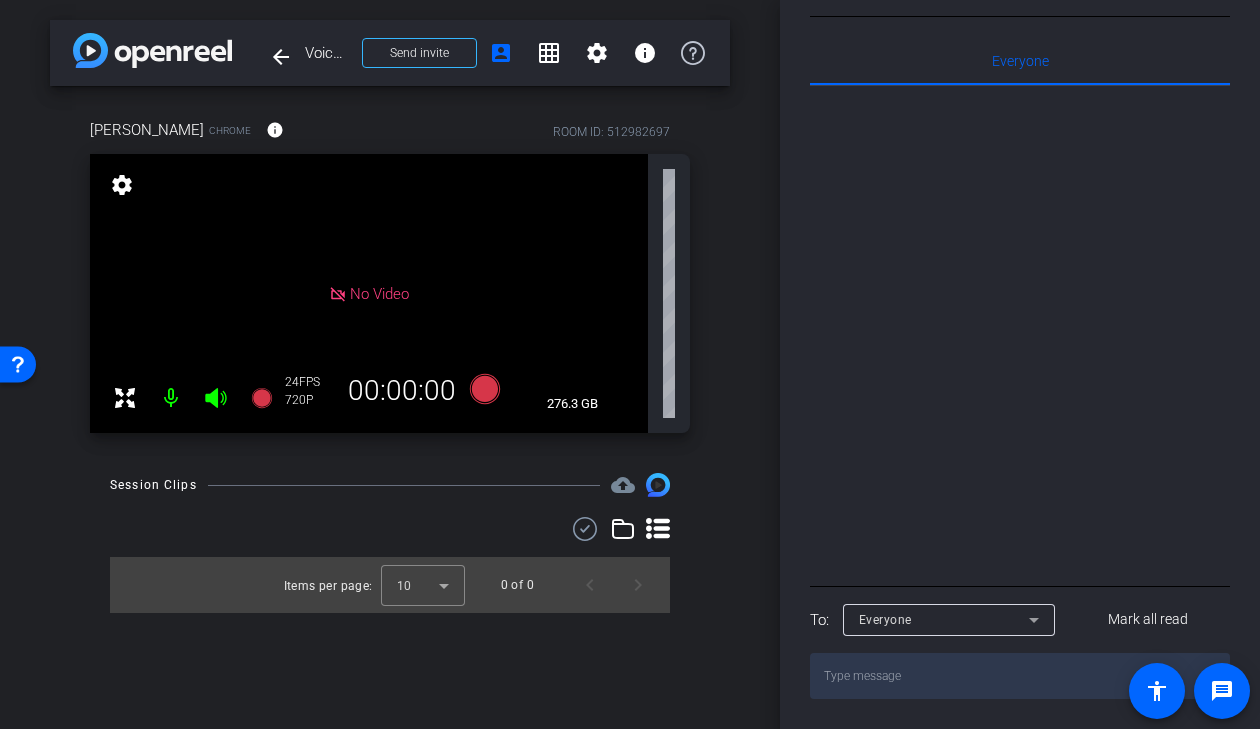 click at bounding box center [1020, 676] 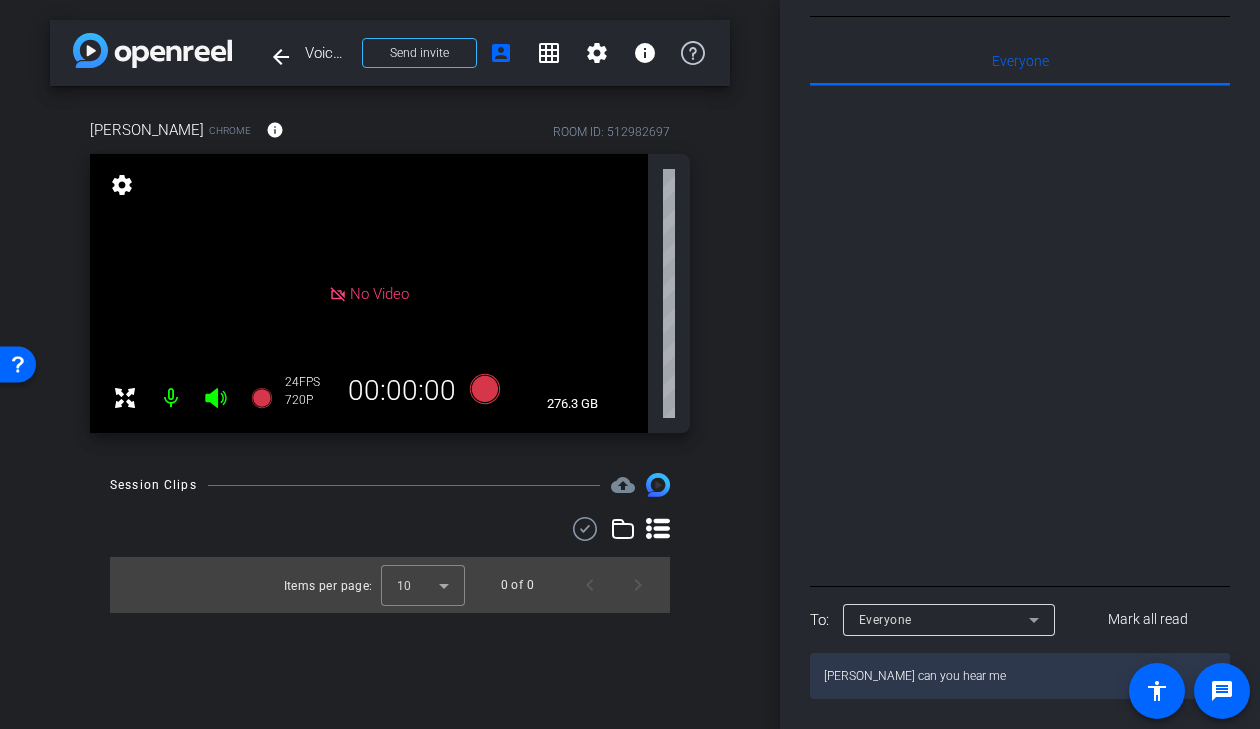 type on "Blake can you hear me?" 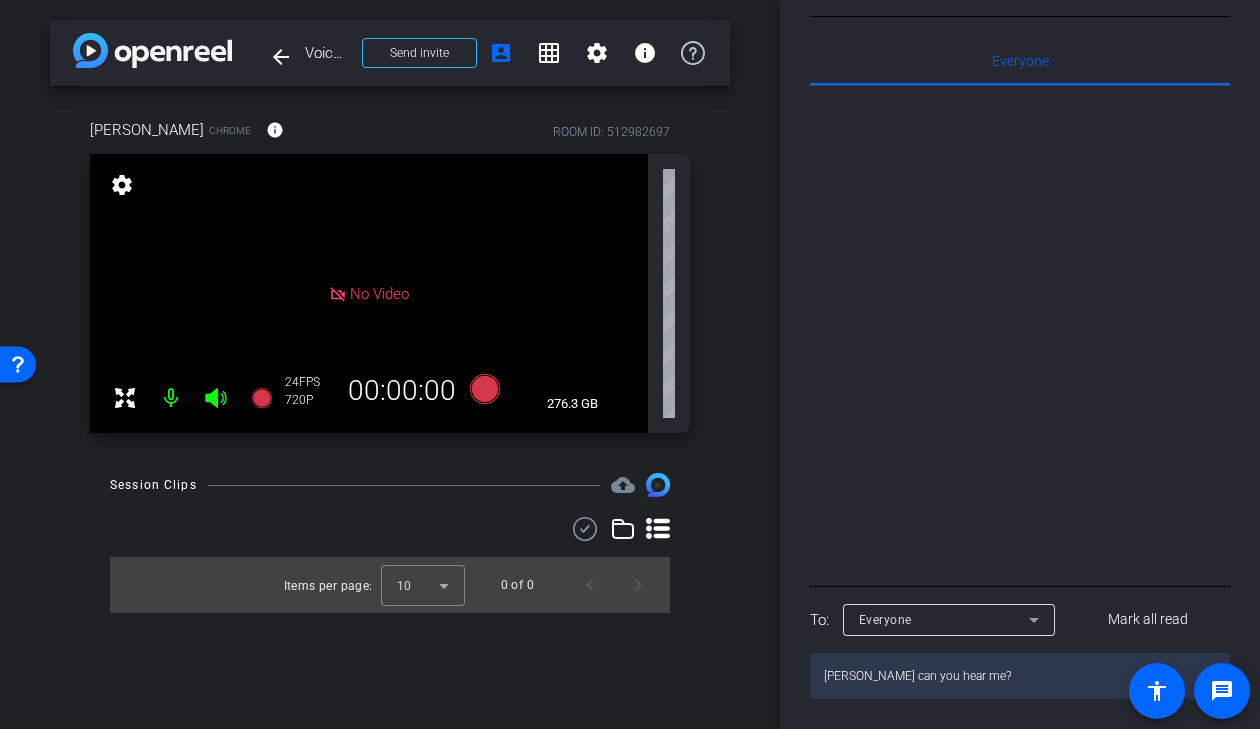 type 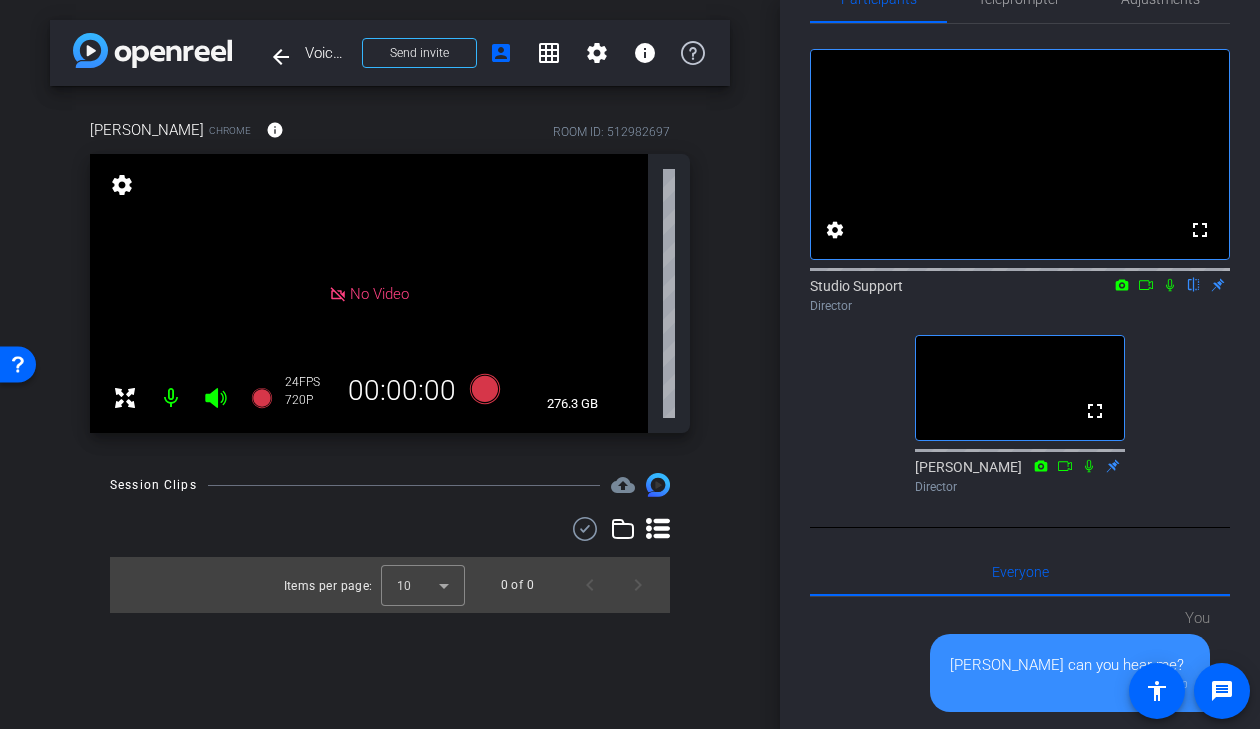scroll, scrollTop: 0, scrollLeft: 0, axis: both 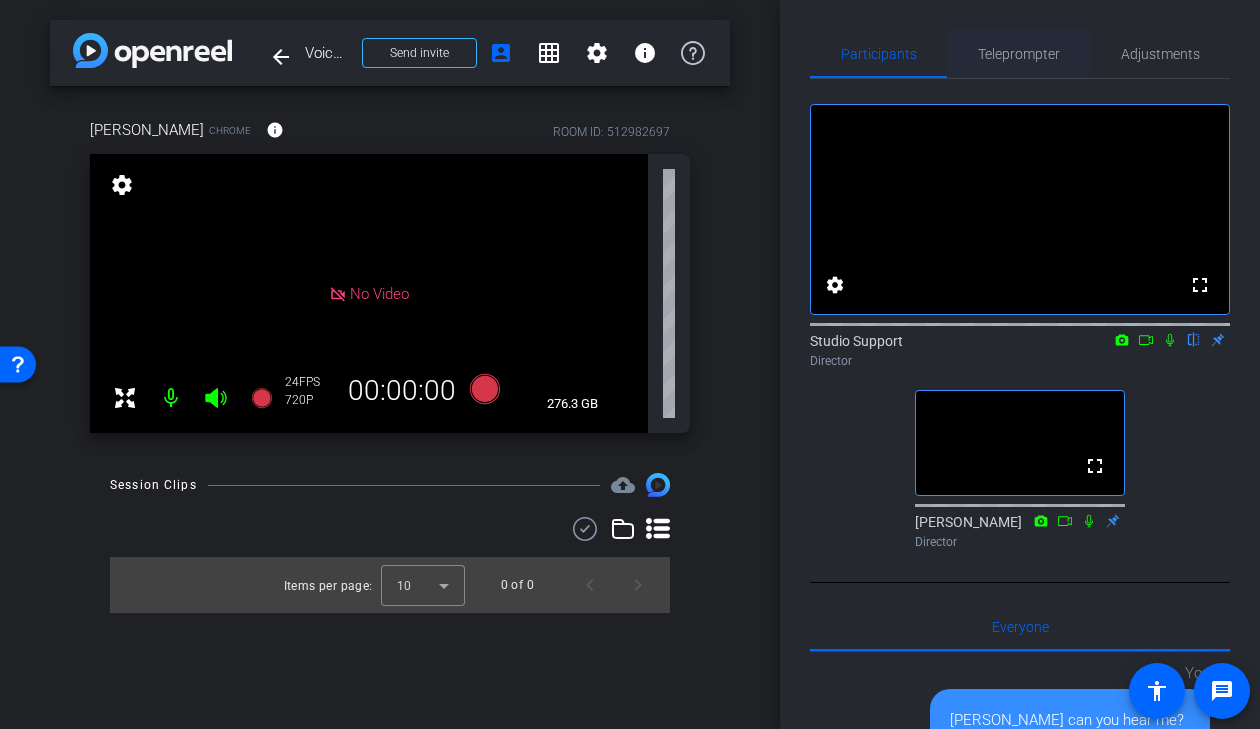 click on "Teleprompter" at bounding box center (1019, 54) 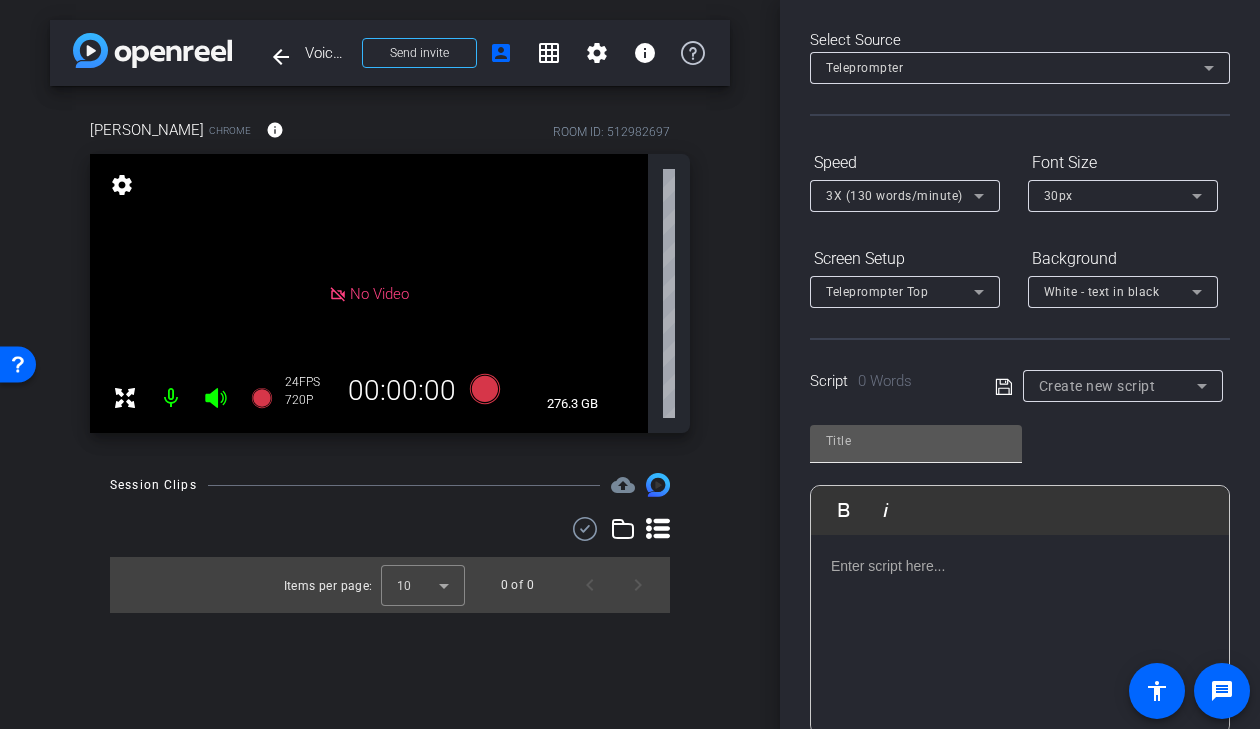 scroll, scrollTop: 194, scrollLeft: 0, axis: vertical 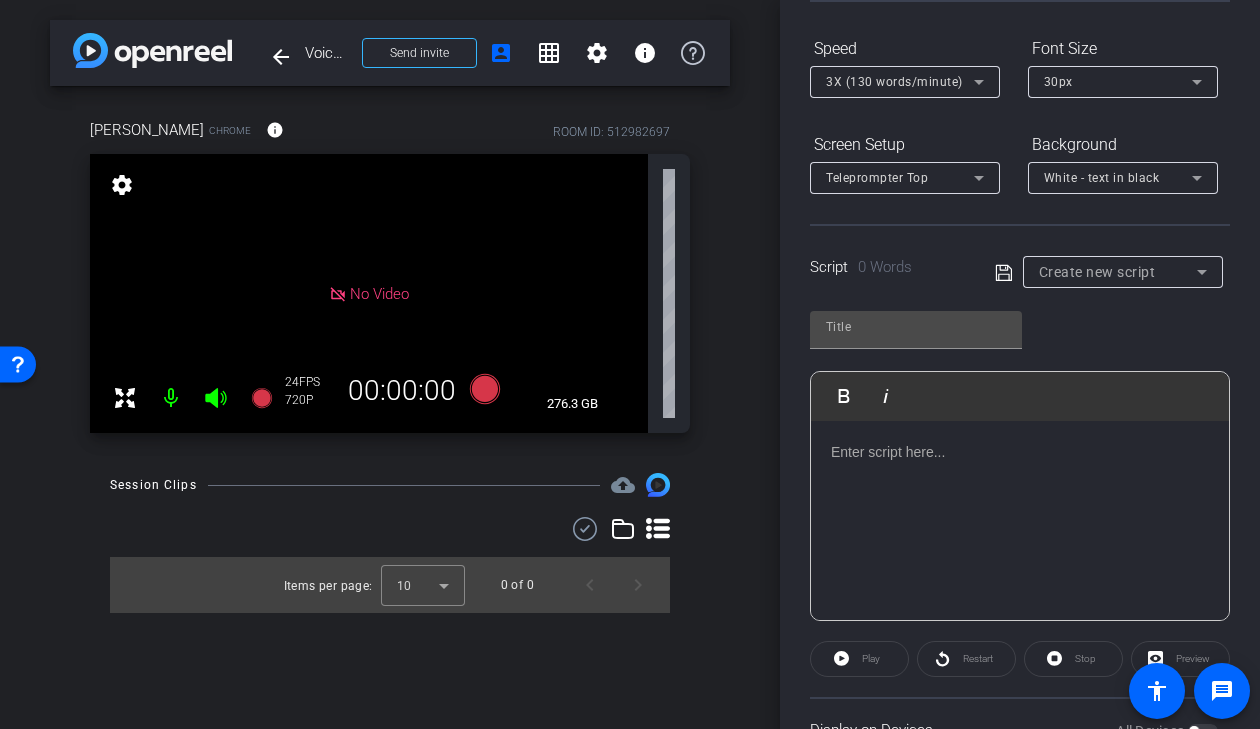 click 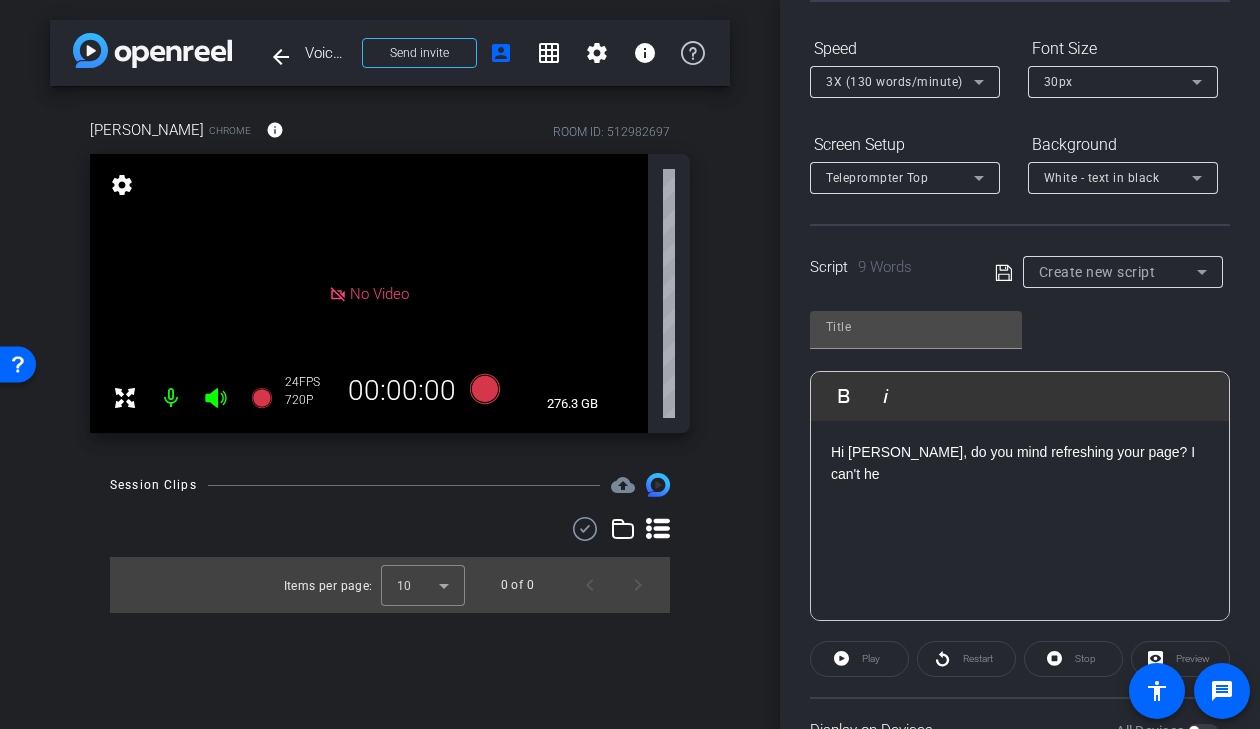 type on "Default title 9903" 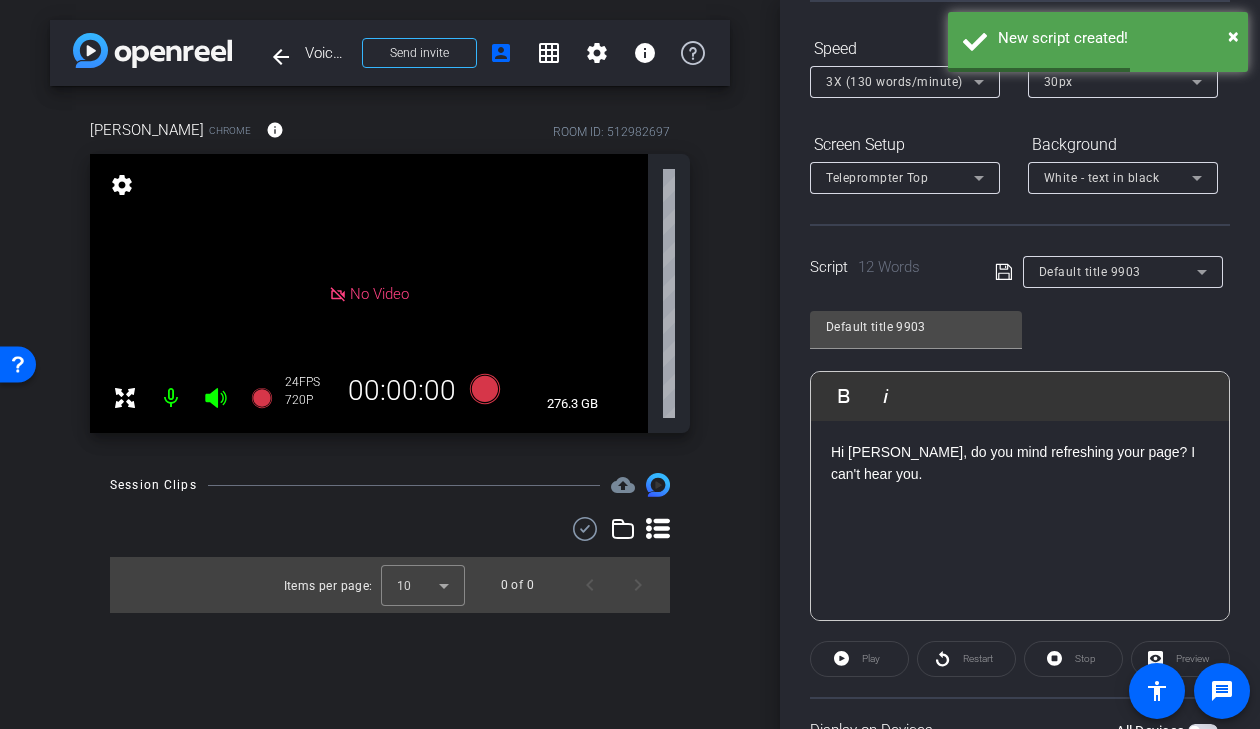 click 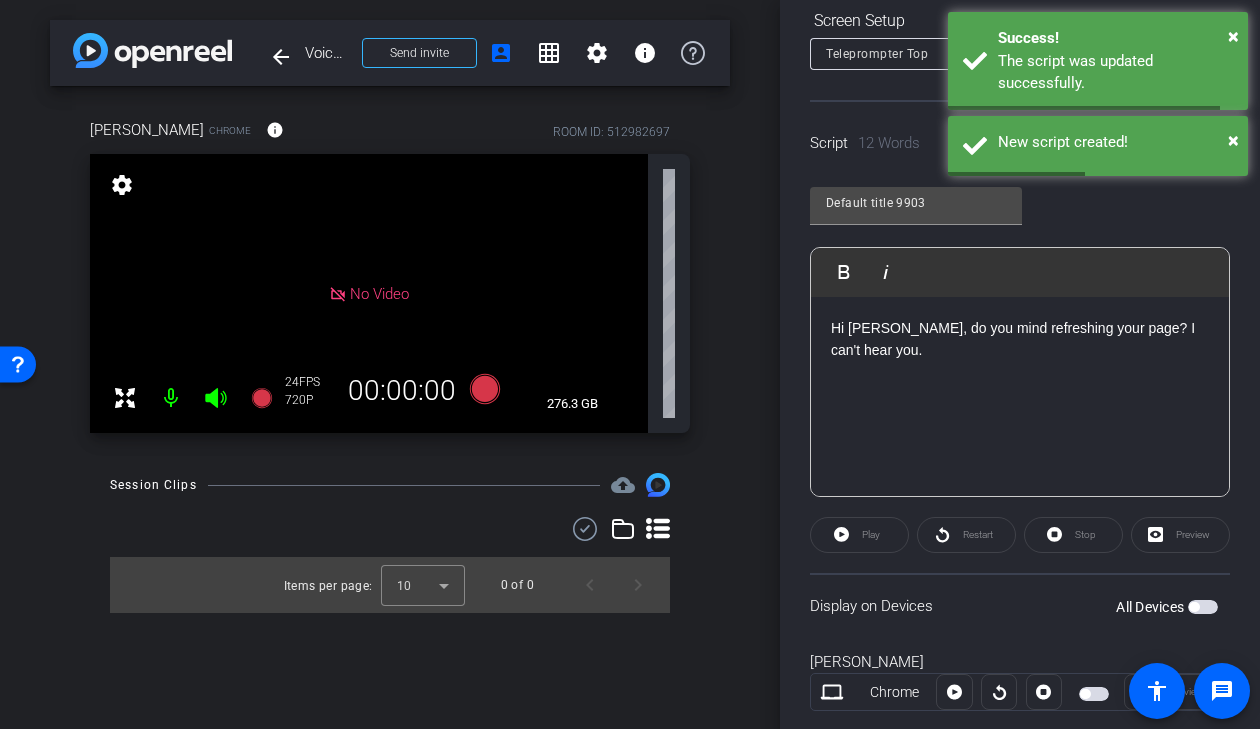 scroll, scrollTop: 364, scrollLeft: 0, axis: vertical 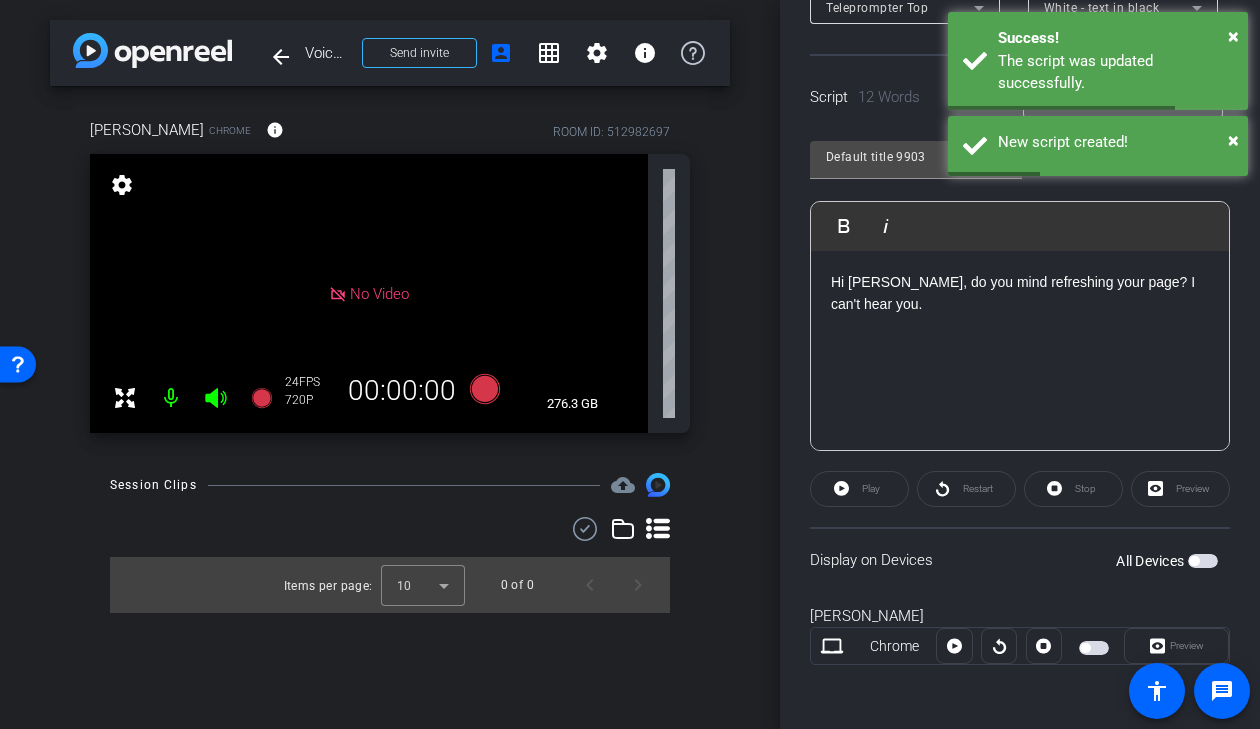 click at bounding box center (1194, 561) 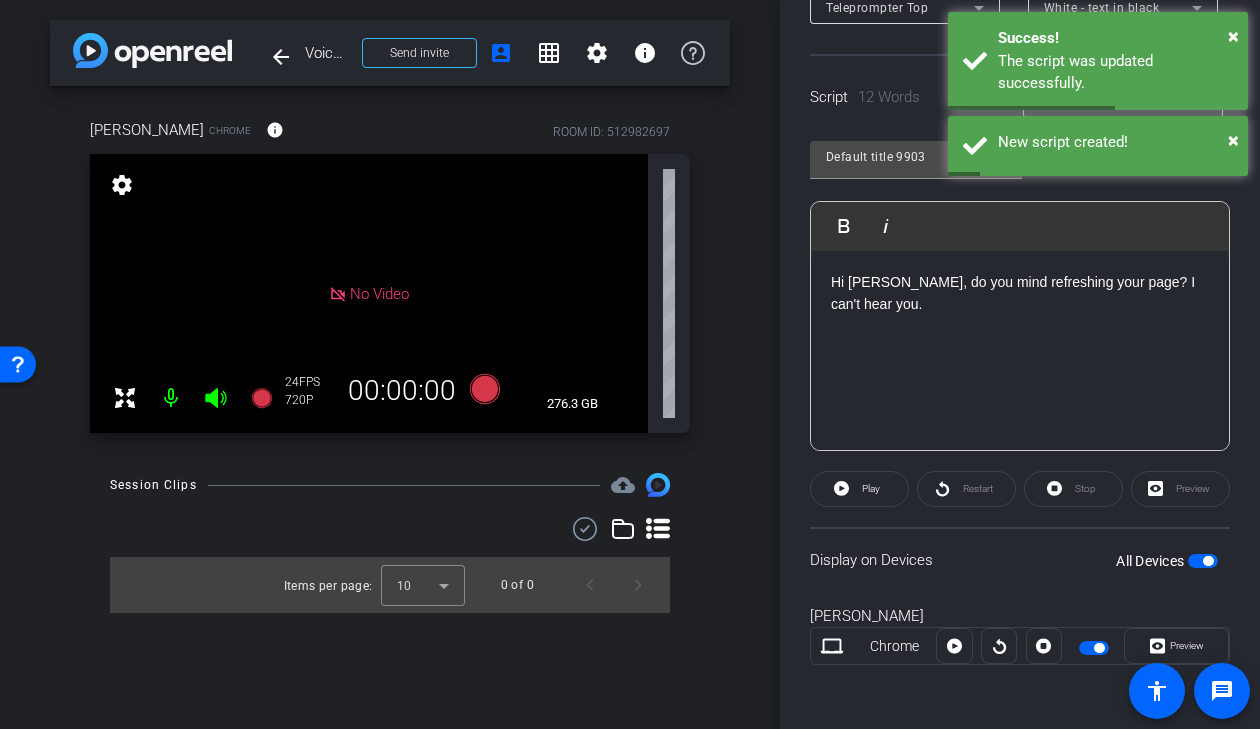 scroll, scrollTop: 0, scrollLeft: 0, axis: both 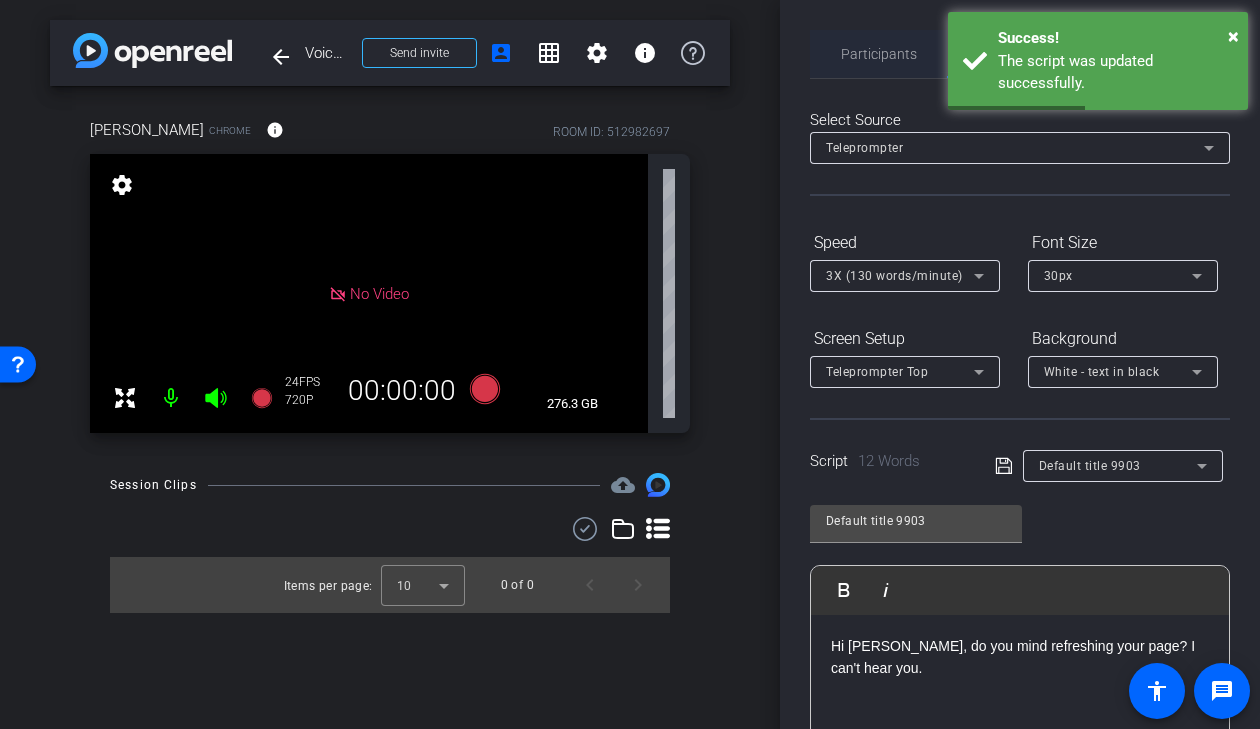 click on "Participants" at bounding box center (879, 54) 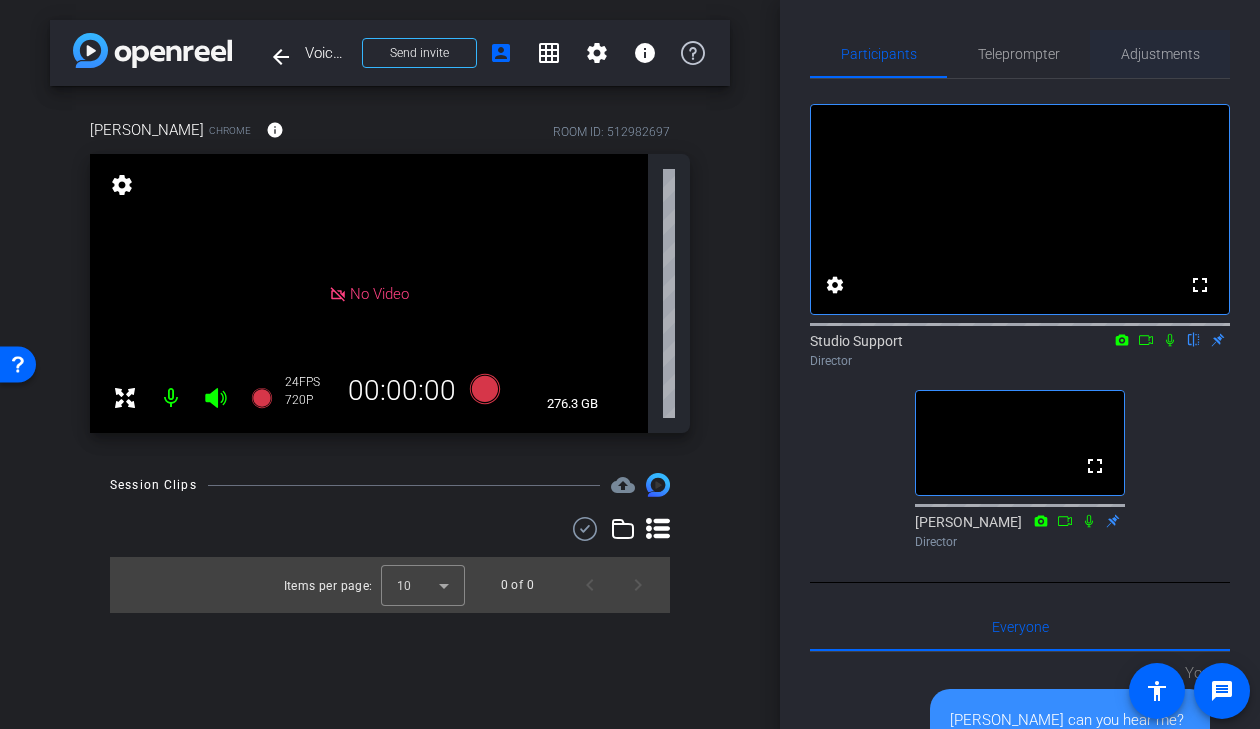 click on "Adjustments" at bounding box center (1160, 54) 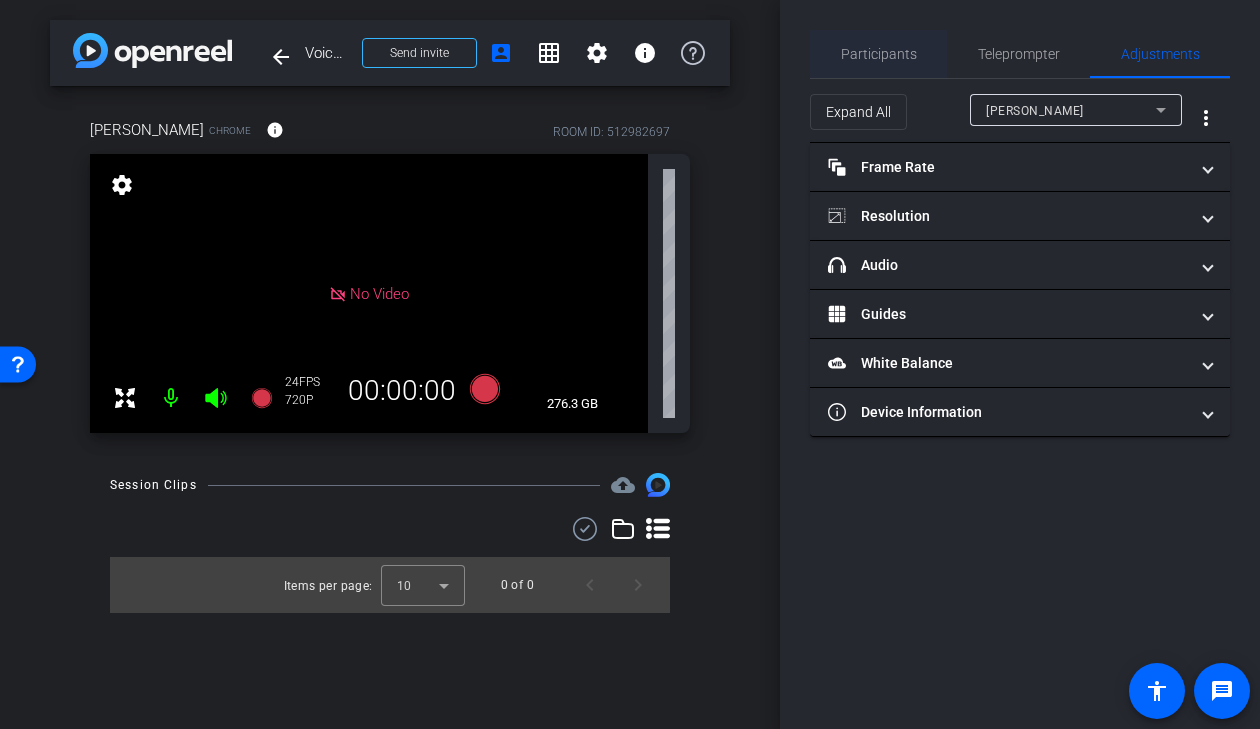click on "Participants" at bounding box center [879, 54] 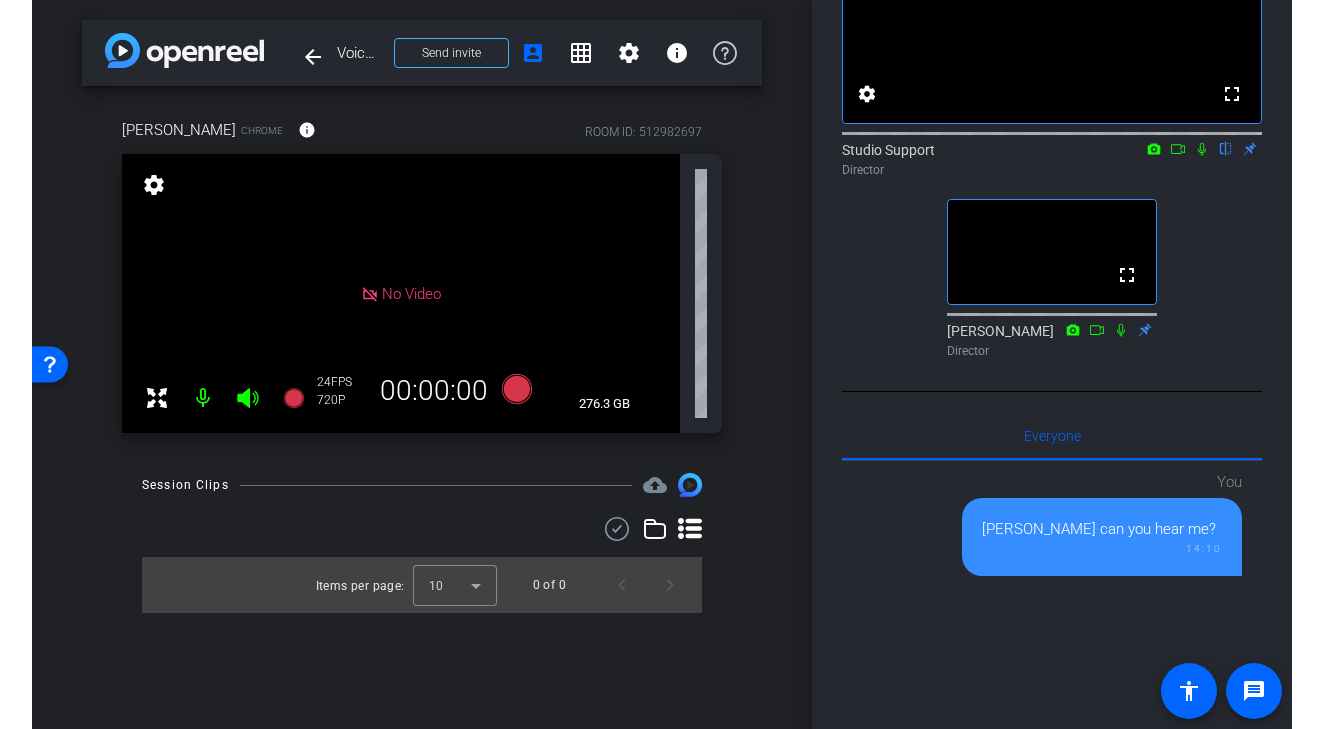 scroll, scrollTop: 0, scrollLeft: 0, axis: both 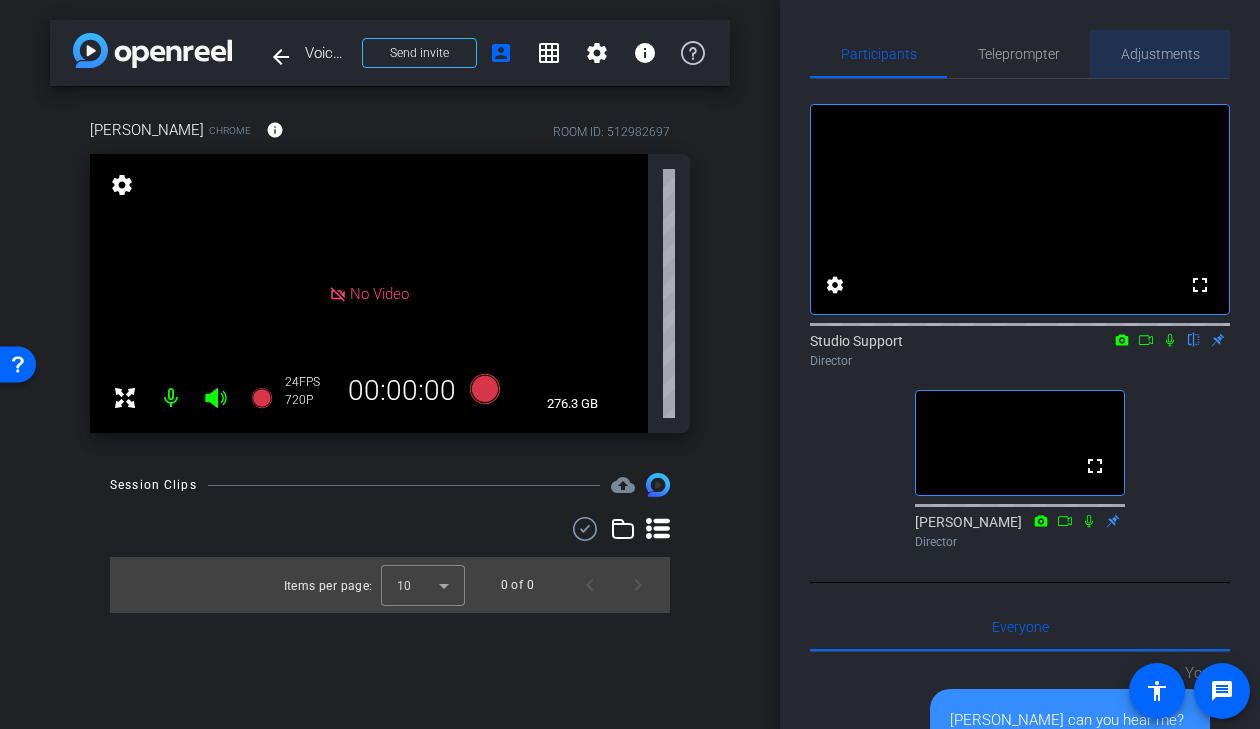 click on "Adjustments" at bounding box center [1160, 54] 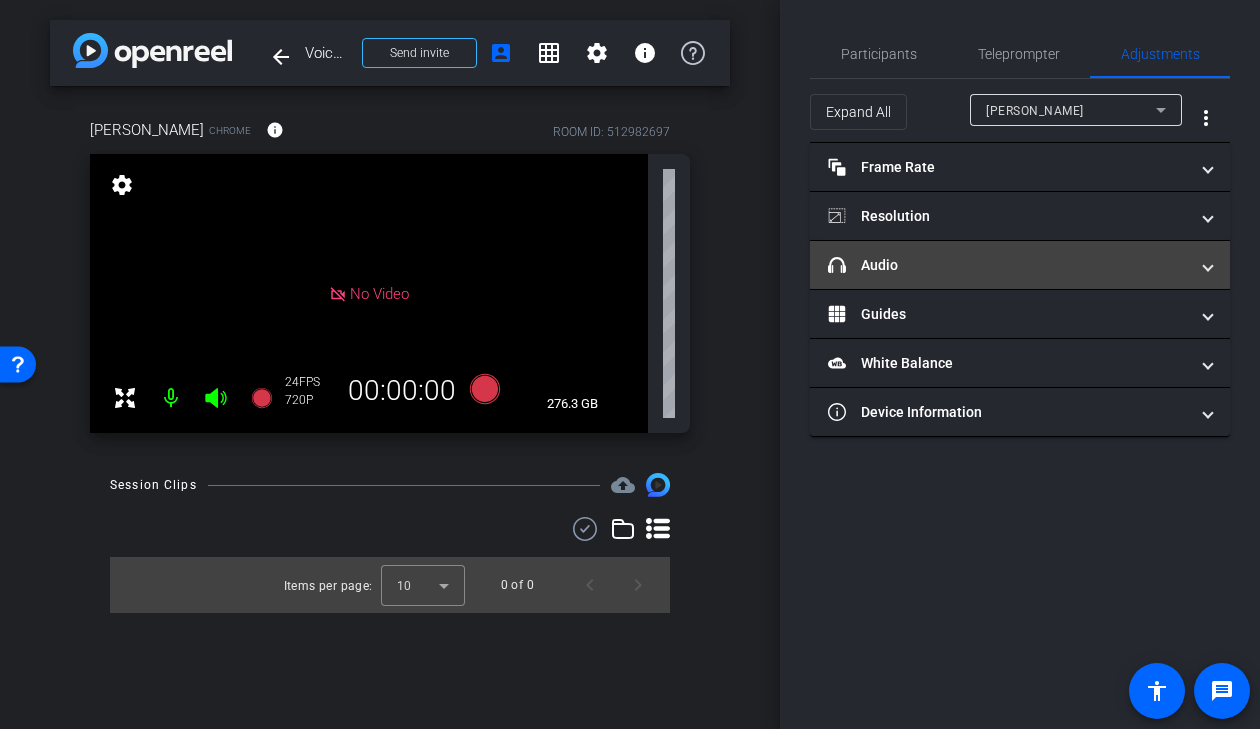 click on "headphone icon
Audio" at bounding box center [1008, 265] 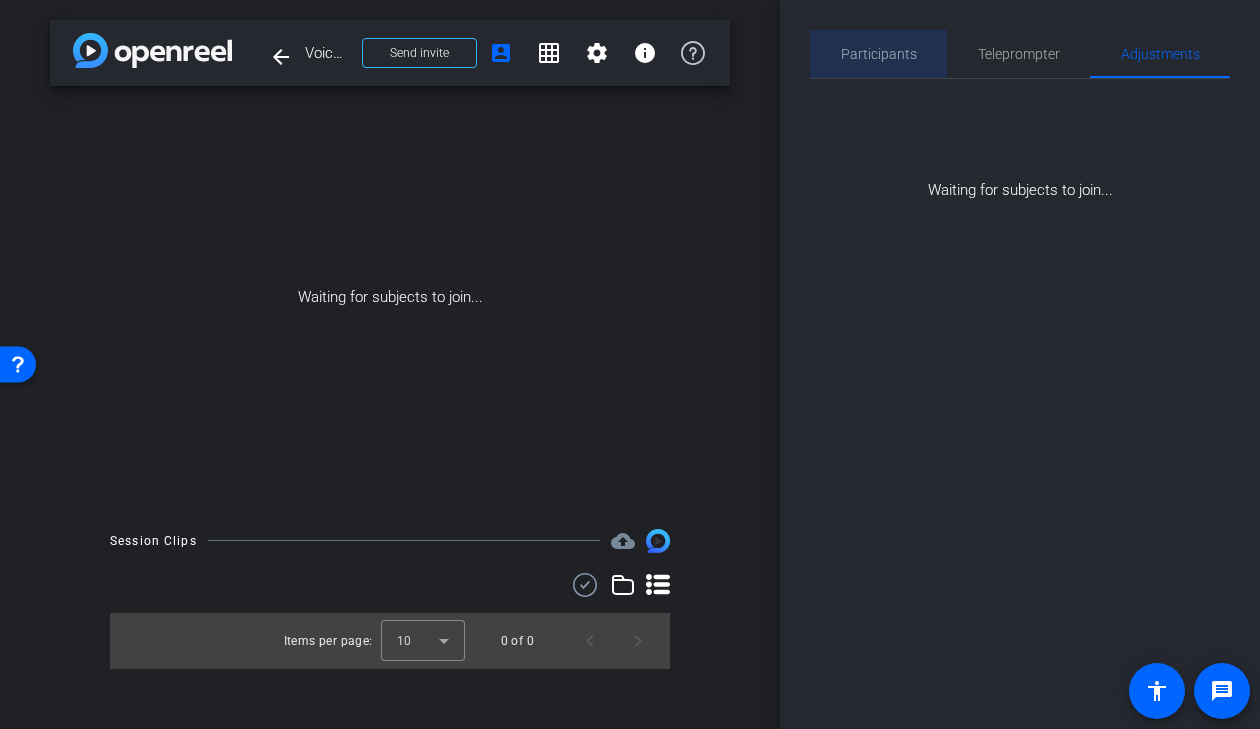 click on "Participants" at bounding box center (879, 54) 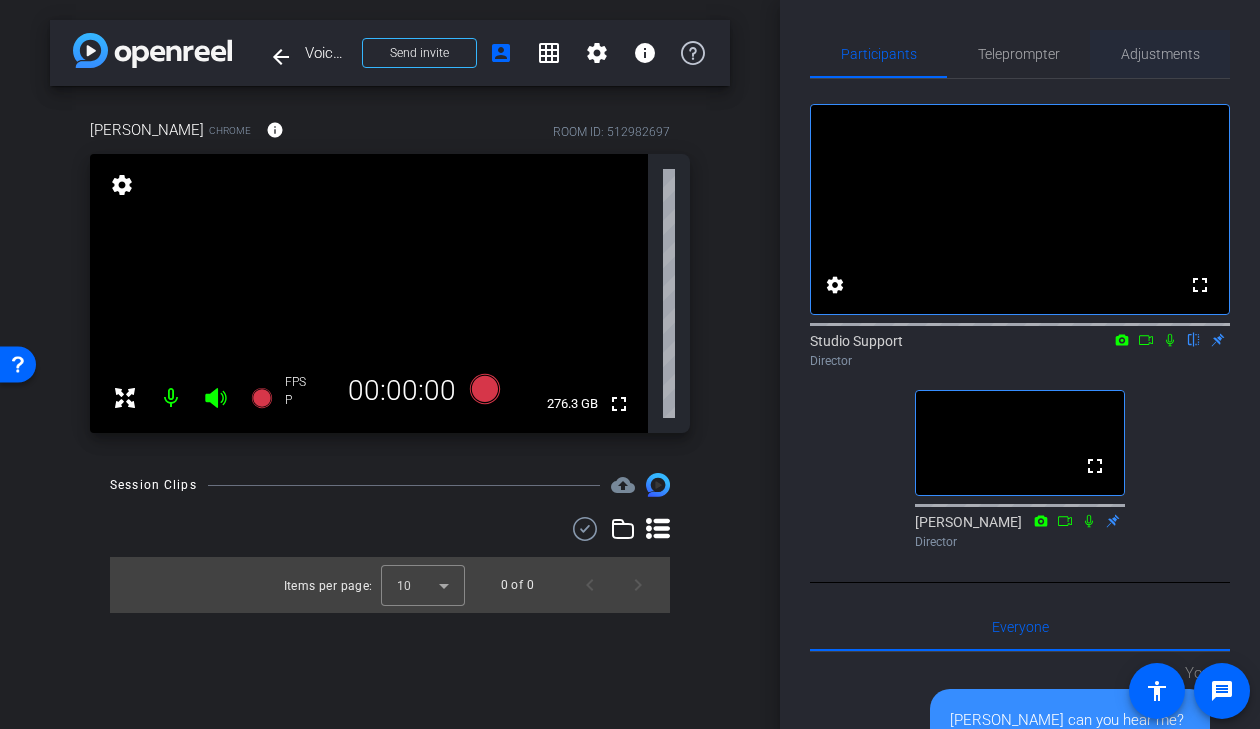 click on "Adjustments" at bounding box center [1160, 54] 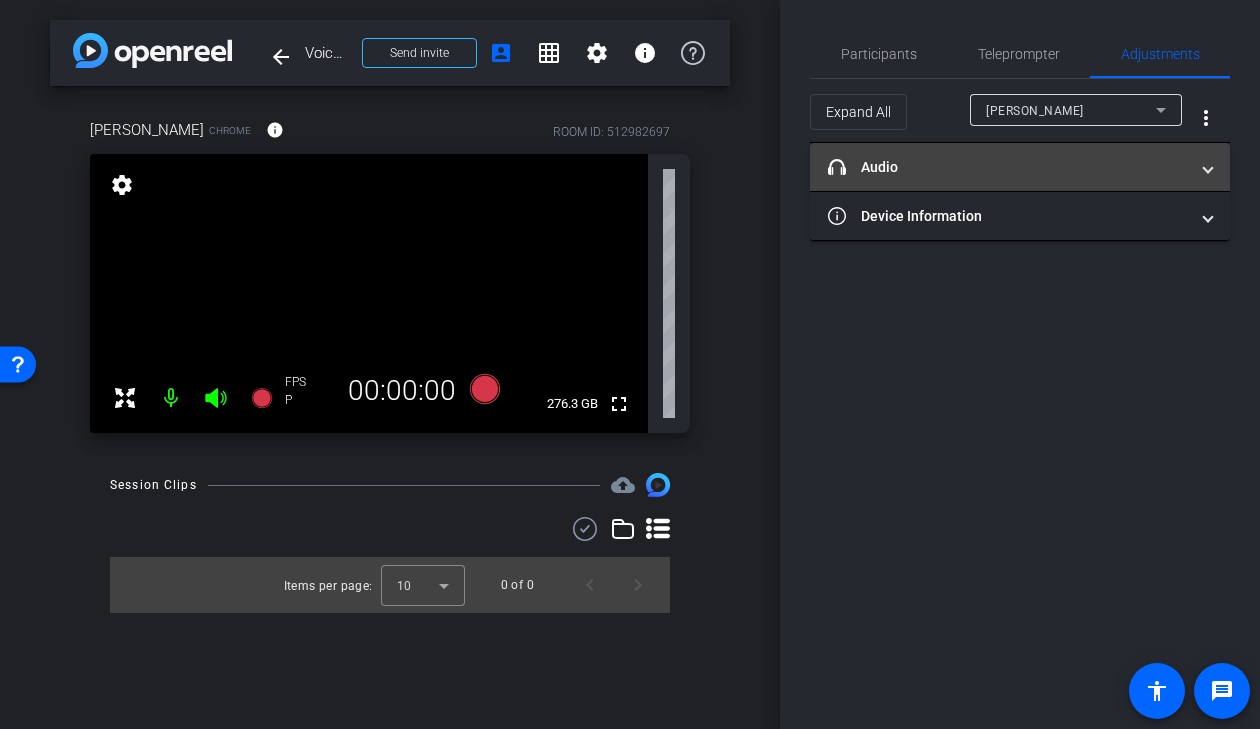 click on "headphone icon
Audio" at bounding box center [1008, 167] 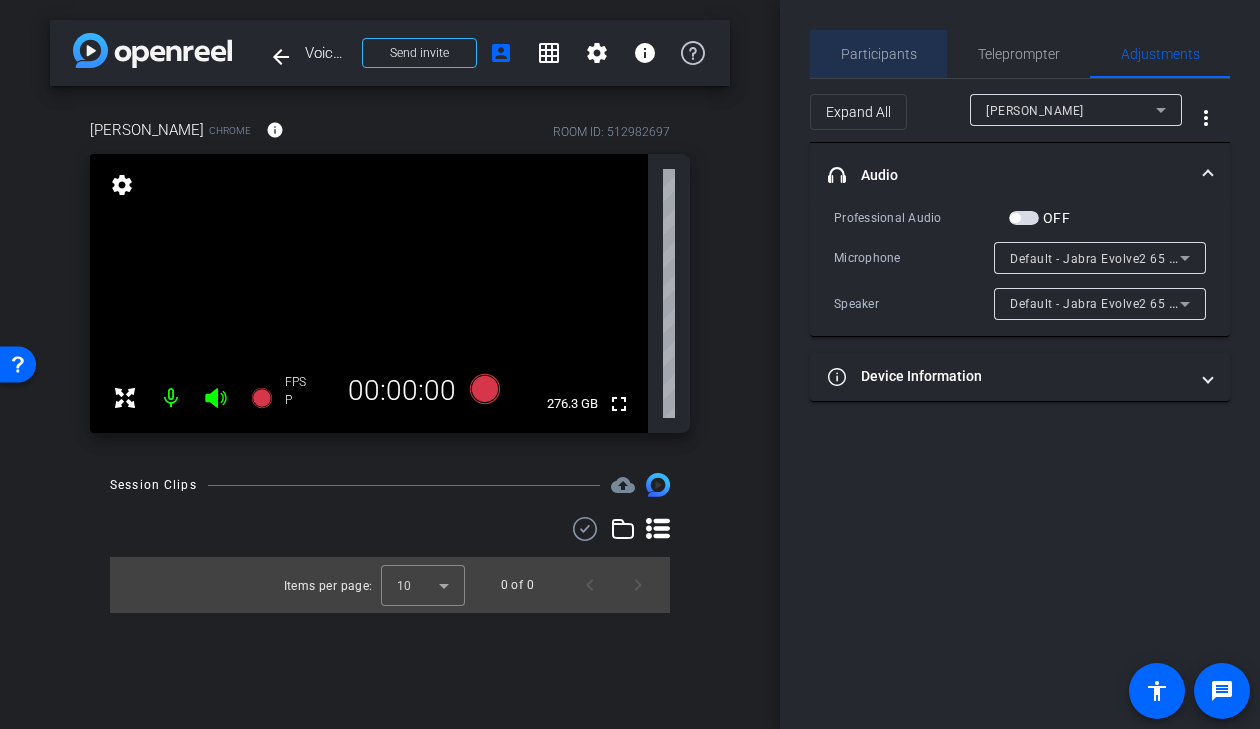 click on "Participants" at bounding box center [879, 54] 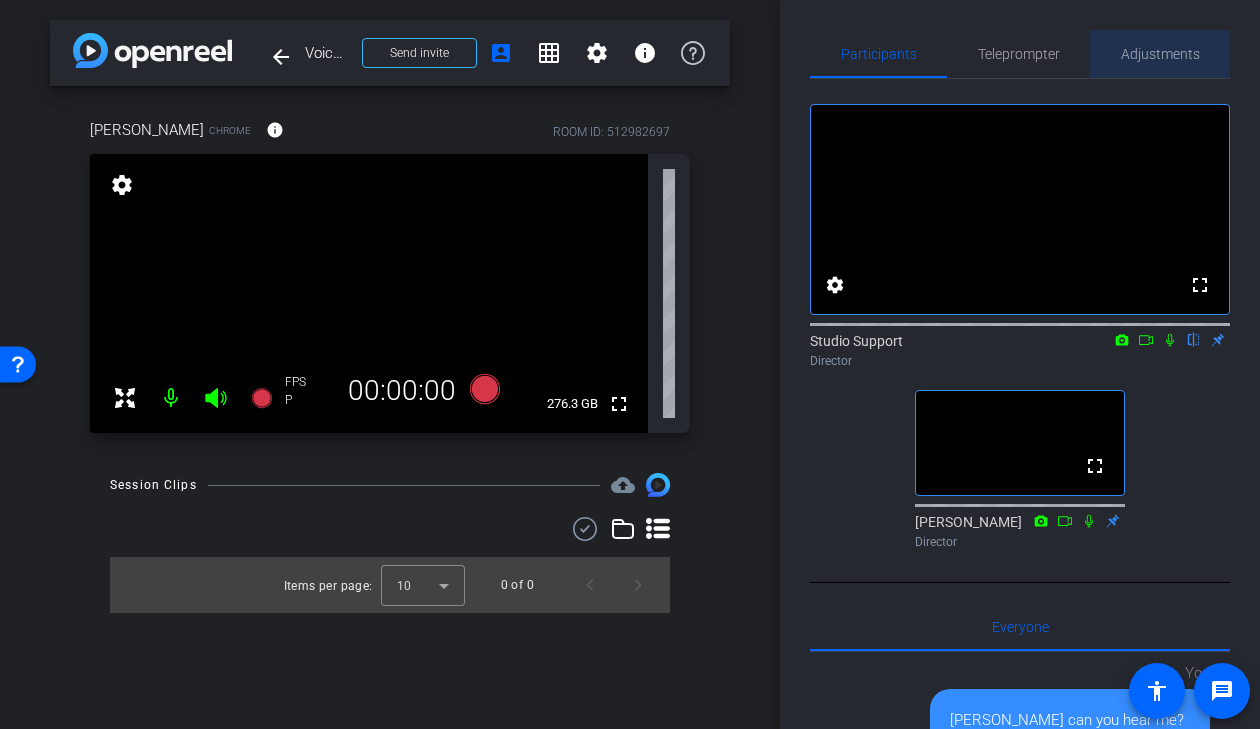 click on "Adjustments" at bounding box center [1160, 54] 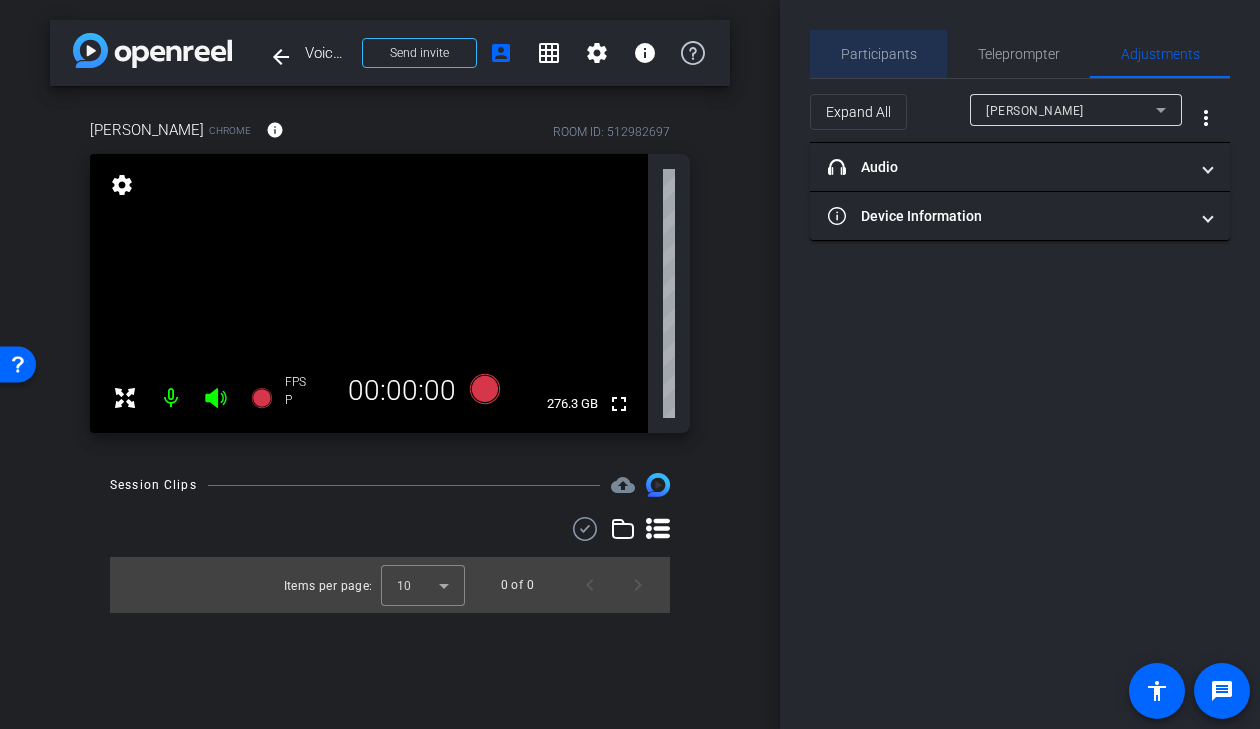 click on "Participants" at bounding box center [879, 54] 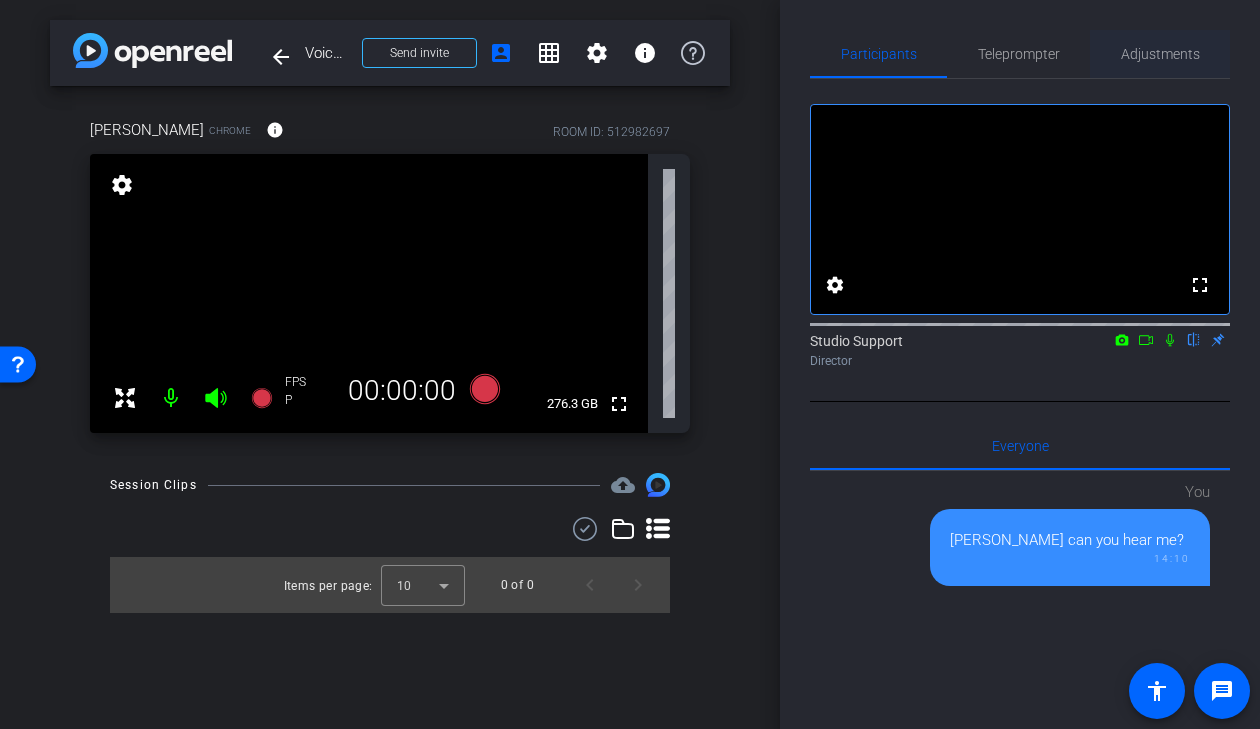 click on "Adjustments" at bounding box center (1160, 54) 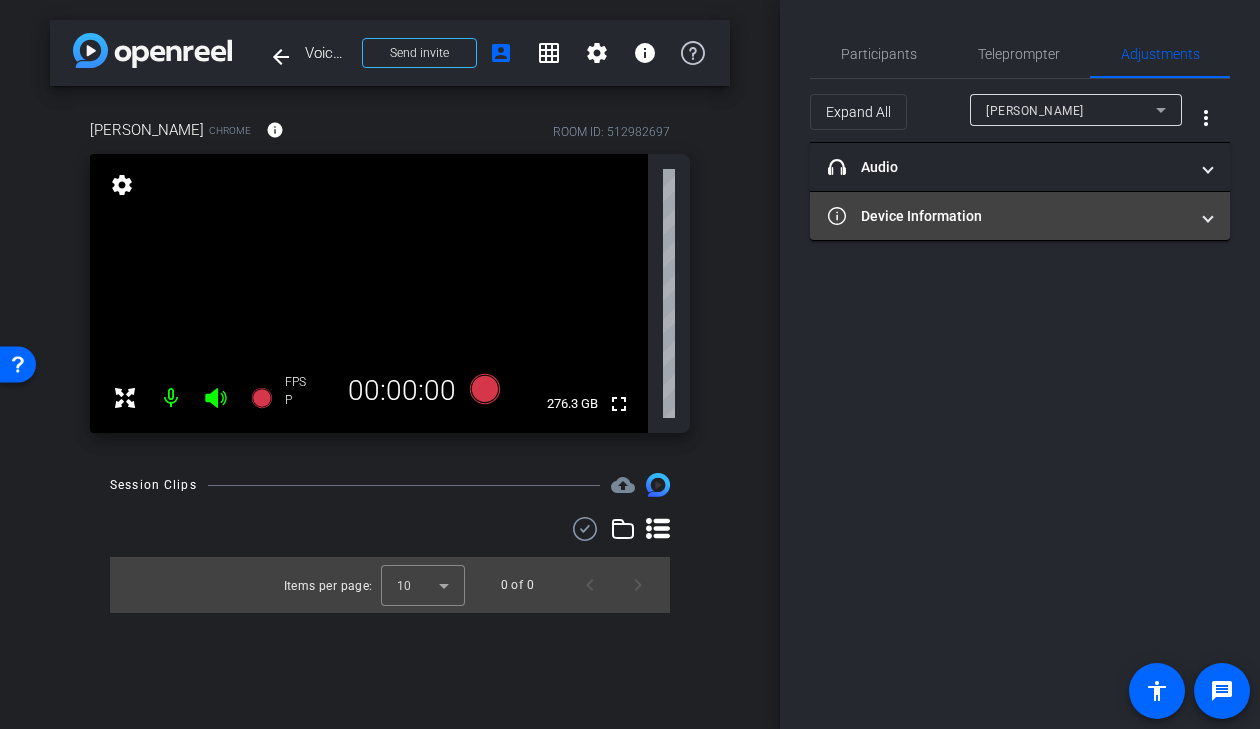 click on "Device Information" at bounding box center [1008, 216] 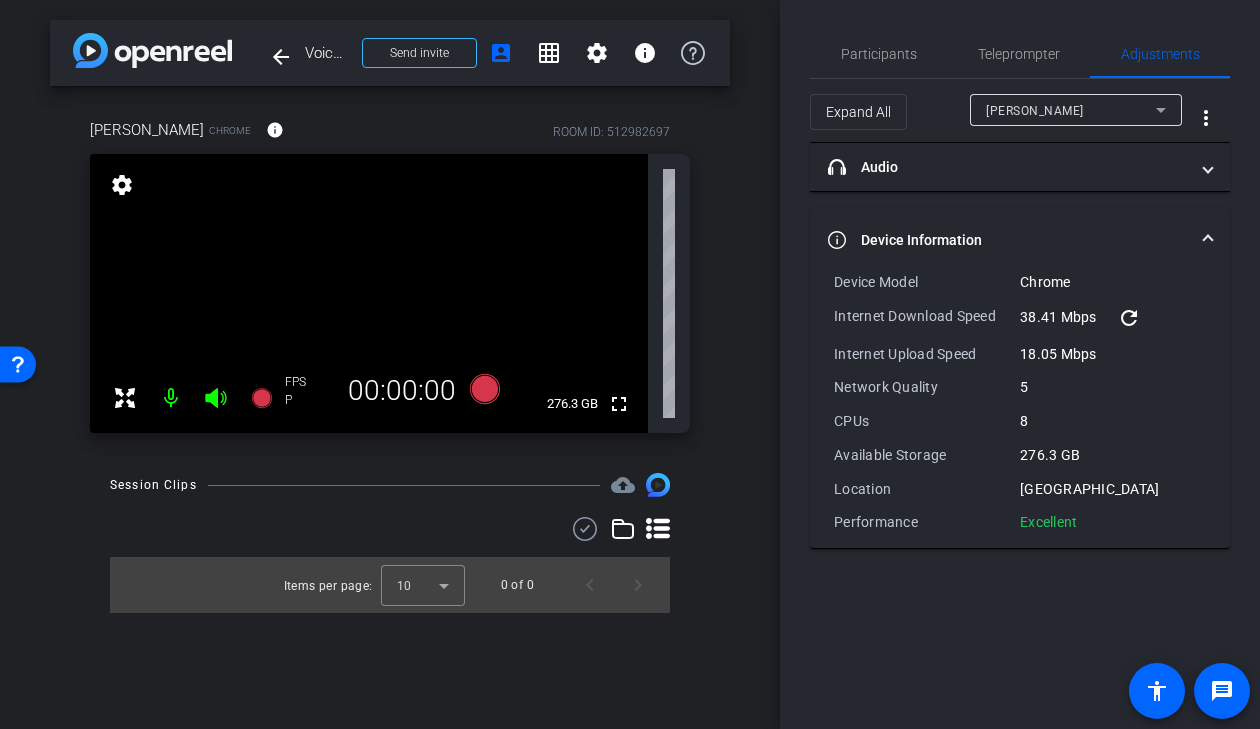 drag, startPoint x: 1082, startPoint y: 526, endPoint x: 835, endPoint y: 280, distance: 348.60437 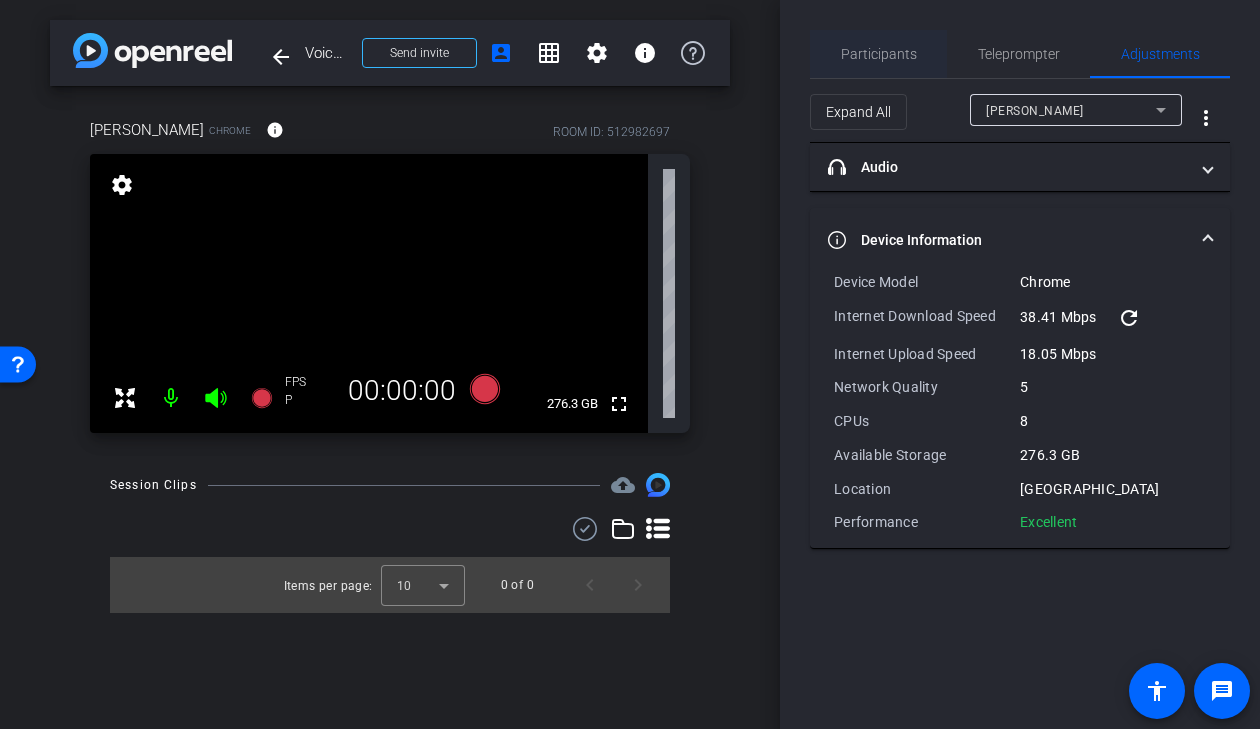 click on "Participants" at bounding box center (879, 54) 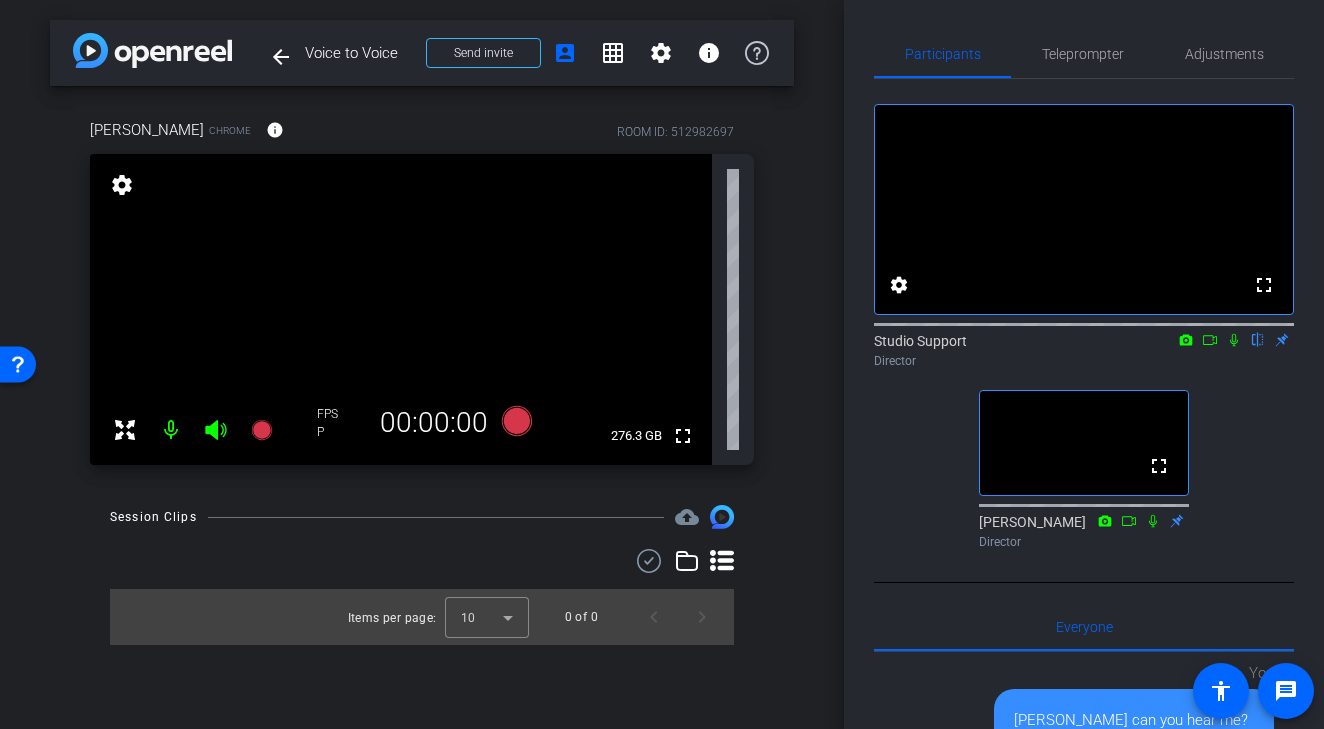 drag, startPoint x: 398, startPoint y: 56, endPoint x: 306, endPoint y: 53, distance: 92.0489 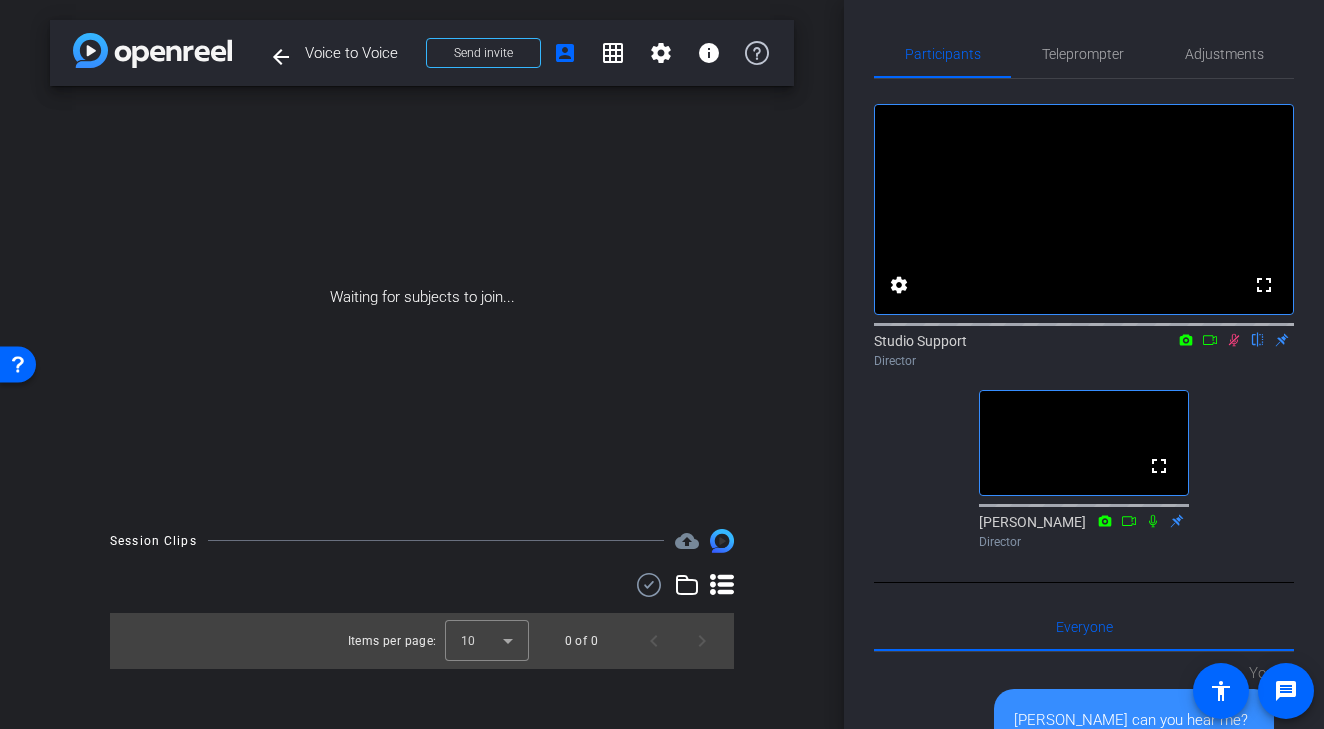 click 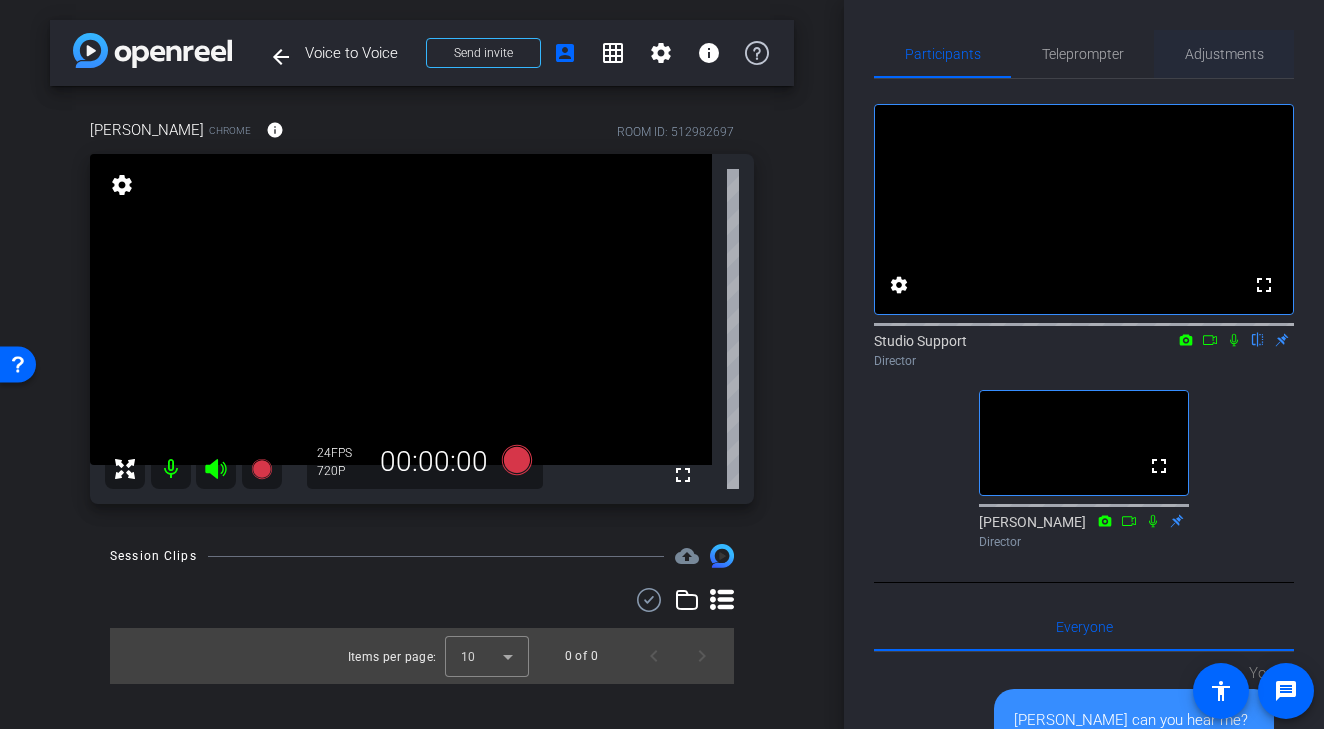click on "Adjustments" at bounding box center (1224, 54) 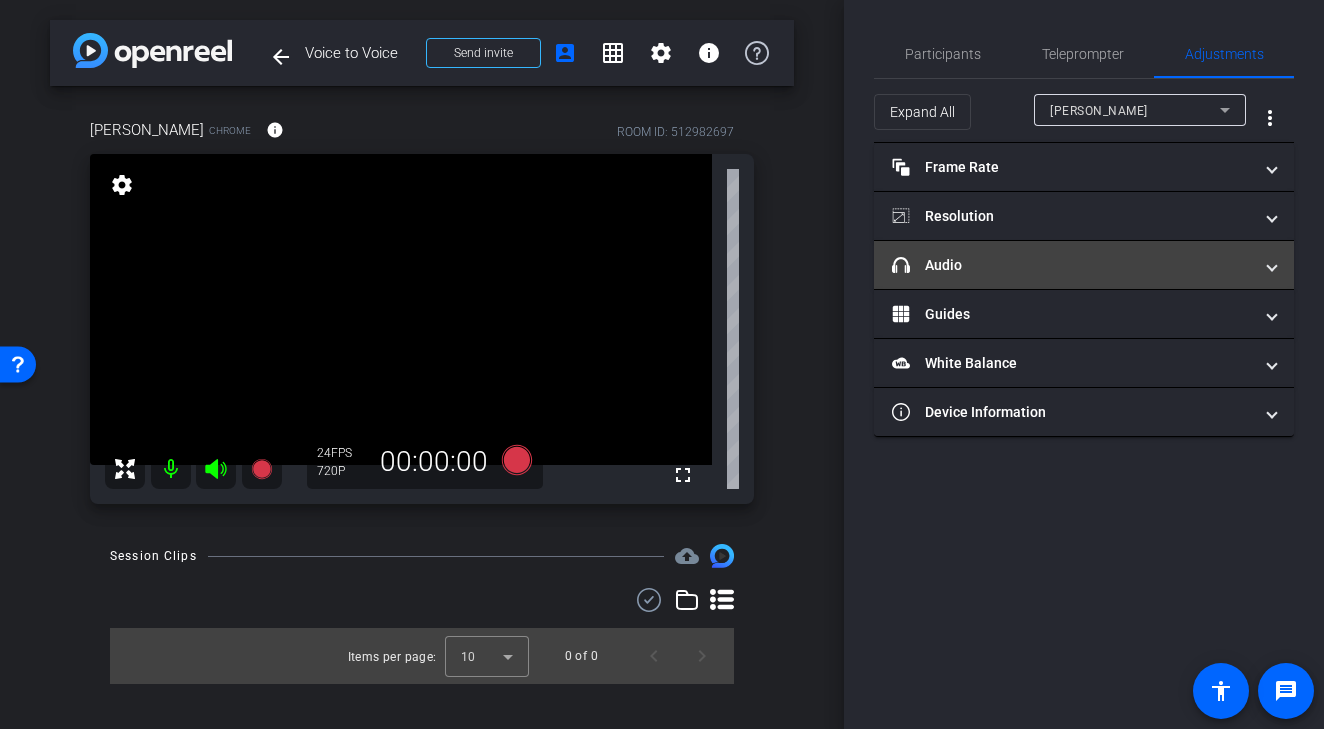 click on "headphone icon
Audio" at bounding box center [1084, 265] 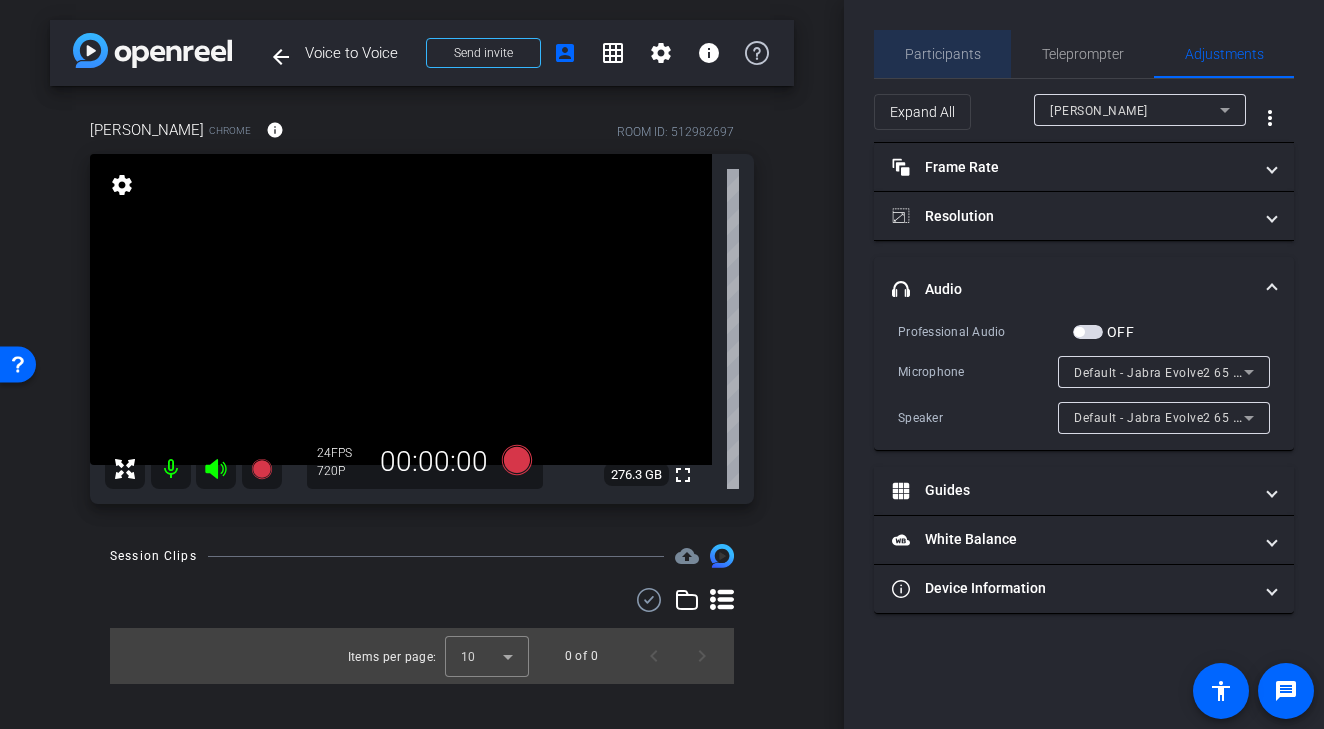 click on "Participants" at bounding box center [943, 54] 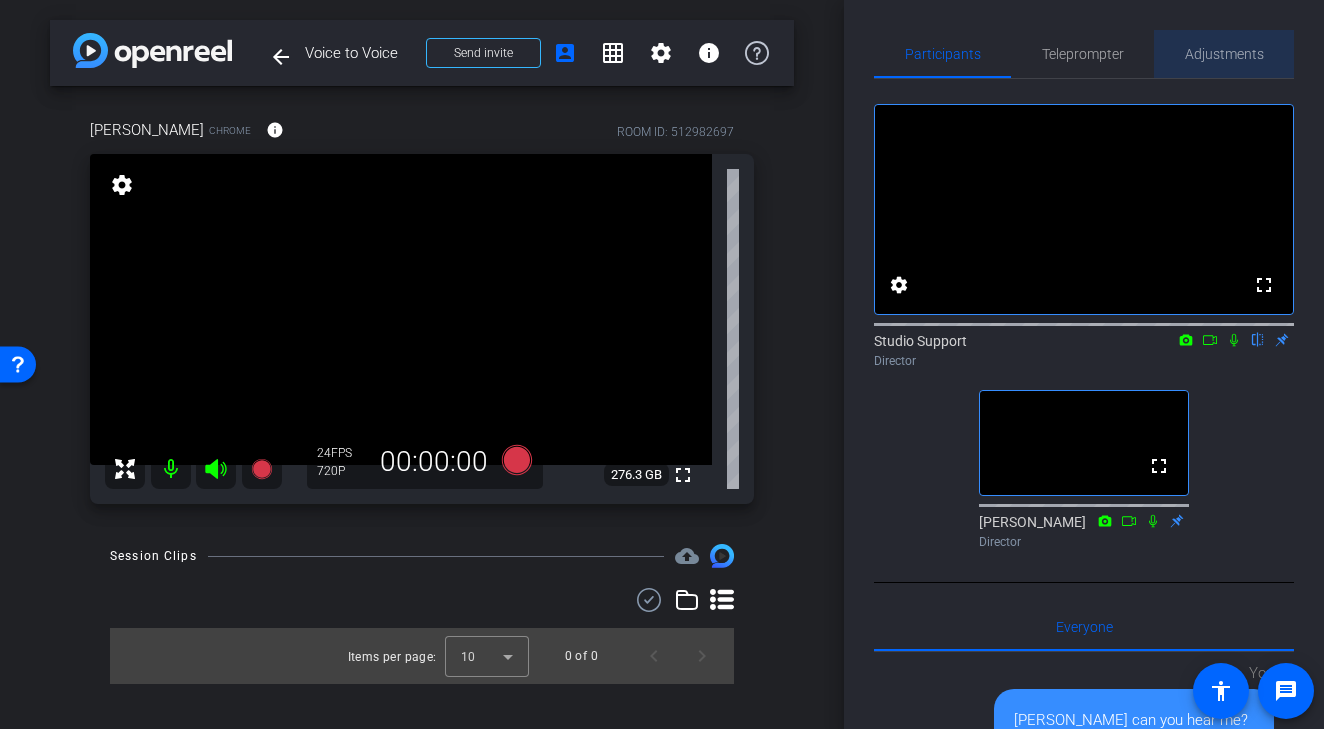 click on "Adjustments" at bounding box center (1224, 54) 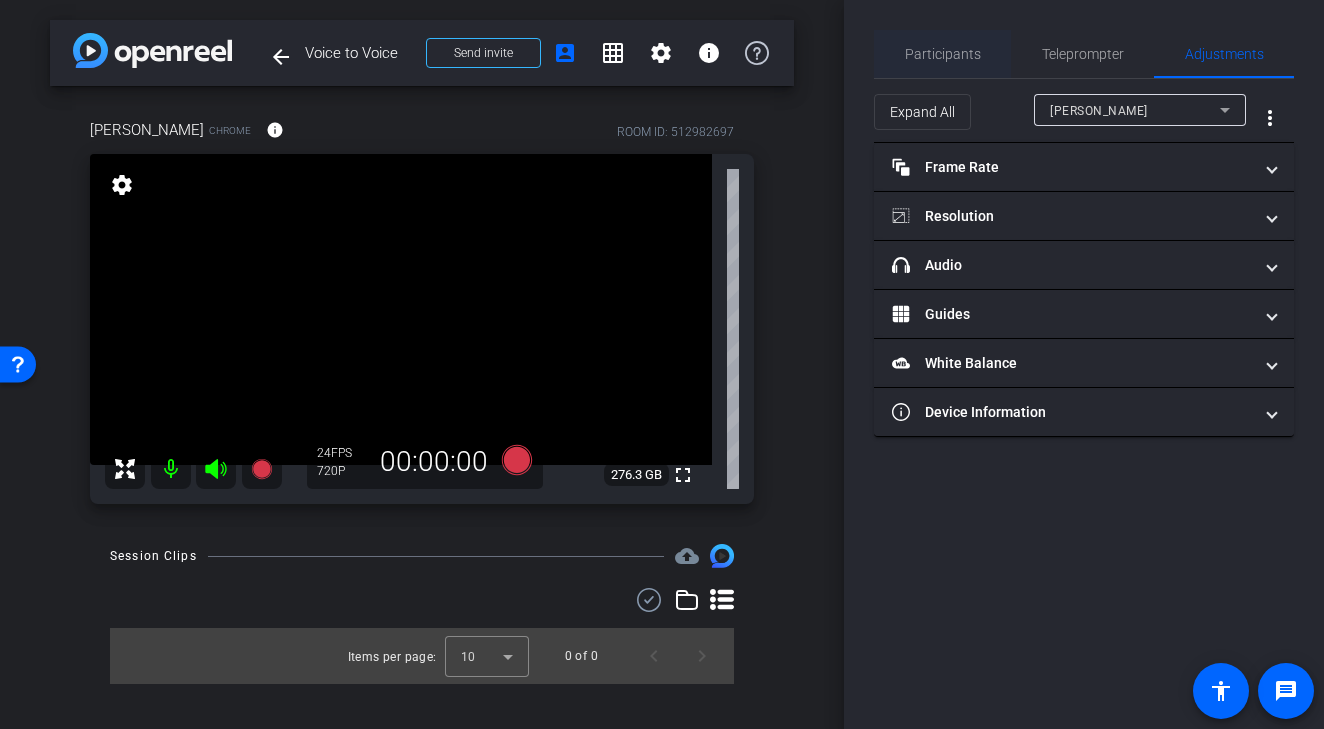 click on "Participants" at bounding box center (943, 54) 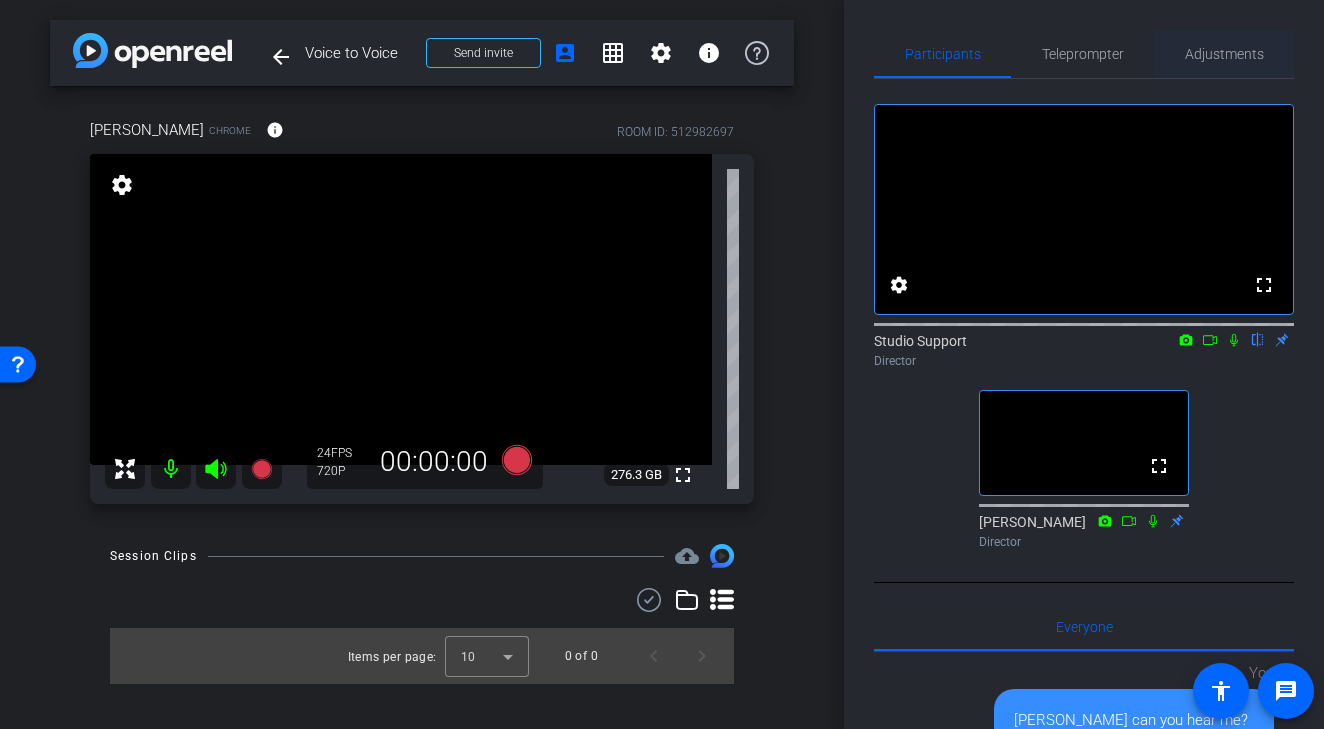 click on "Adjustments" at bounding box center (1224, 54) 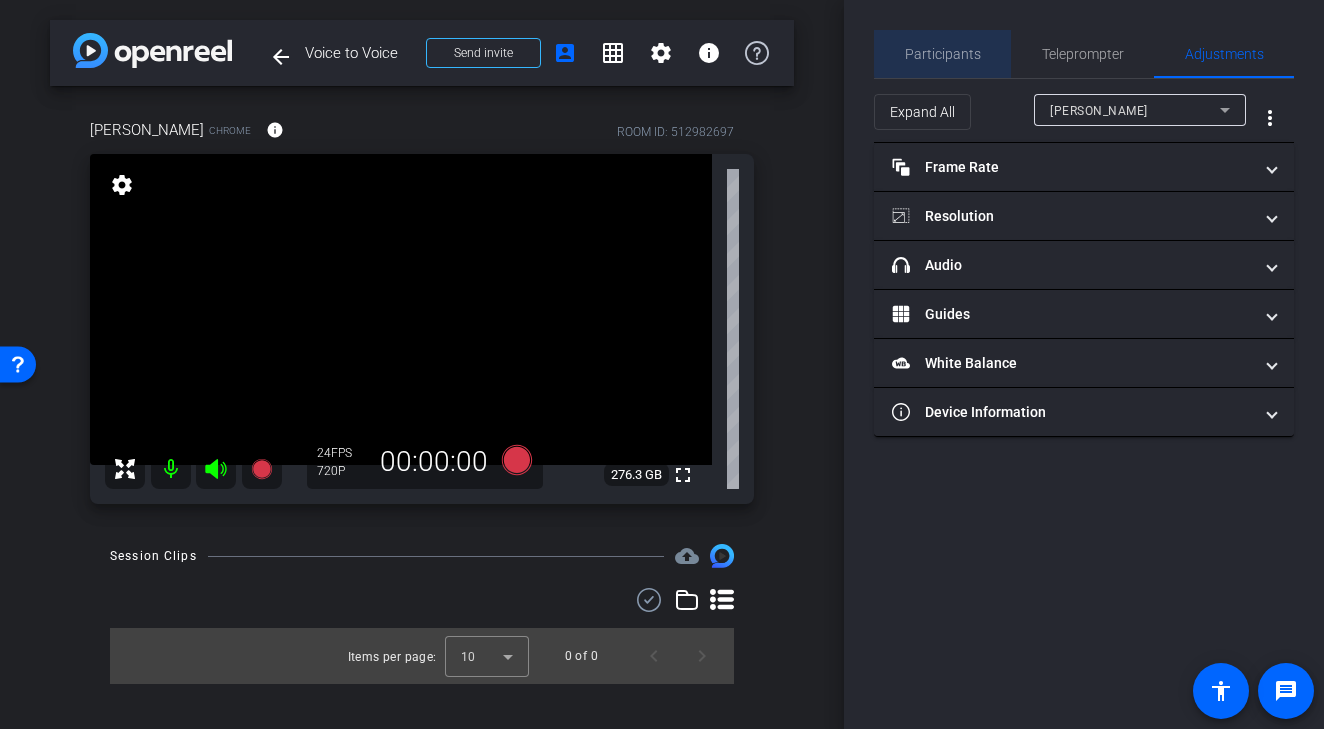 click on "Participants" at bounding box center (942, 54) 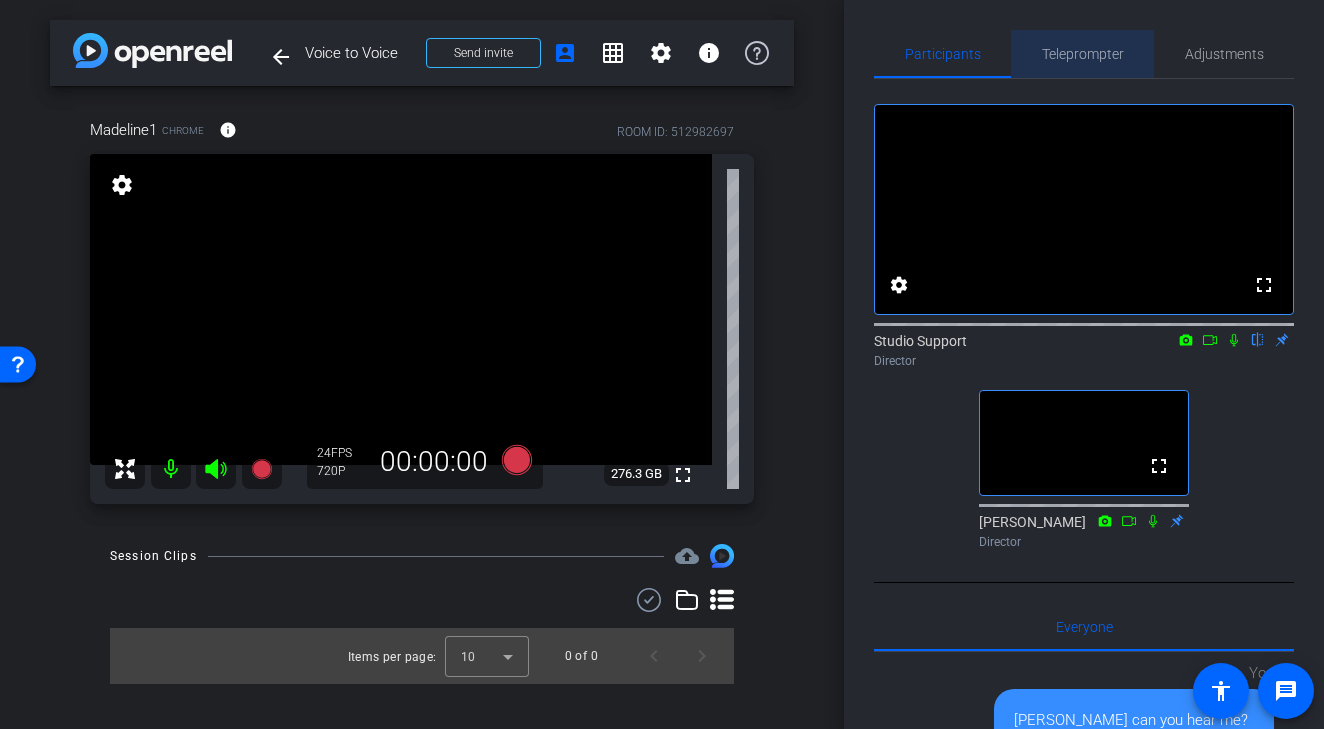 click on "Teleprompter" at bounding box center (1083, 54) 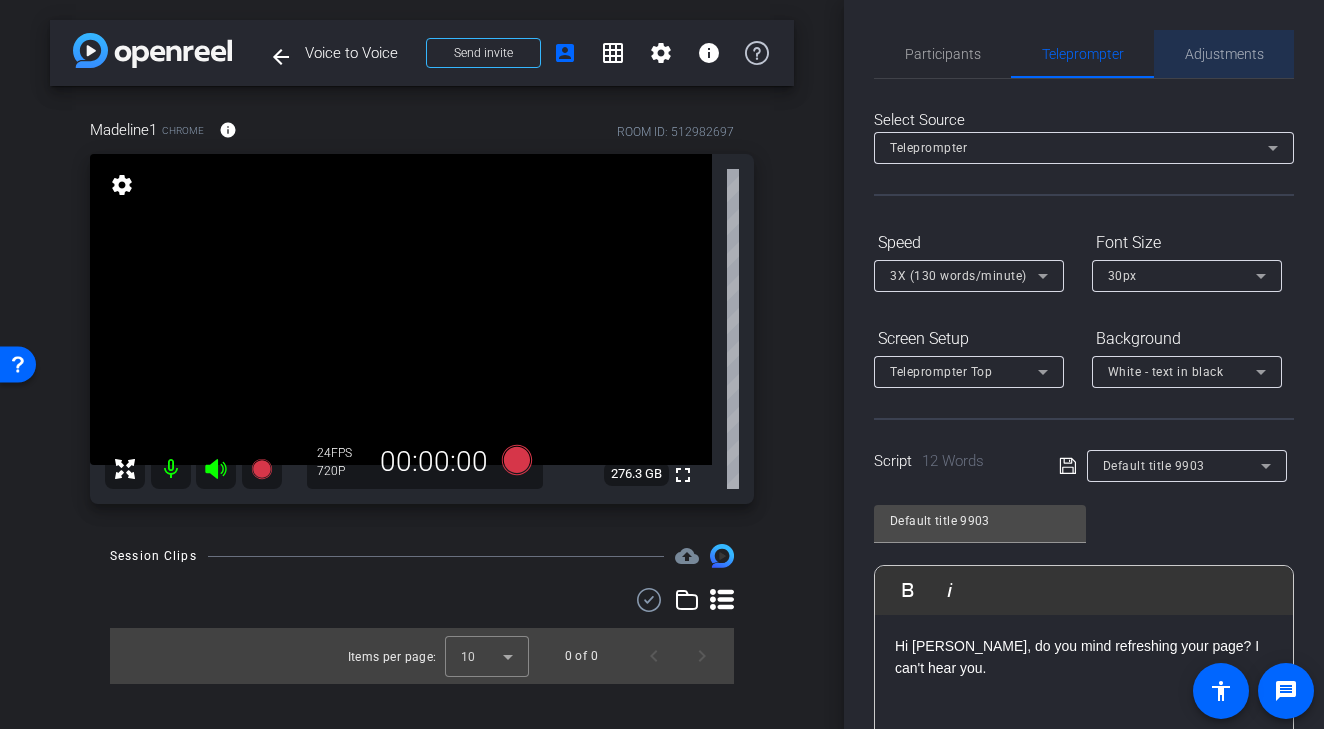 click on "Adjustments" at bounding box center (1224, 54) 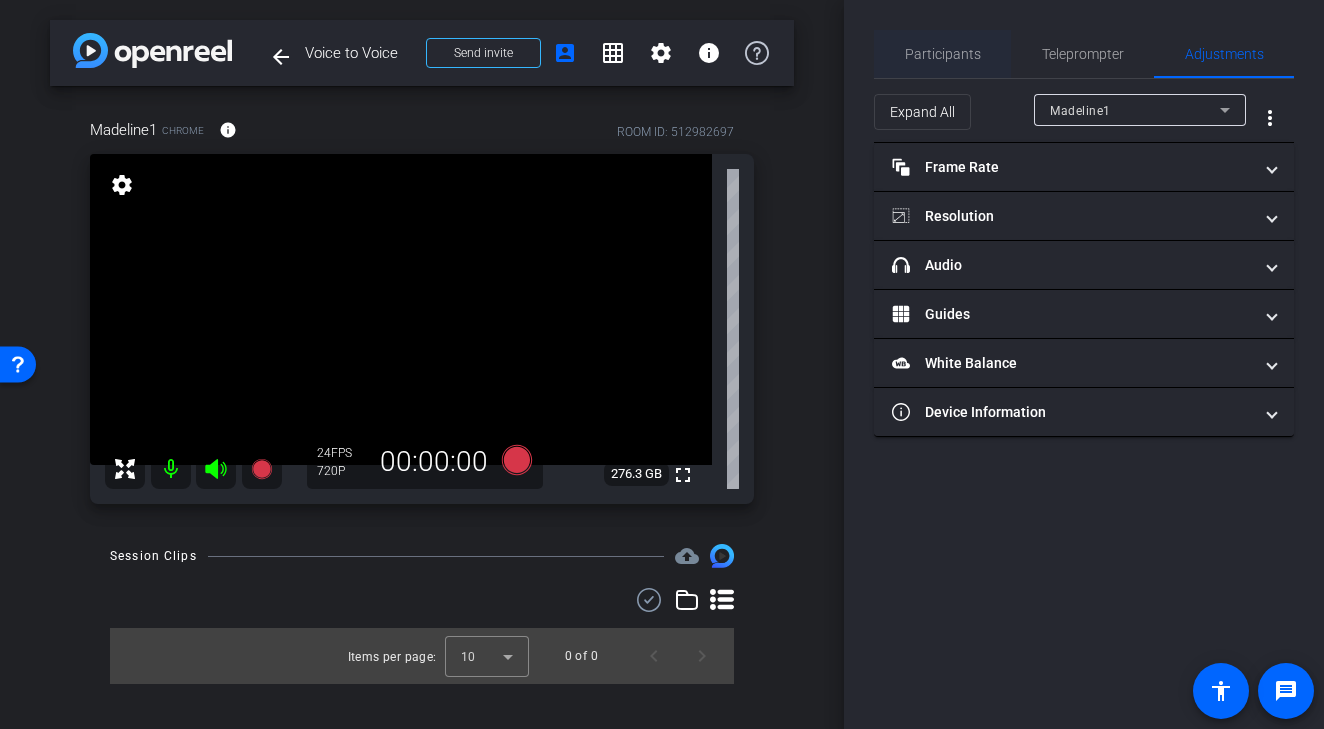 click on "Participants" at bounding box center [943, 54] 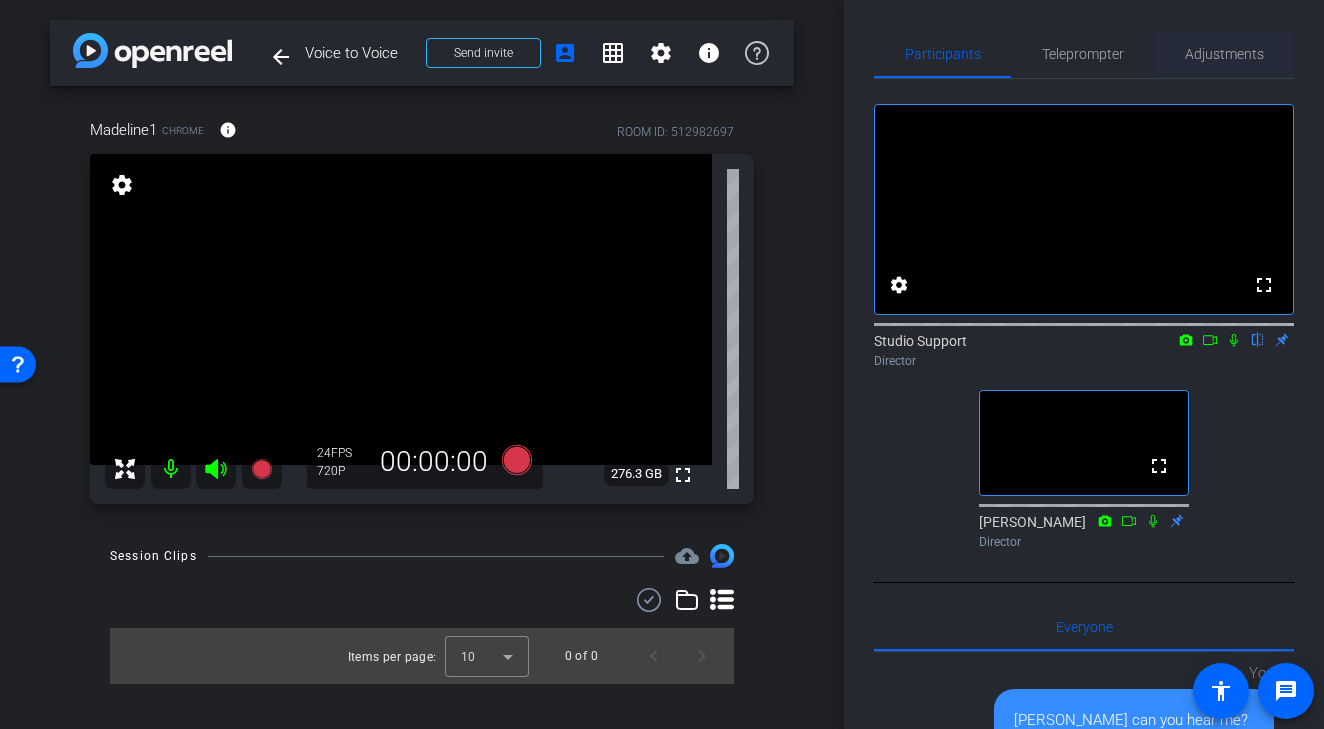 click on "Adjustments" at bounding box center [1224, 54] 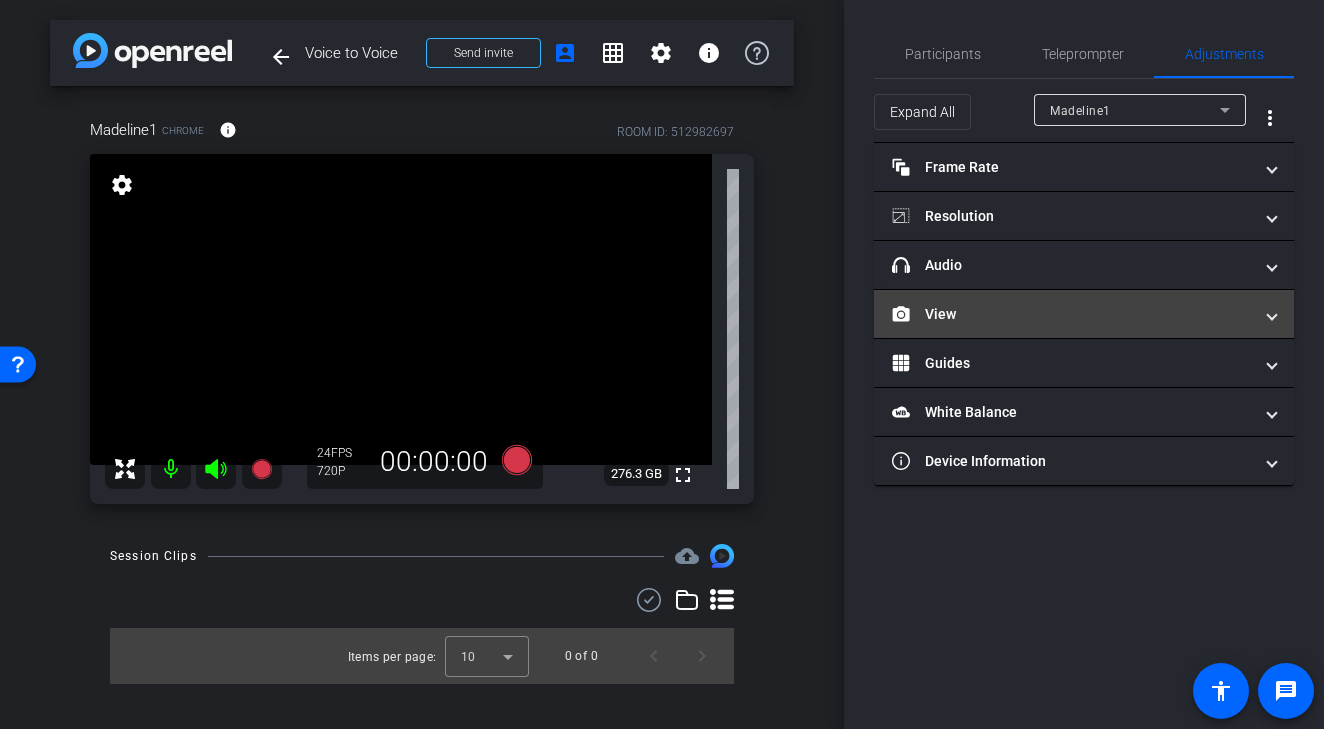 click on "View" at bounding box center [1072, 314] 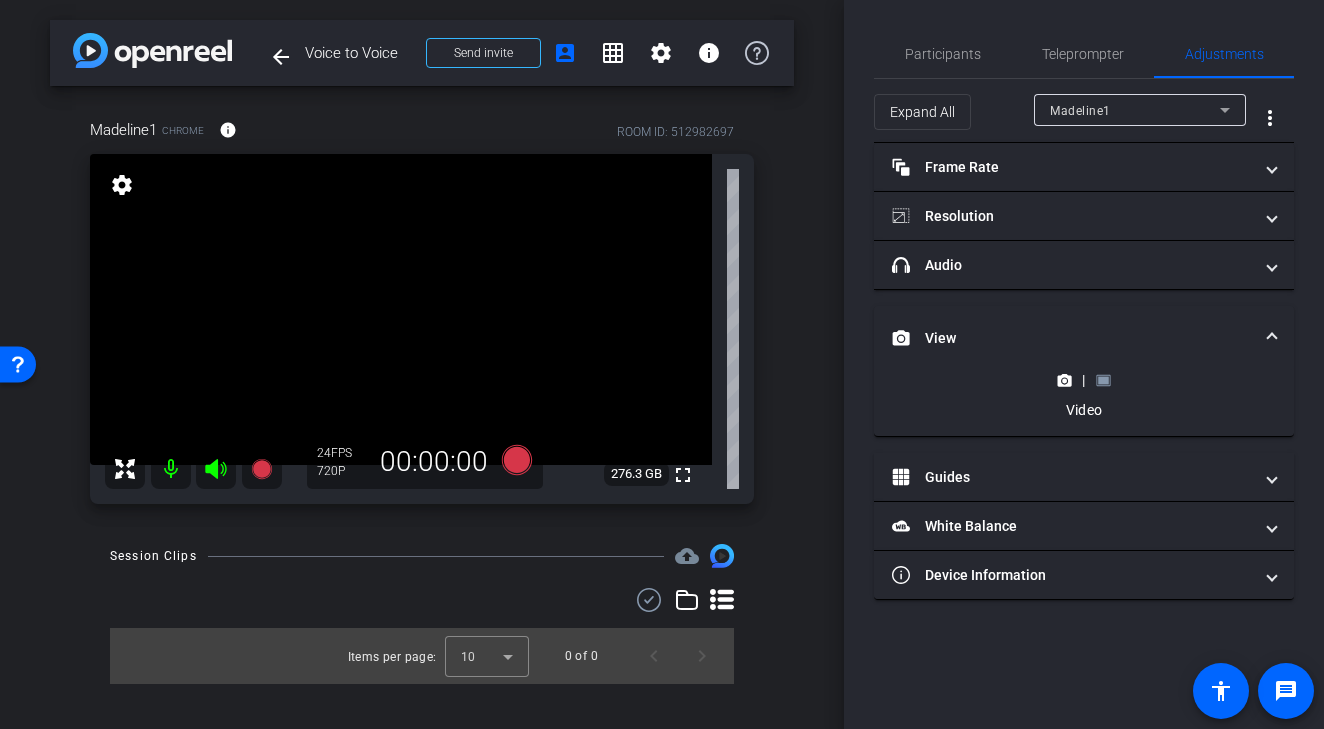 click 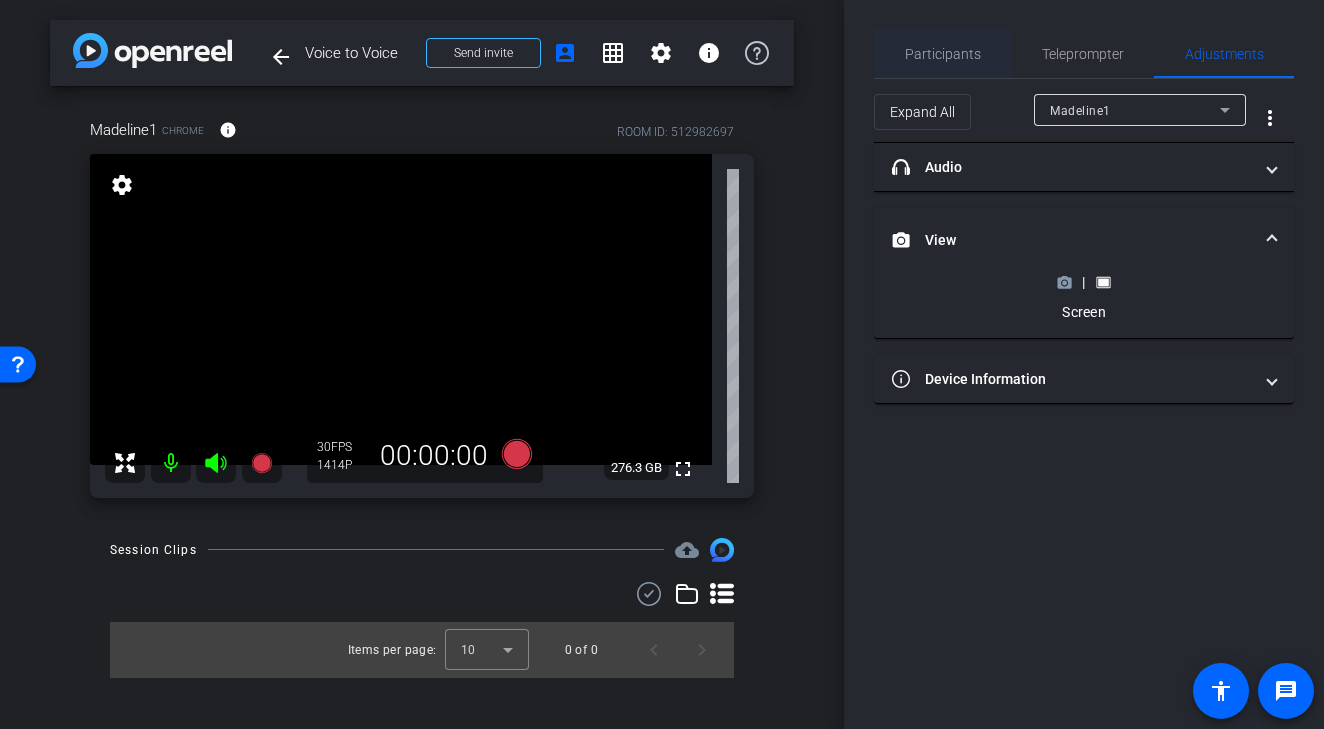 click on "Participants" at bounding box center [943, 54] 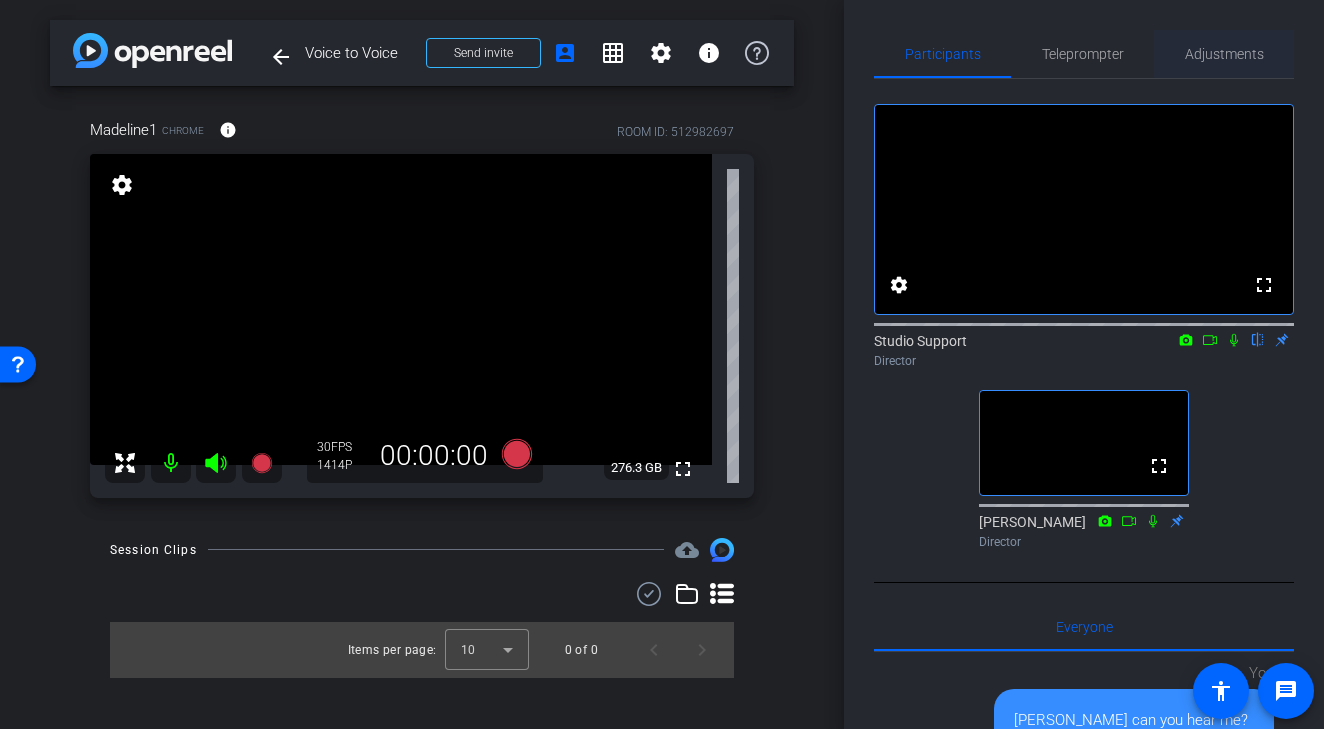click on "Adjustments" at bounding box center (1224, 54) 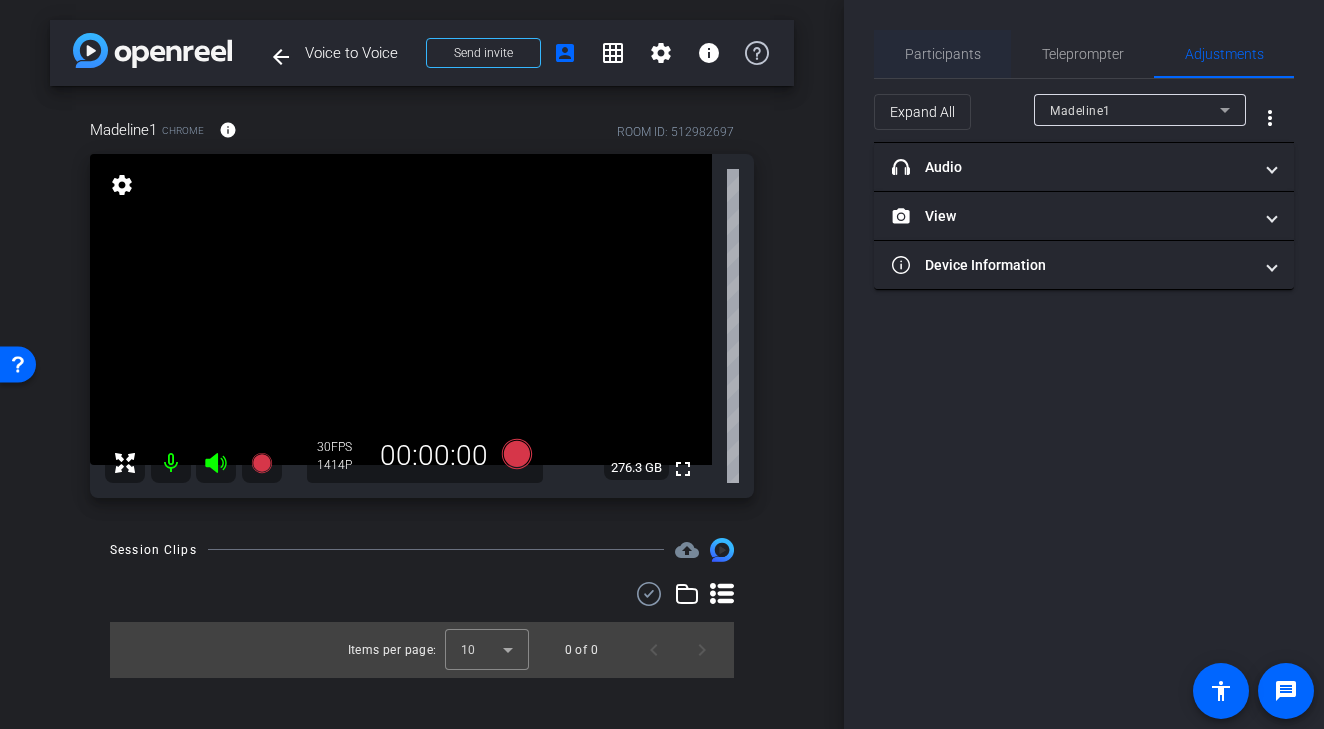 click on "Participants" at bounding box center [943, 54] 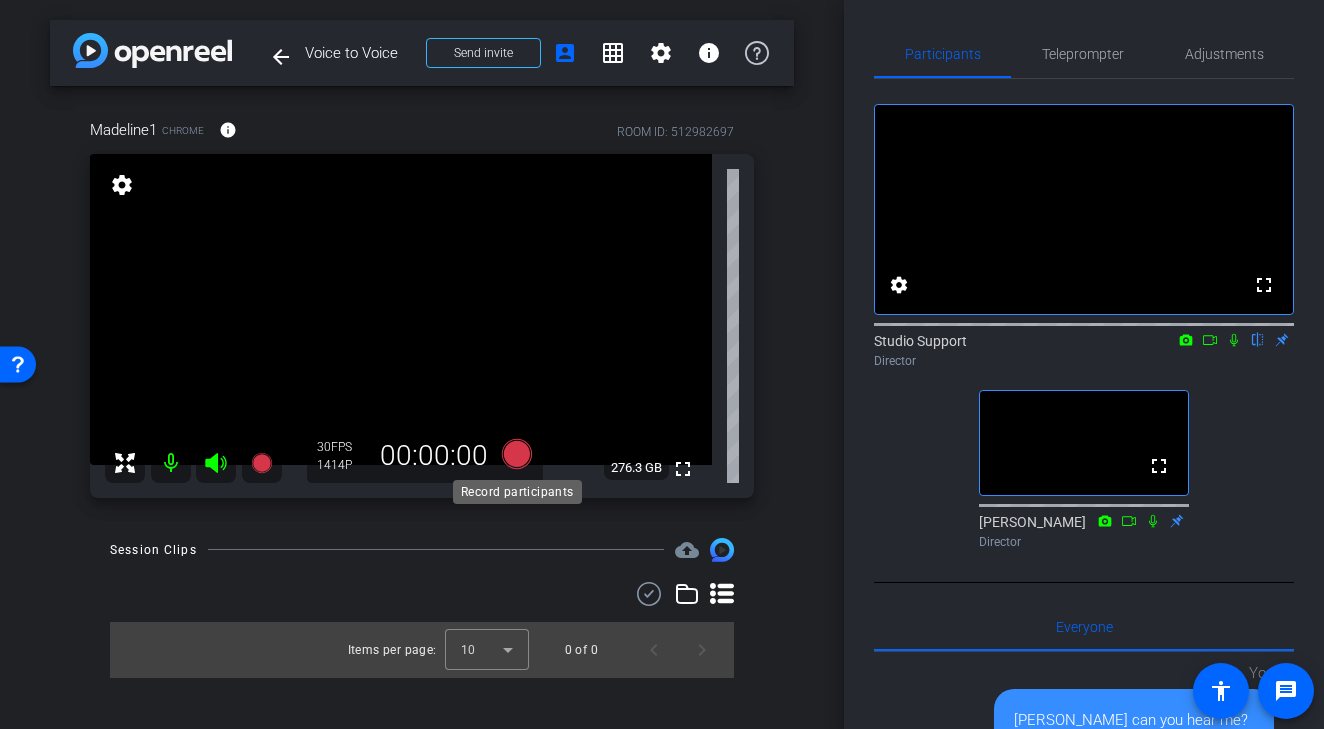 click 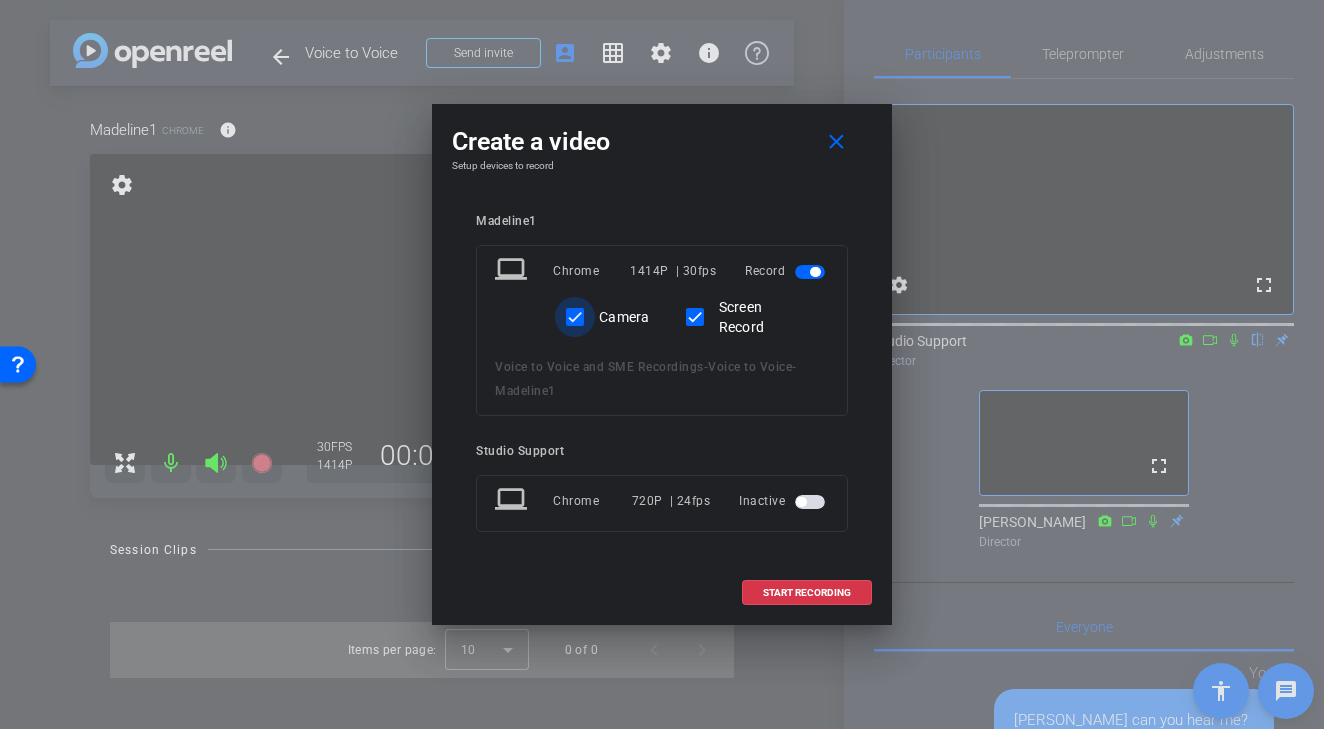 click on "Camera" at bounding box center [575, 317] 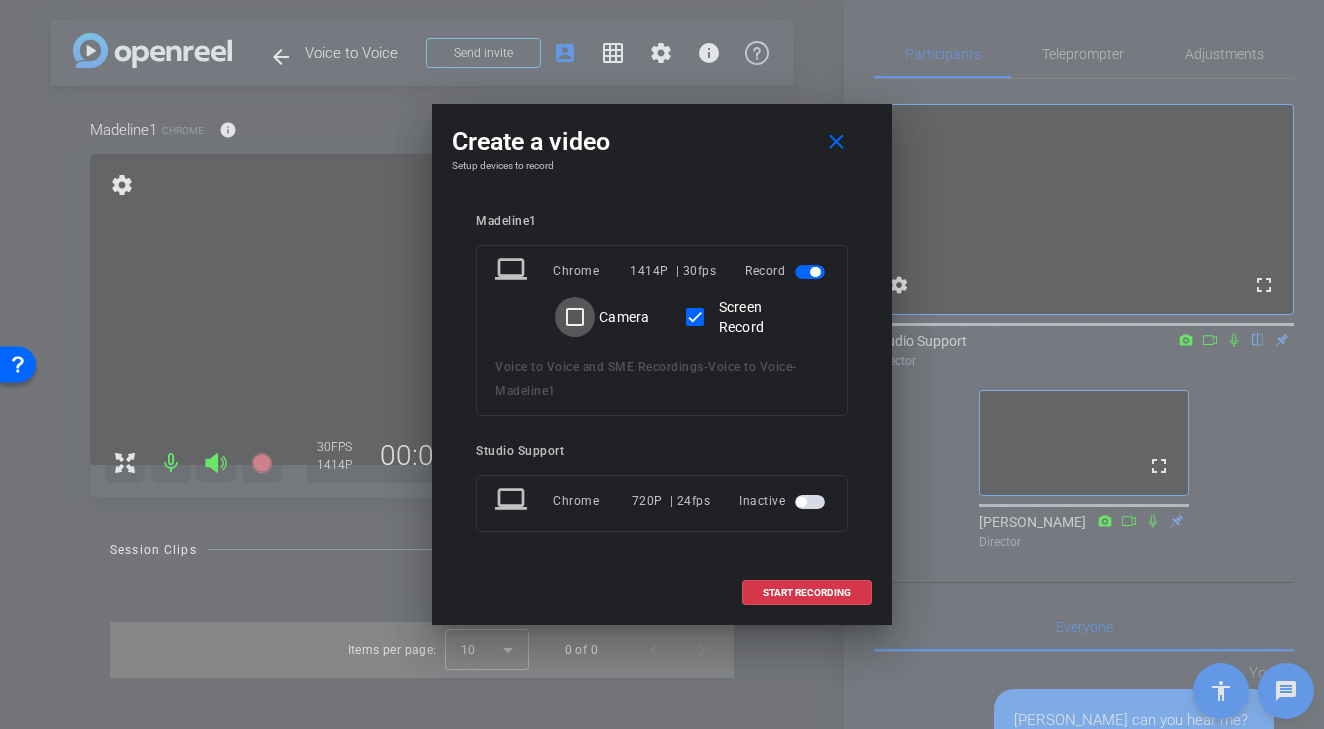 checkbox on "false" 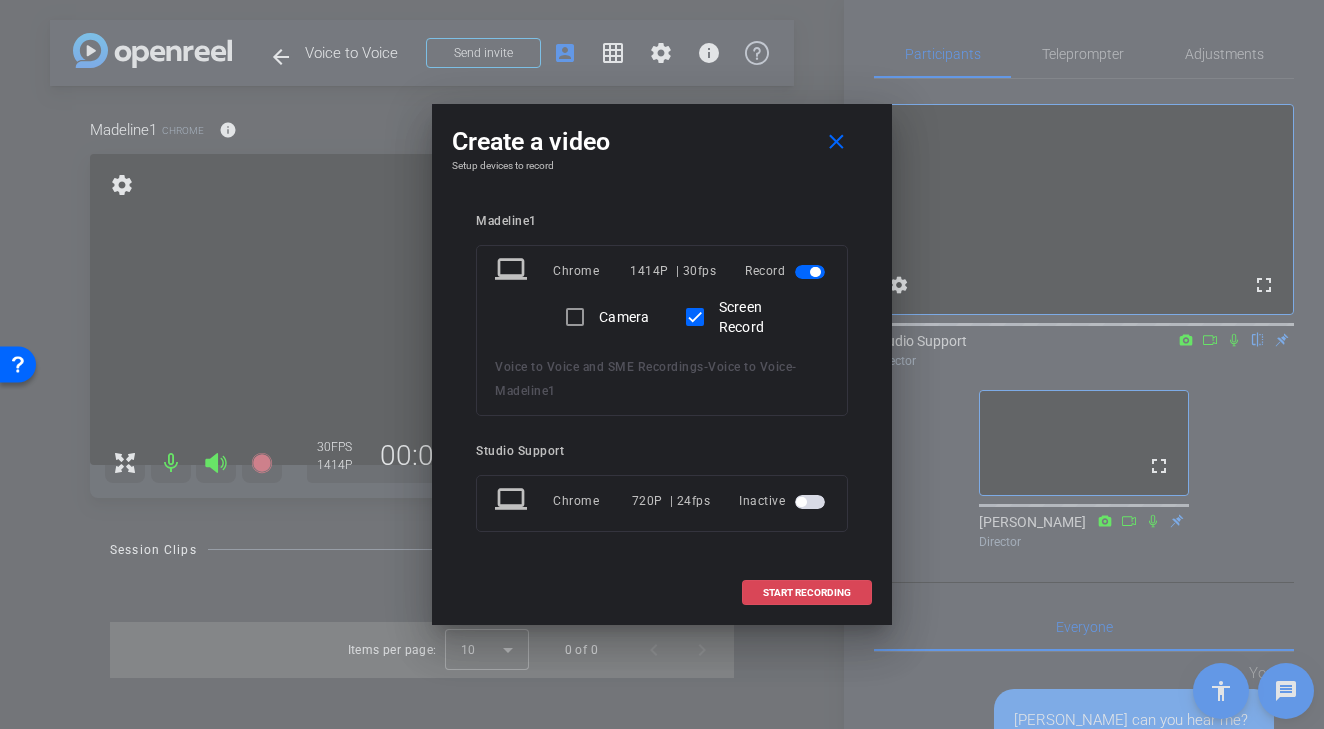 click at bounding box center [807, 593] 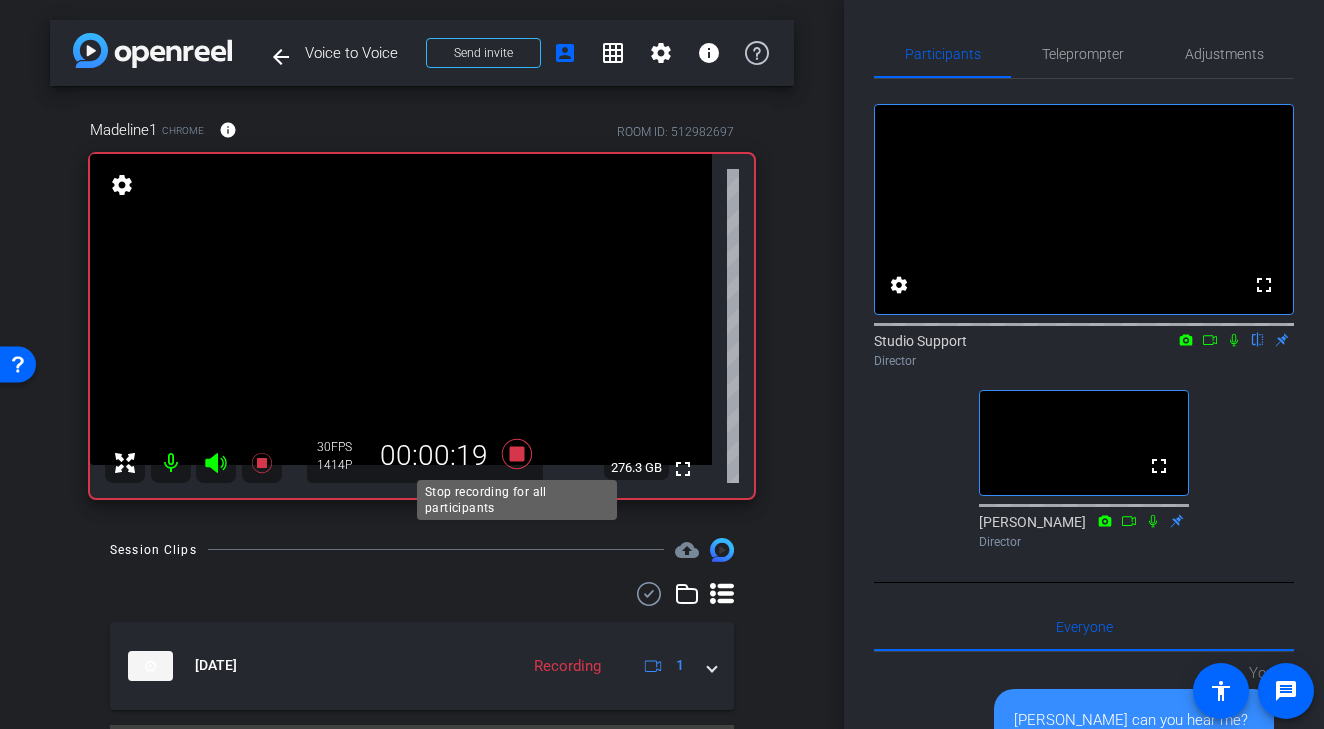 click 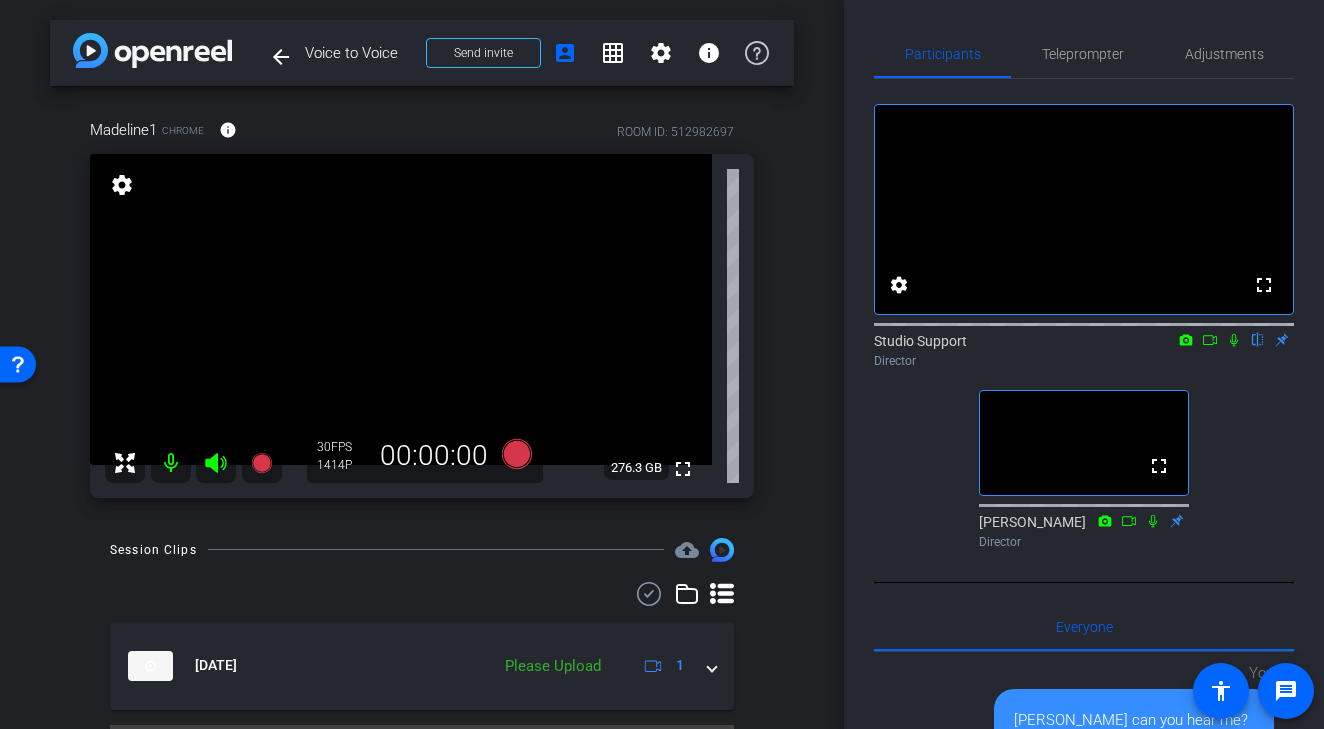 scroll, scrollTop: 52, scrollLeft: 0, axis: vertical 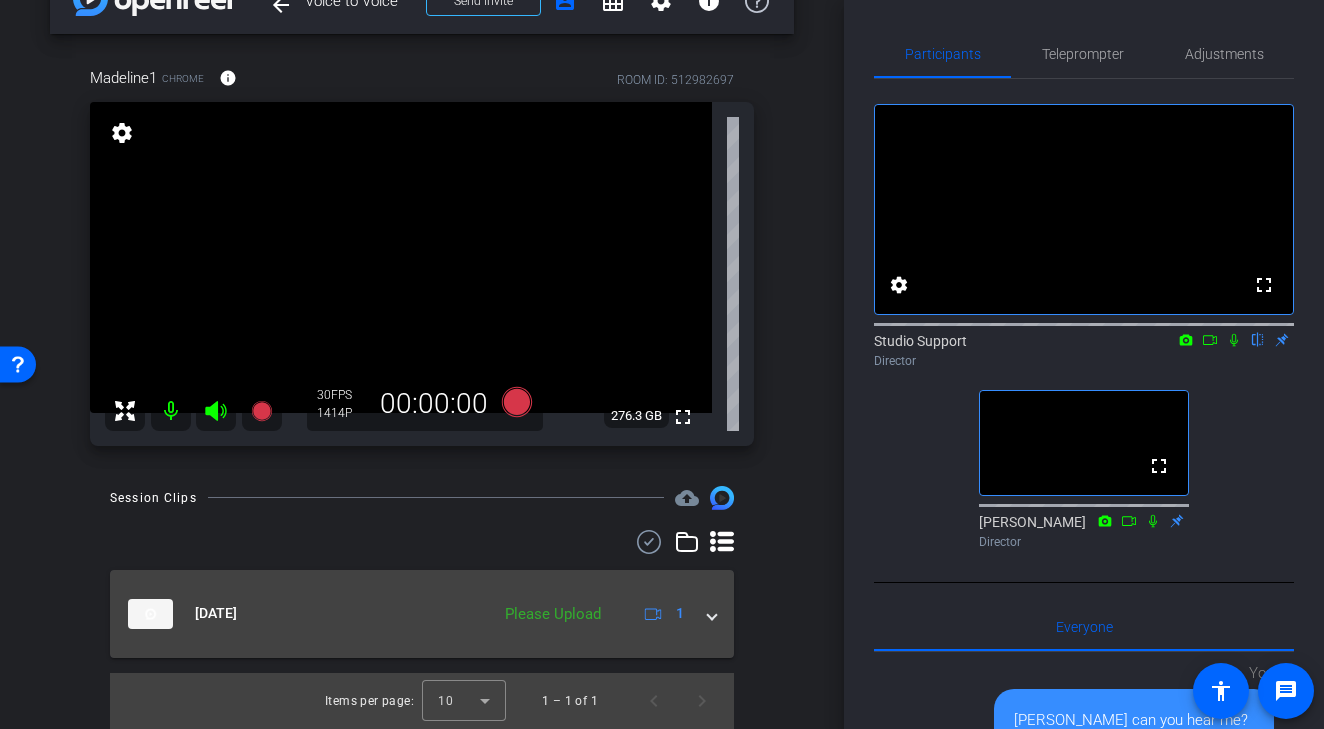 click on "Please Upload" 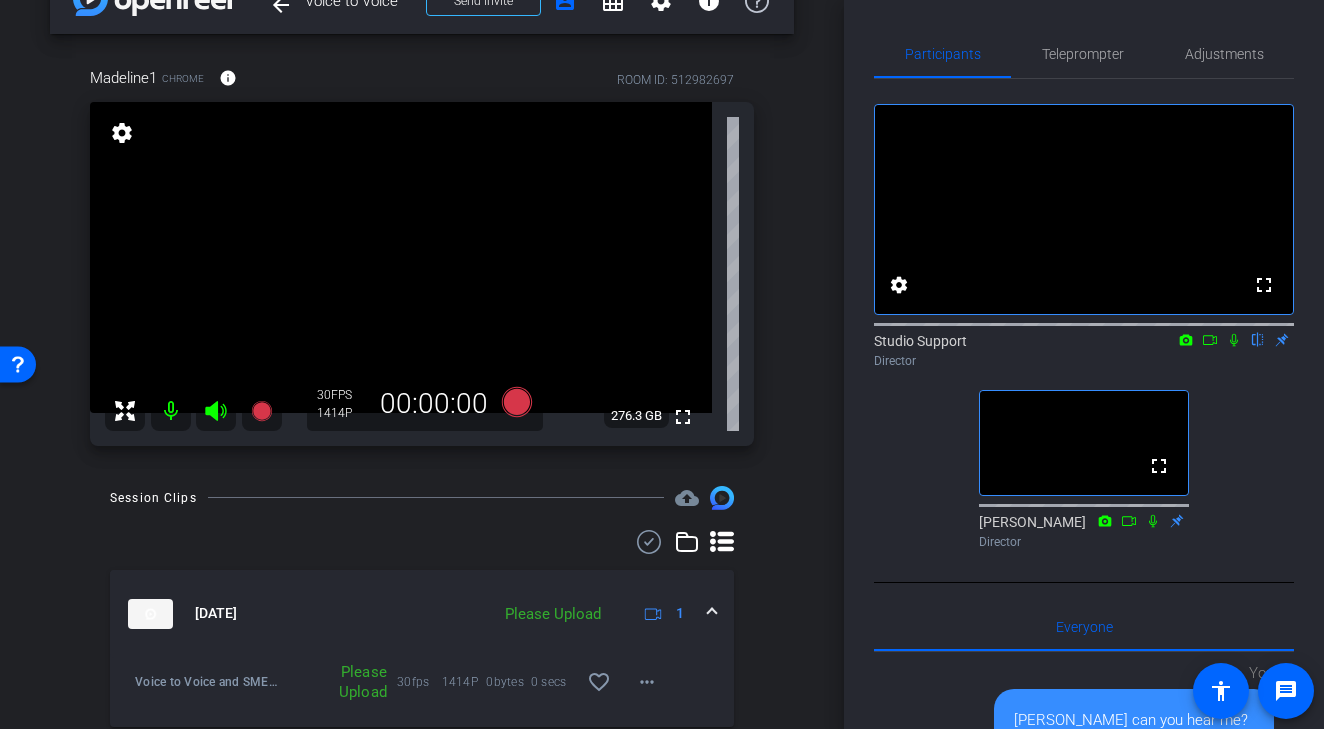 scroll, scrollTop: 121, scrollLeft: 0, axis: vertical 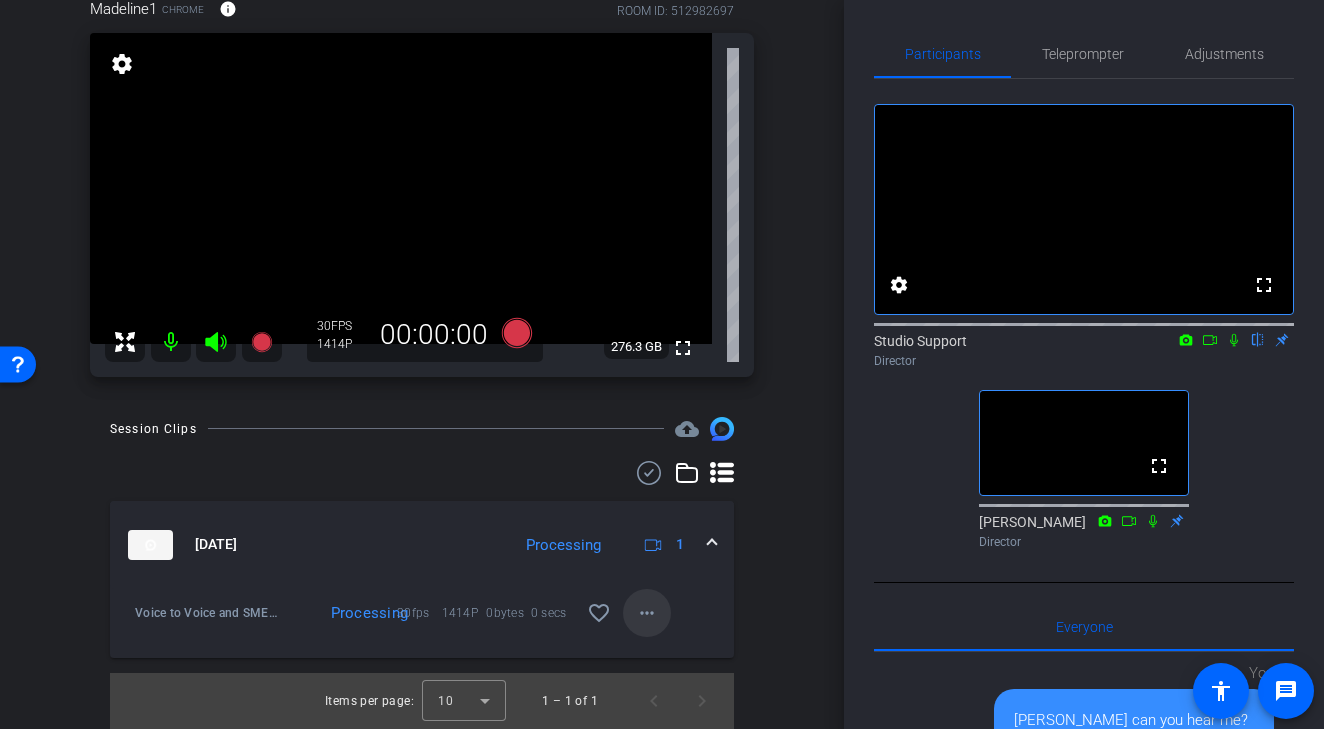 click on "more_horiz" at bounding box center (647, 613) 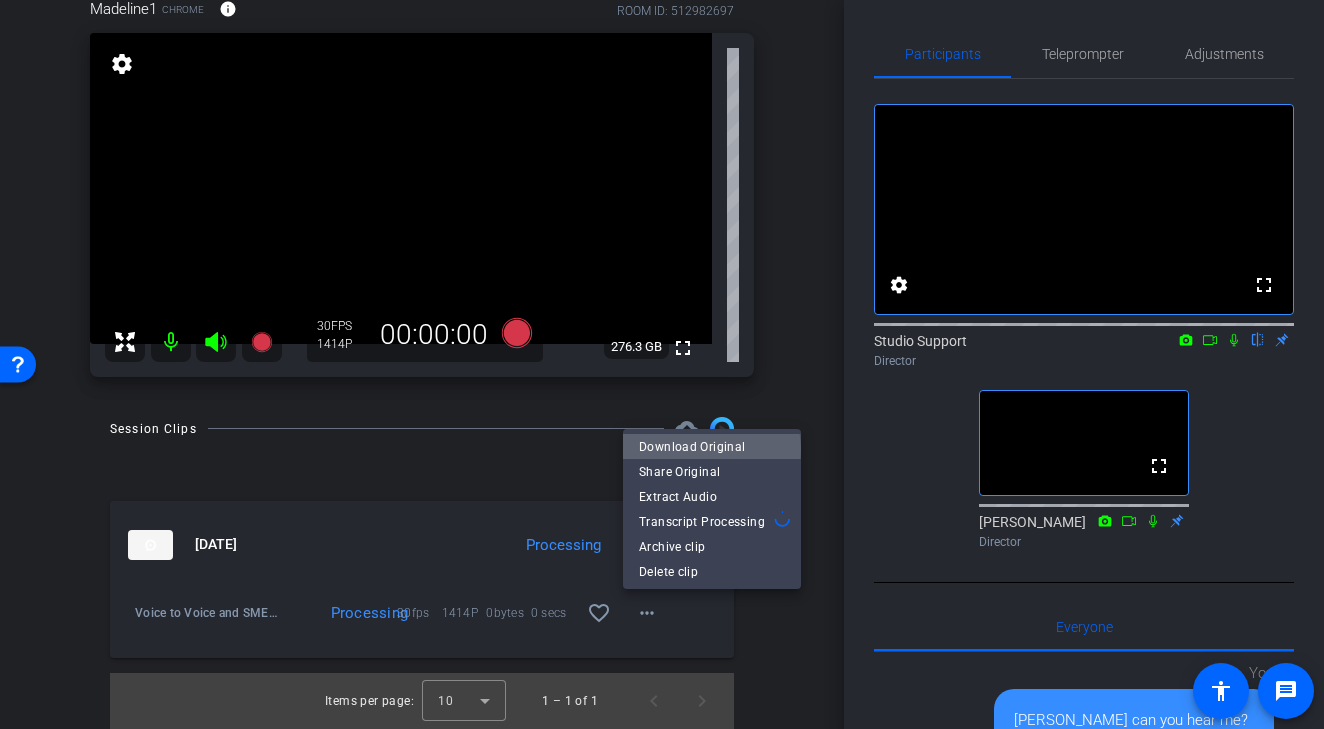 click on "Download Original" at bounding box center (712, 447) 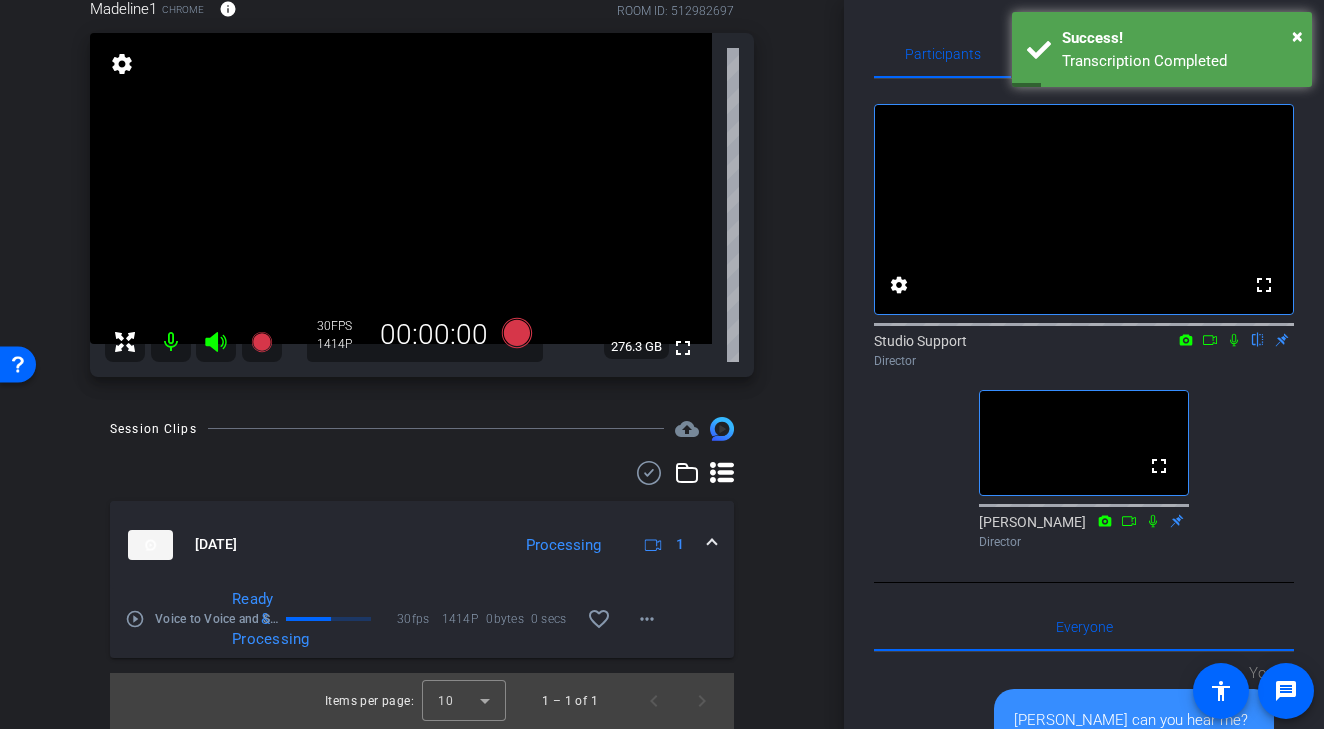 click 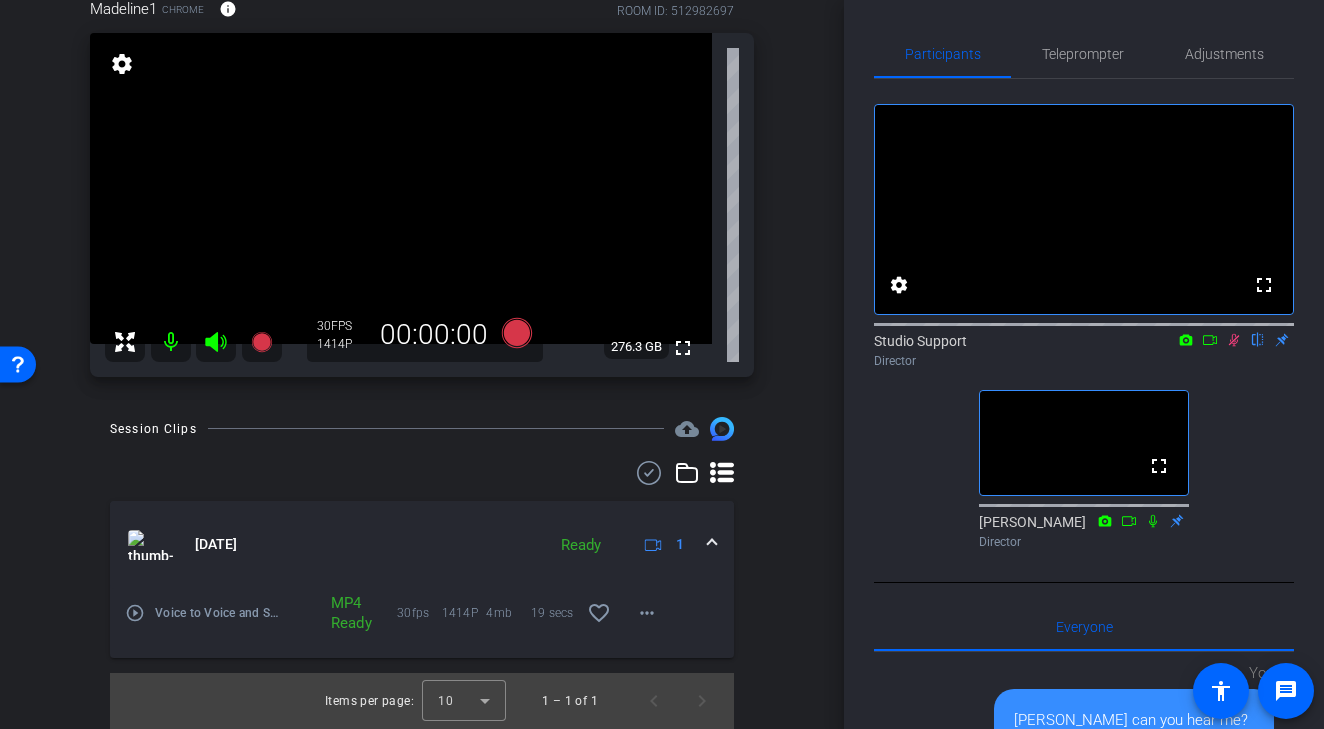 click 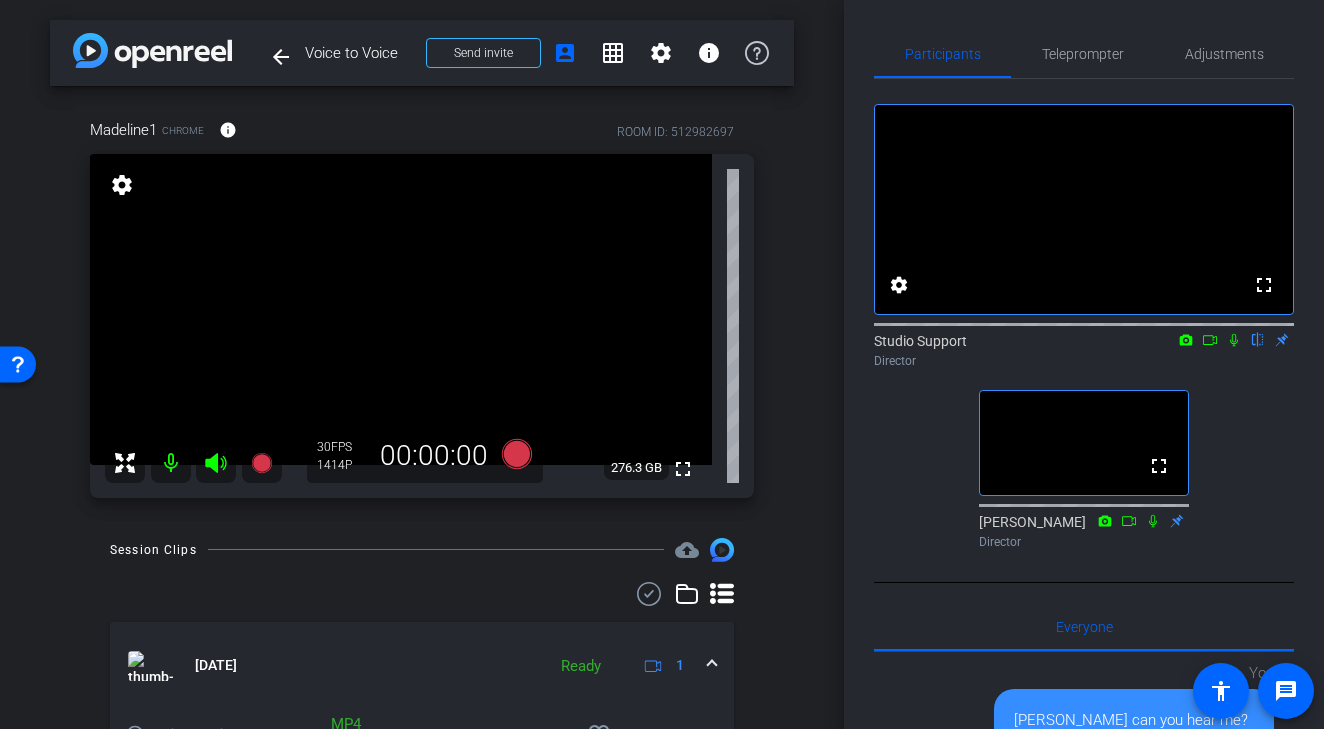 scroll, scrollTop: 5, scrollLeft: 0, axis: vertical 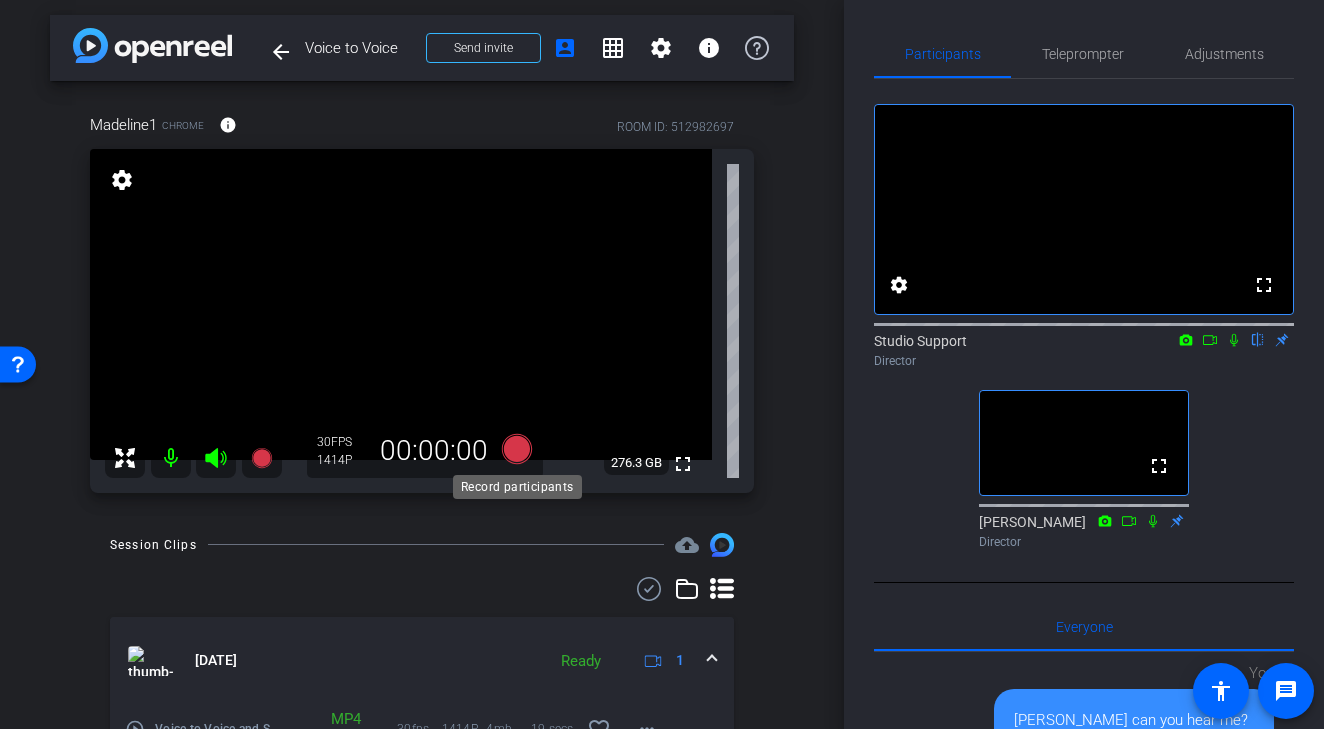 click 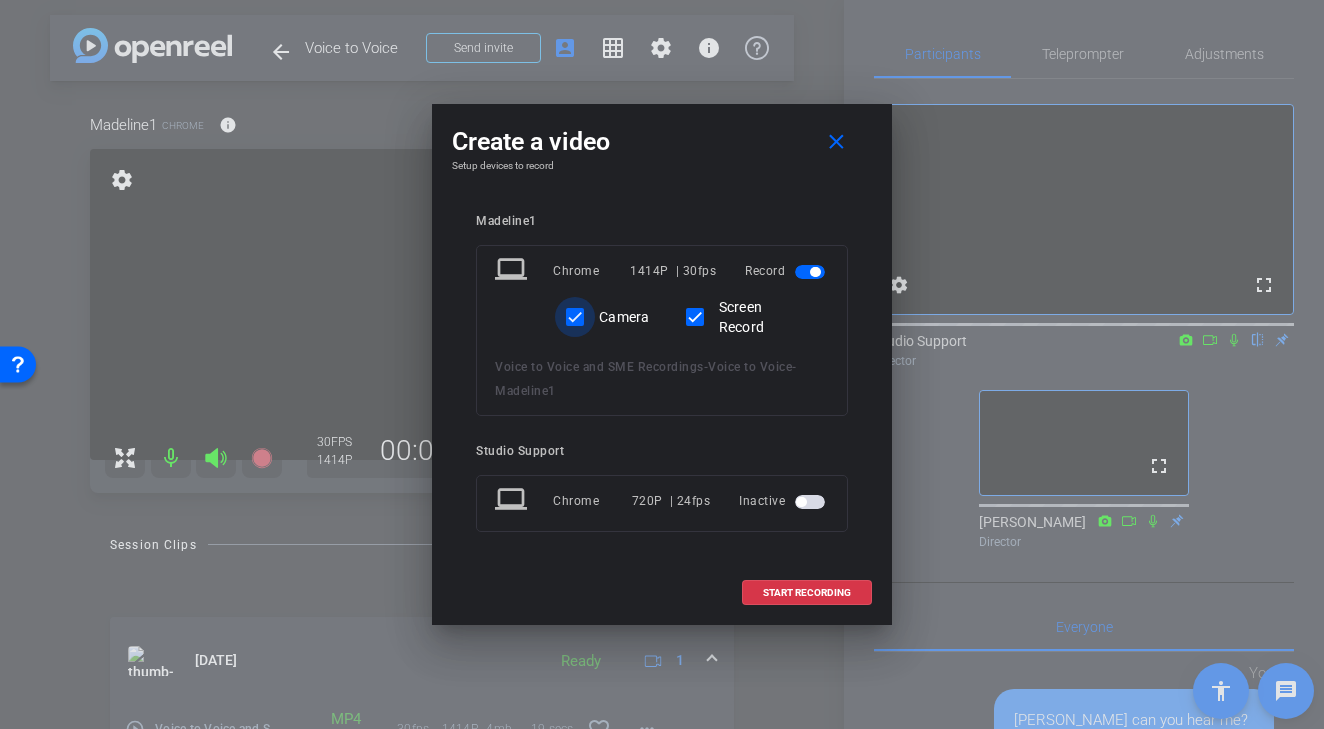 click on "Camera" at bounding box center (575, 317) 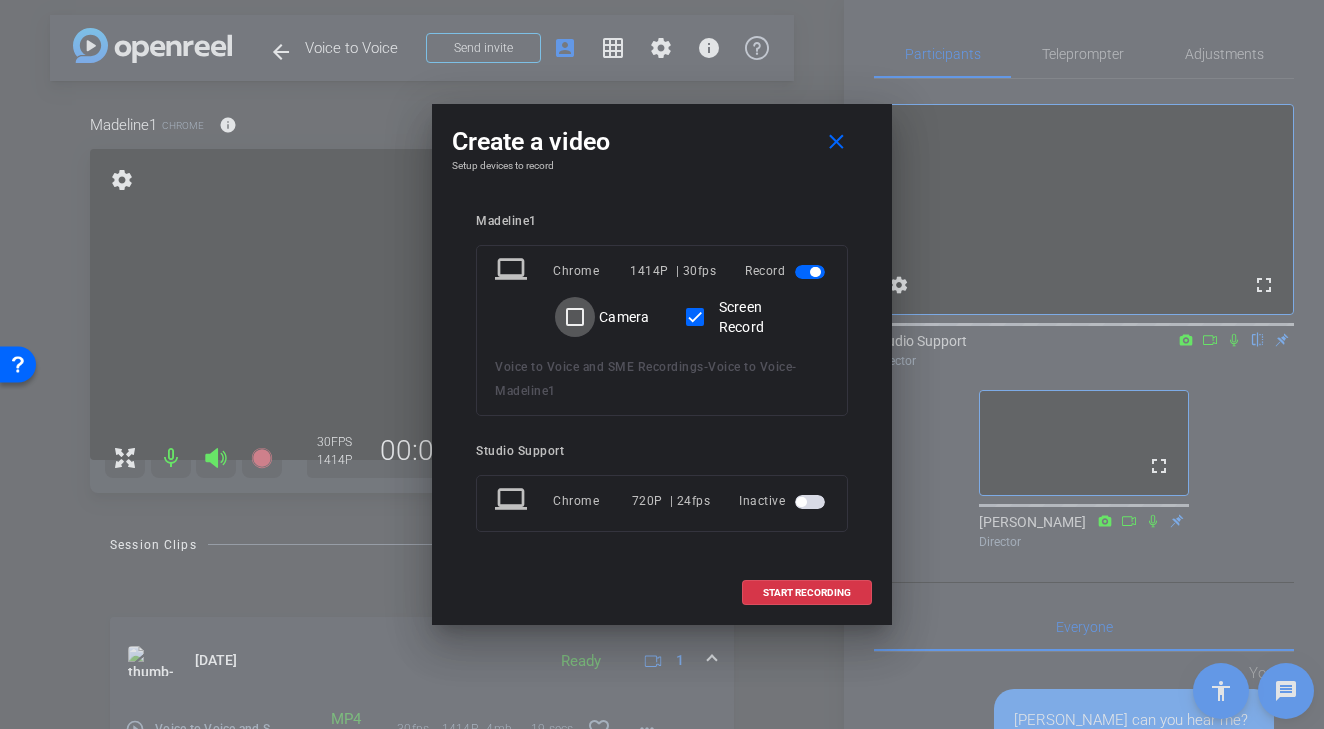 checkbox on "false" 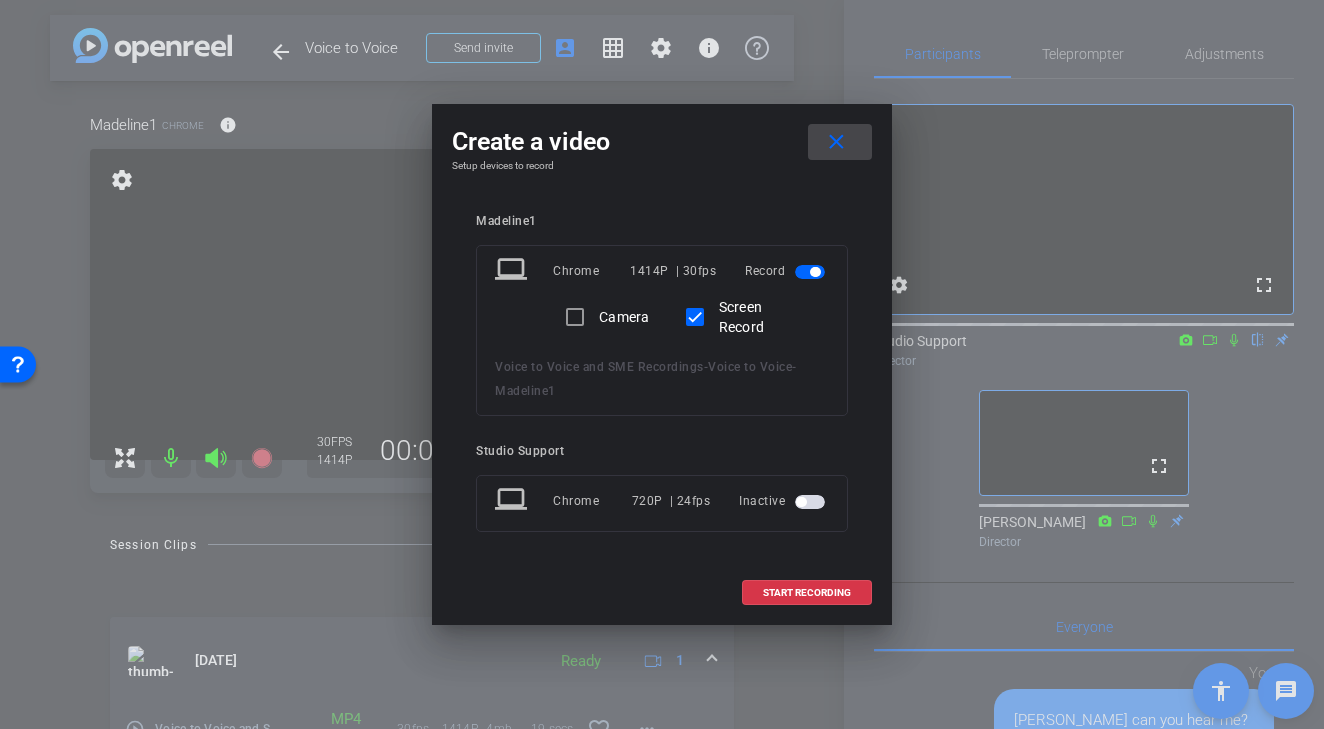 click at bounding box center [840, 142] 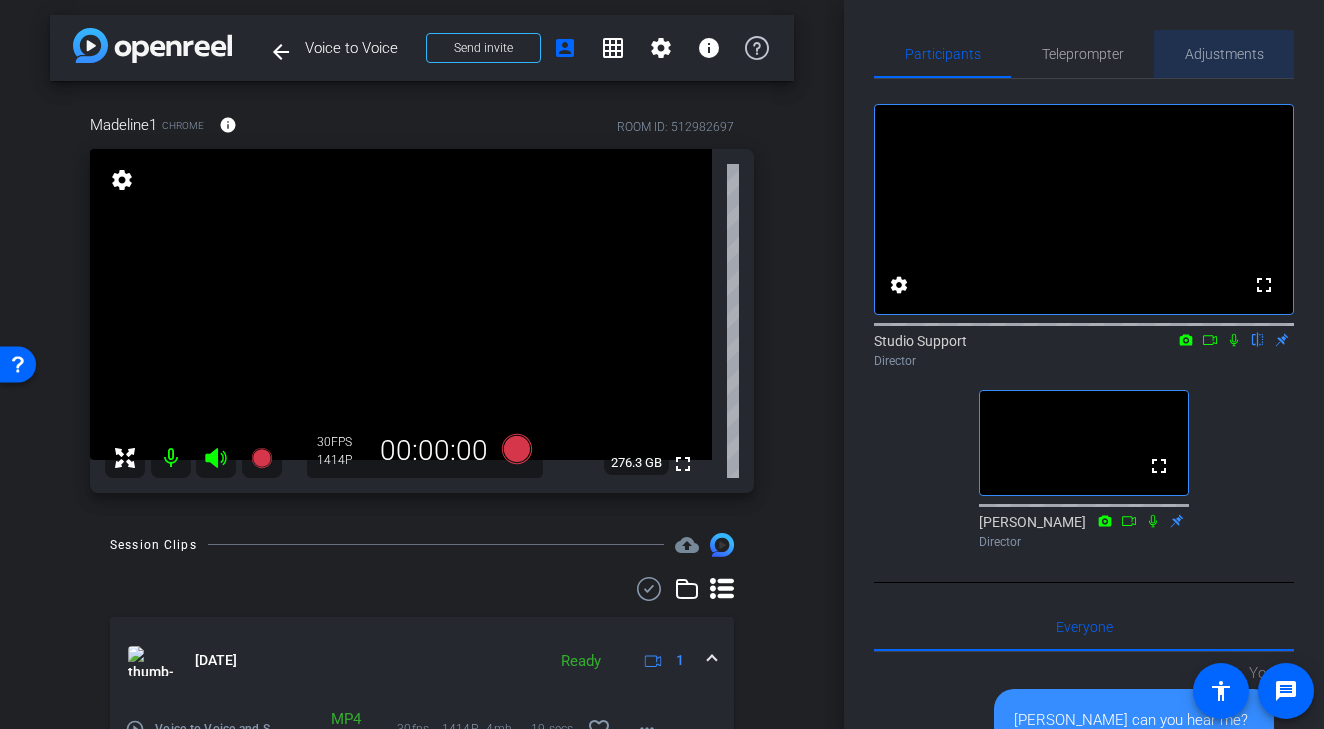 click on "Adjustments" at bounding box center (1224, 54) 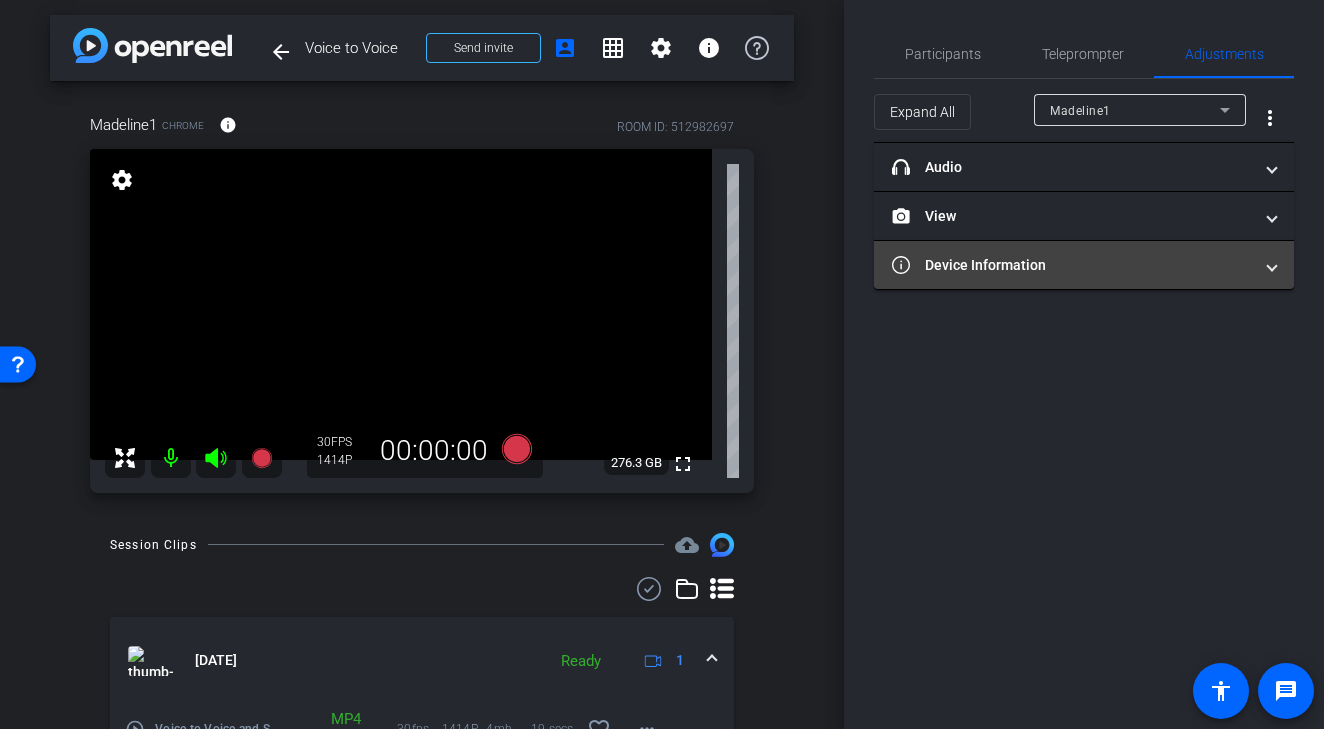 click on "Device Information" at bounding box center (1072, 265) 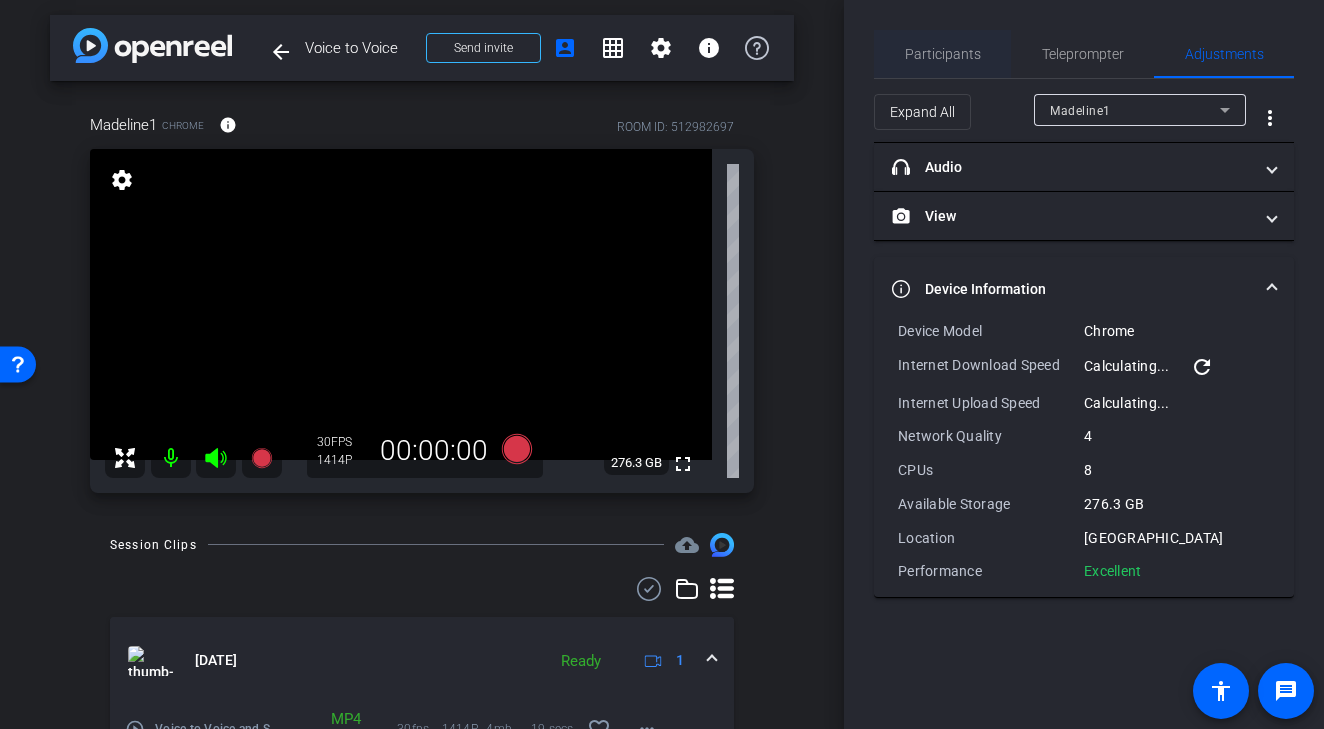 click on "Participants" at bounding box center (943, 54) 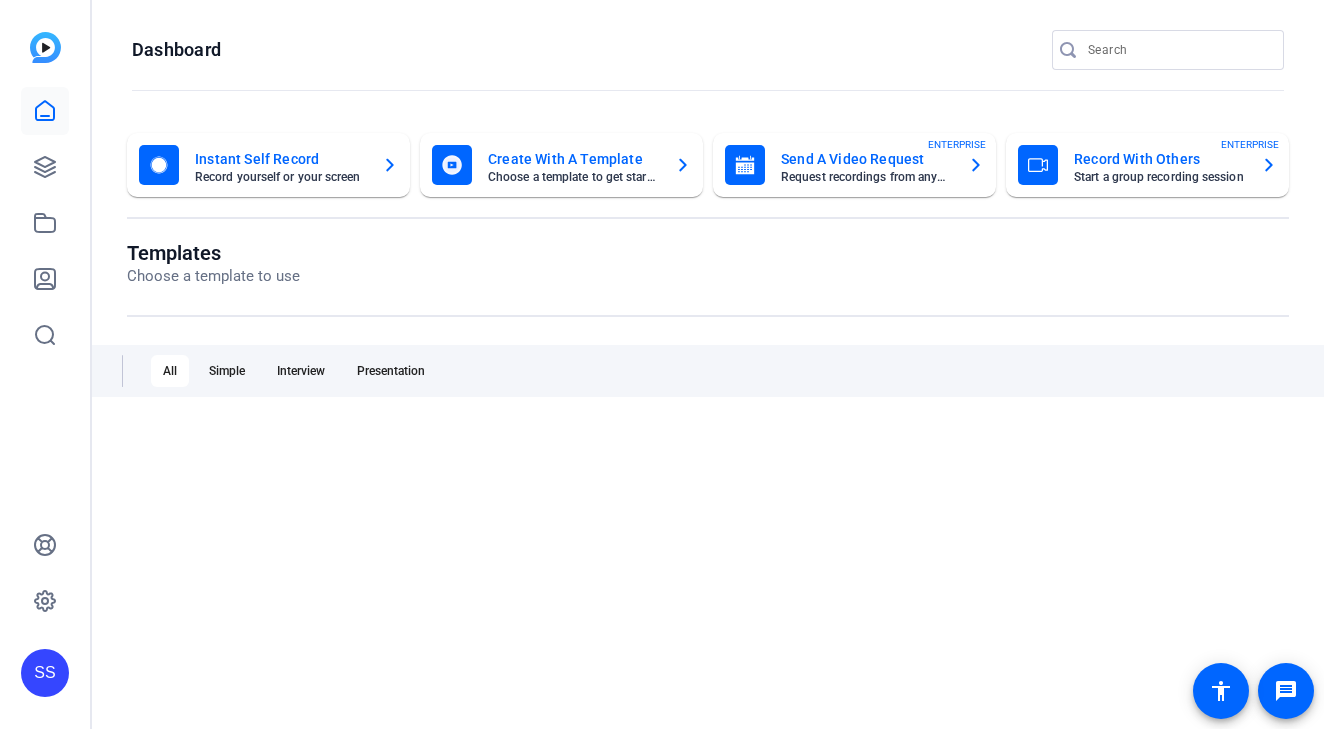 scroll, scrollTop: 0, scrollLeft: 0, axis: both 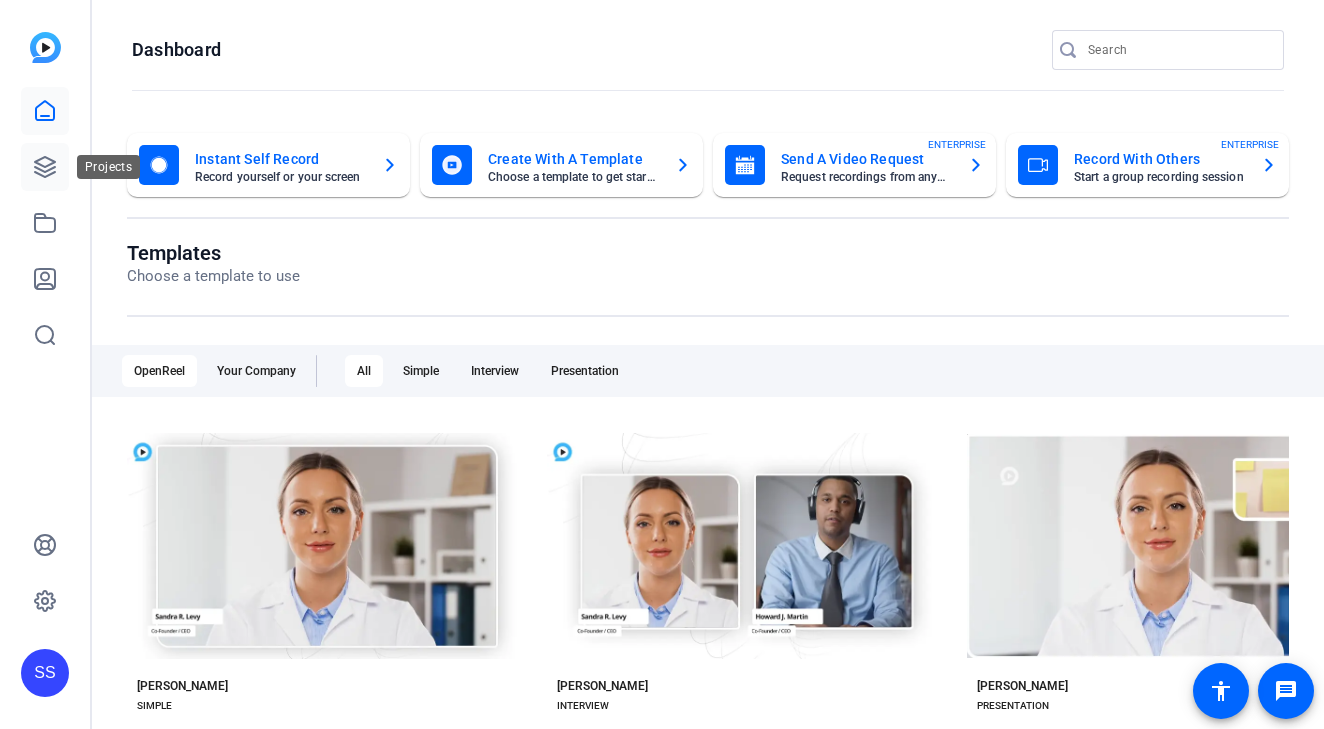 click 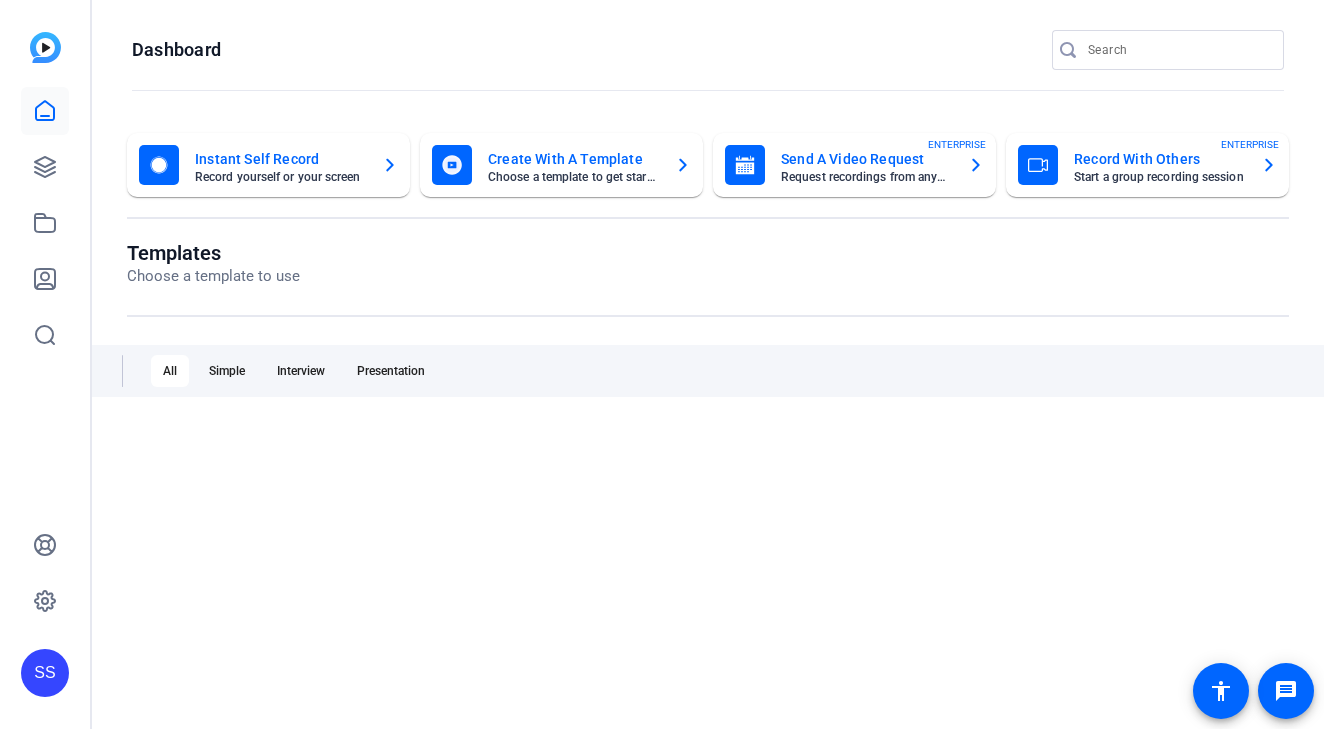scroll, scrollTop: 0, scrollLeft: 0, axis: both 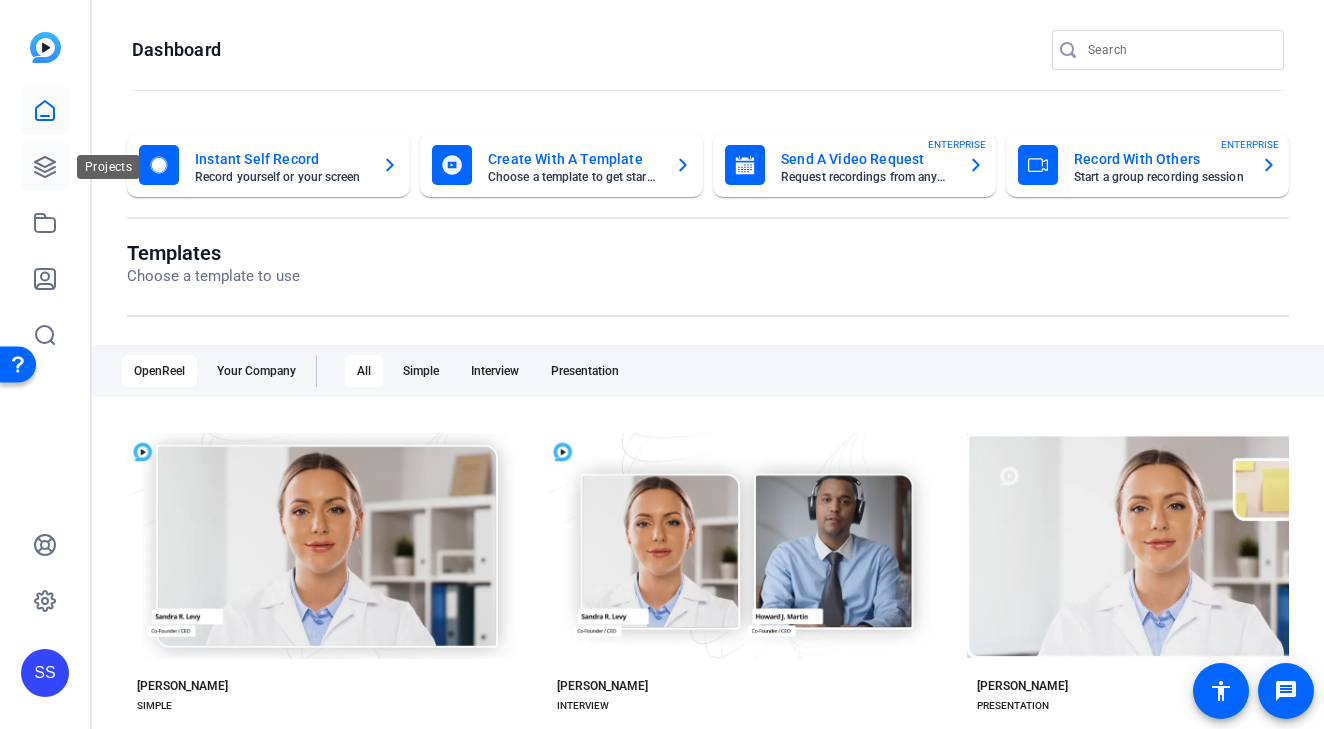 click 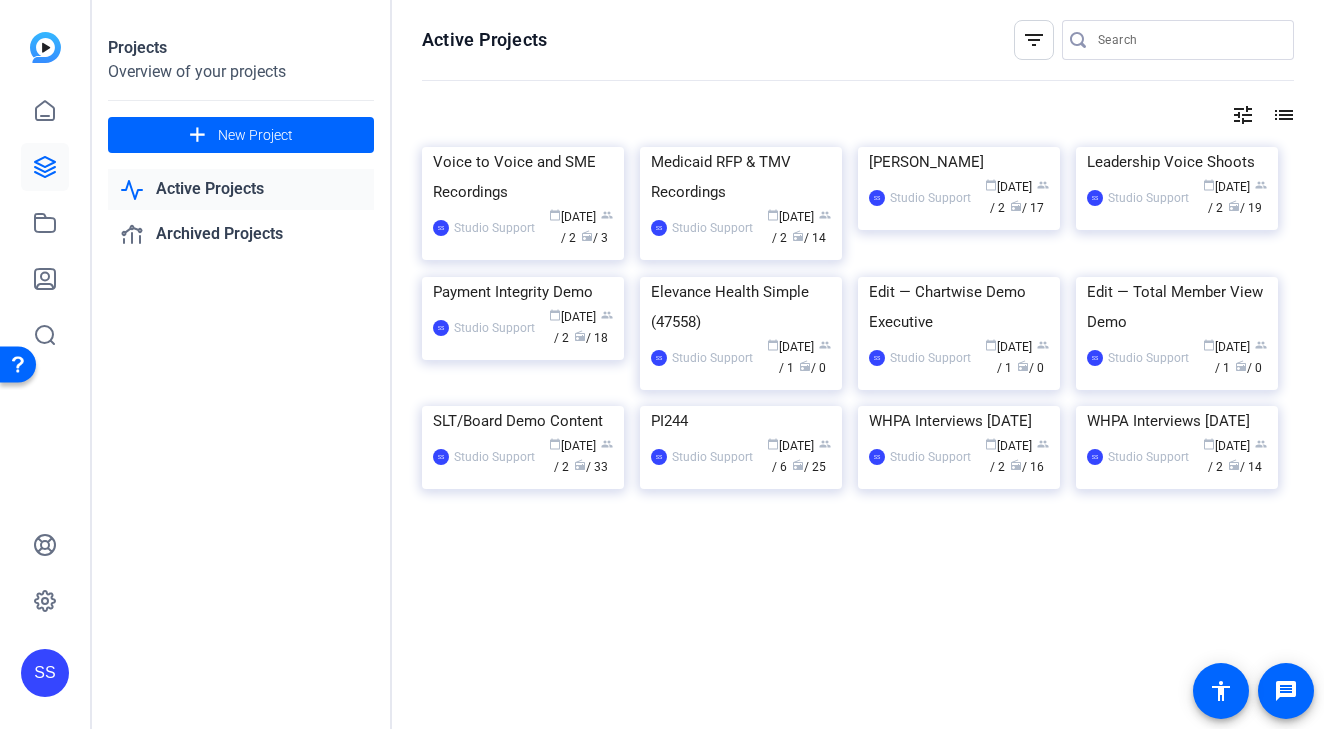 click on "SS" 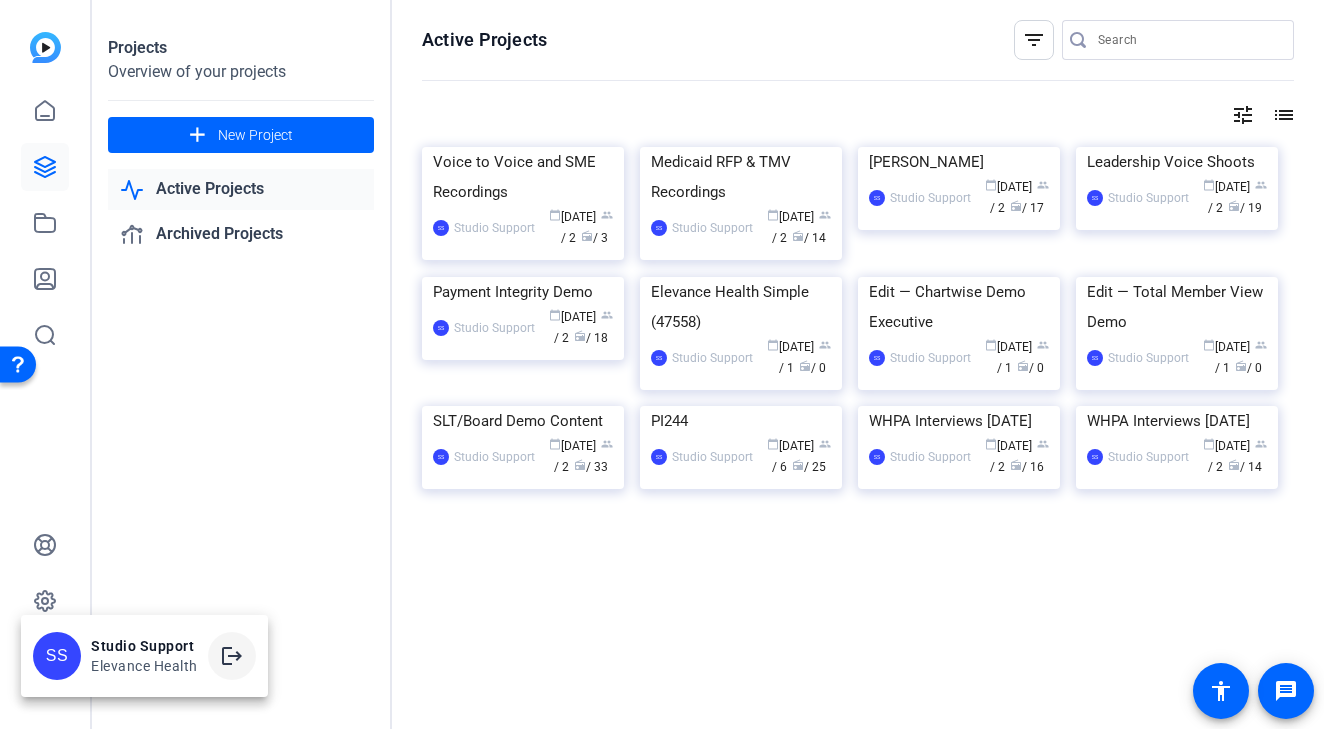 click on "logout" at bounding box center [232, 656] 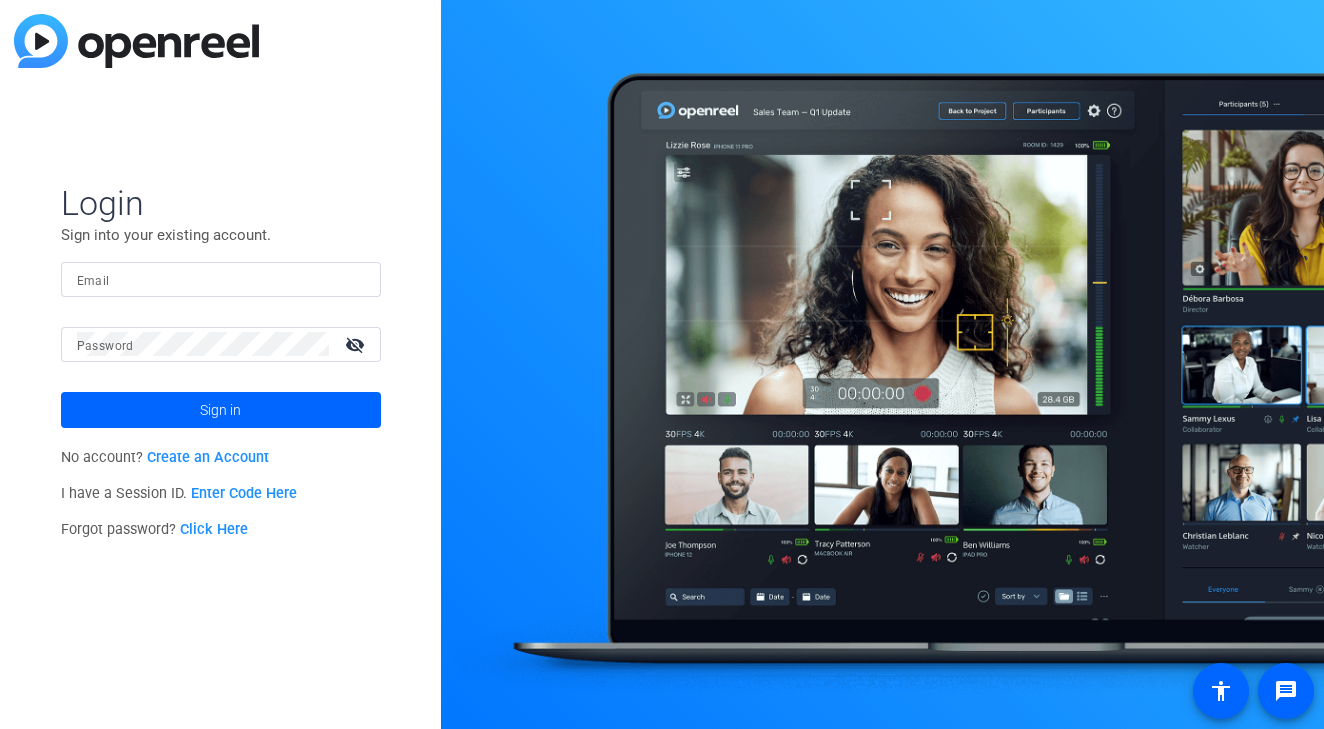 scroll, scrollTop: 0, scrollLeft: 0, axis: both 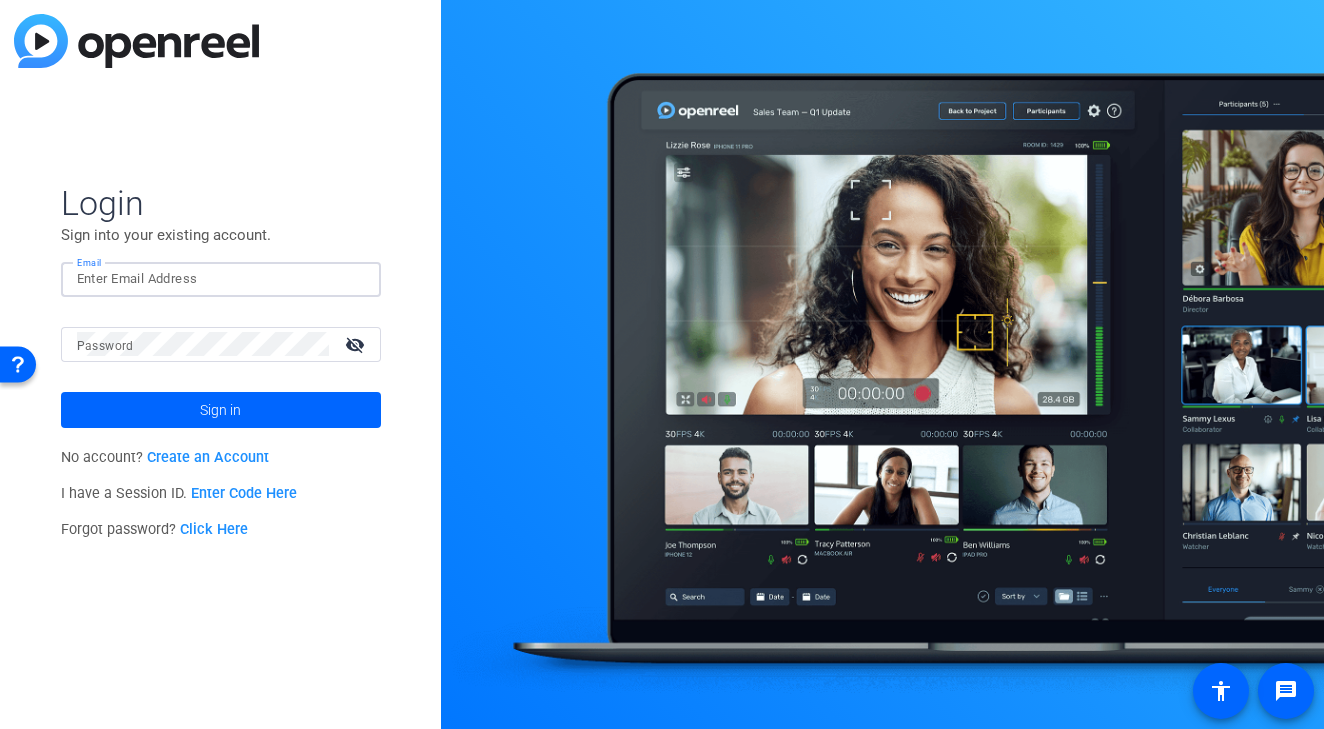 click 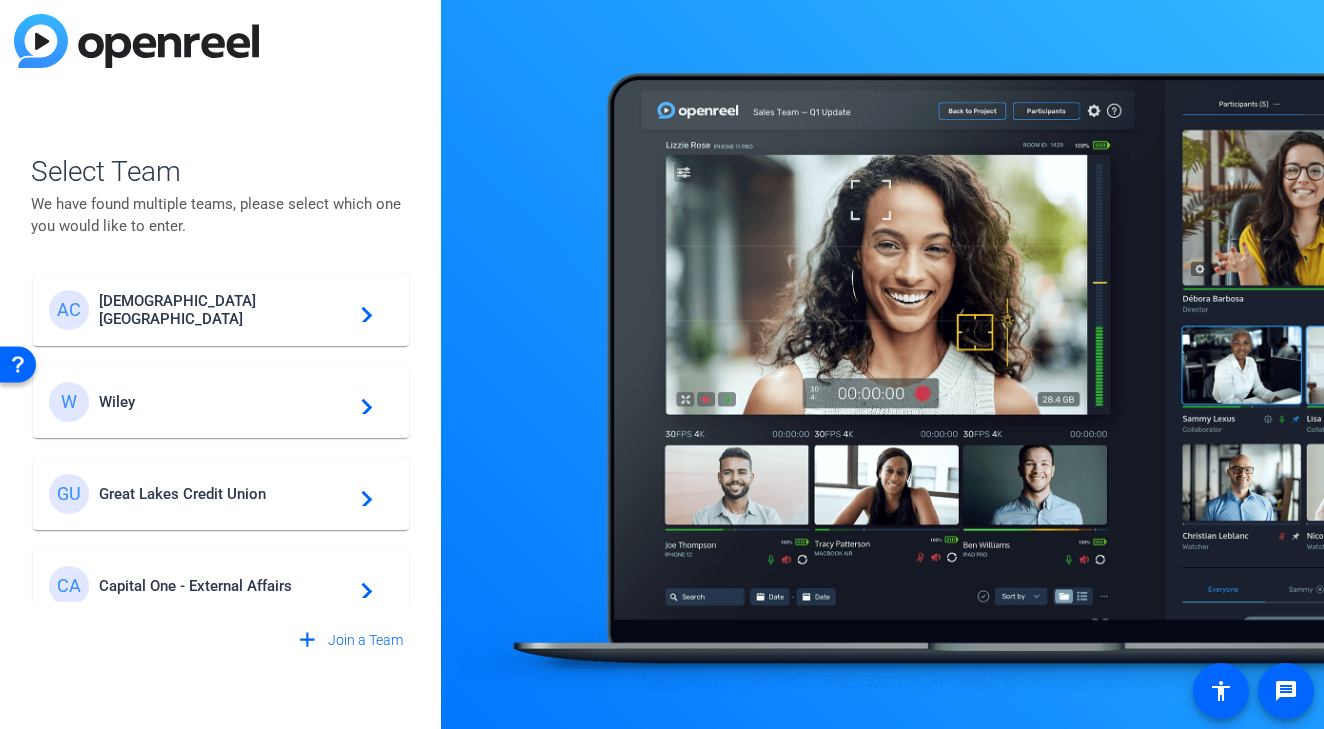 click on "Great Lakes Credit Union" 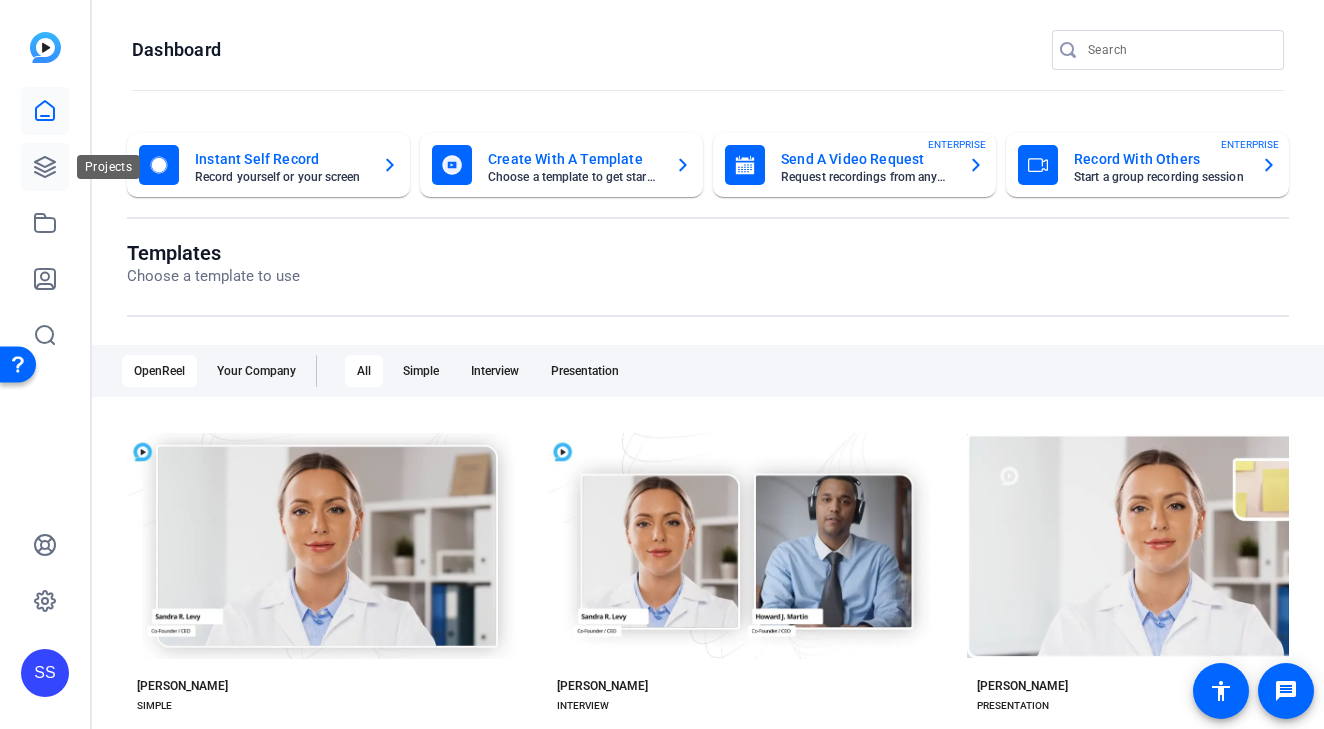 click 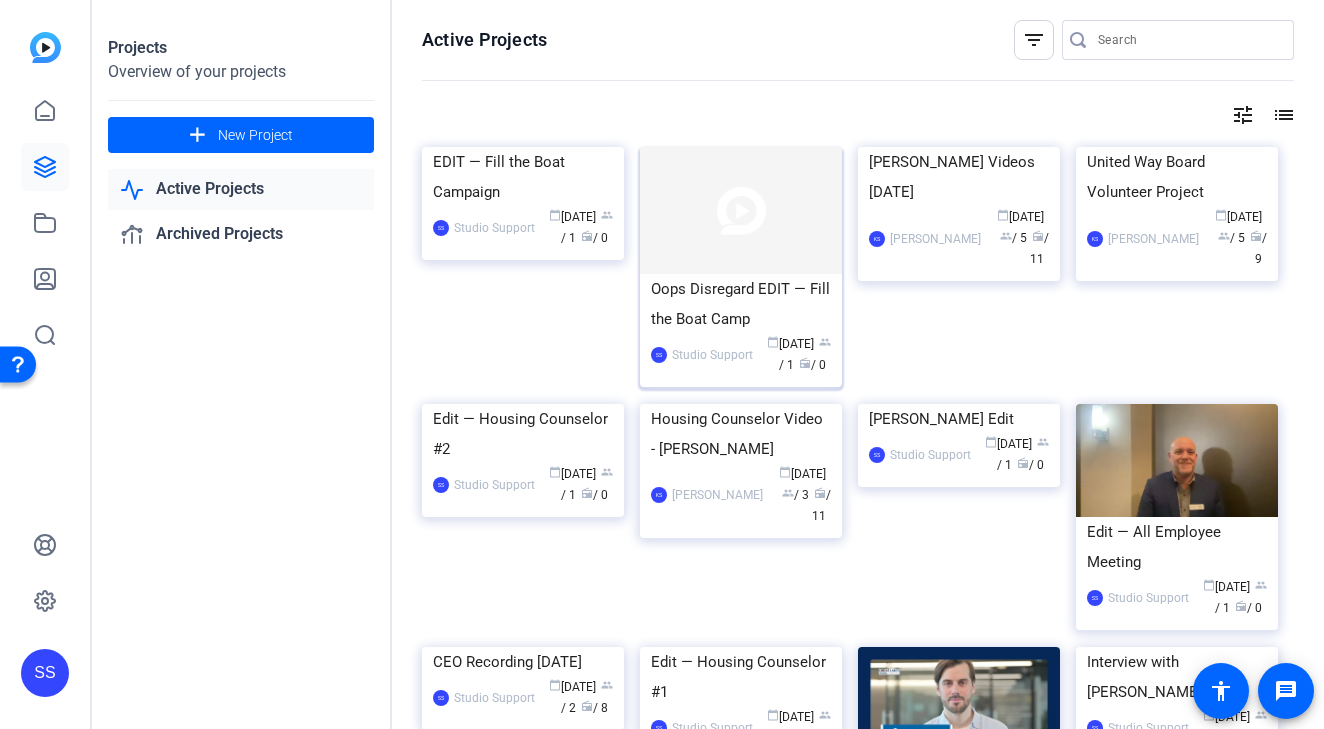 click on "Oops Disregard EDIT — Fill the Boat Camp" 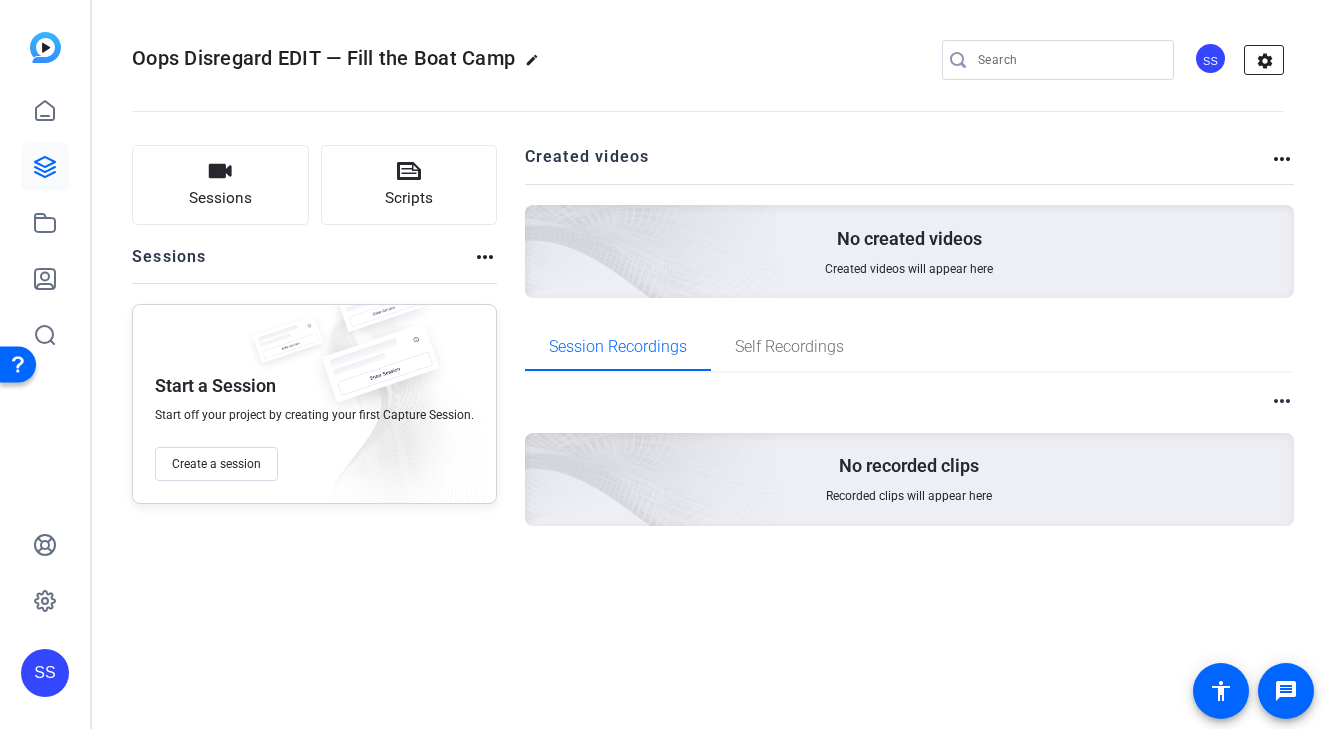 click on "settings" 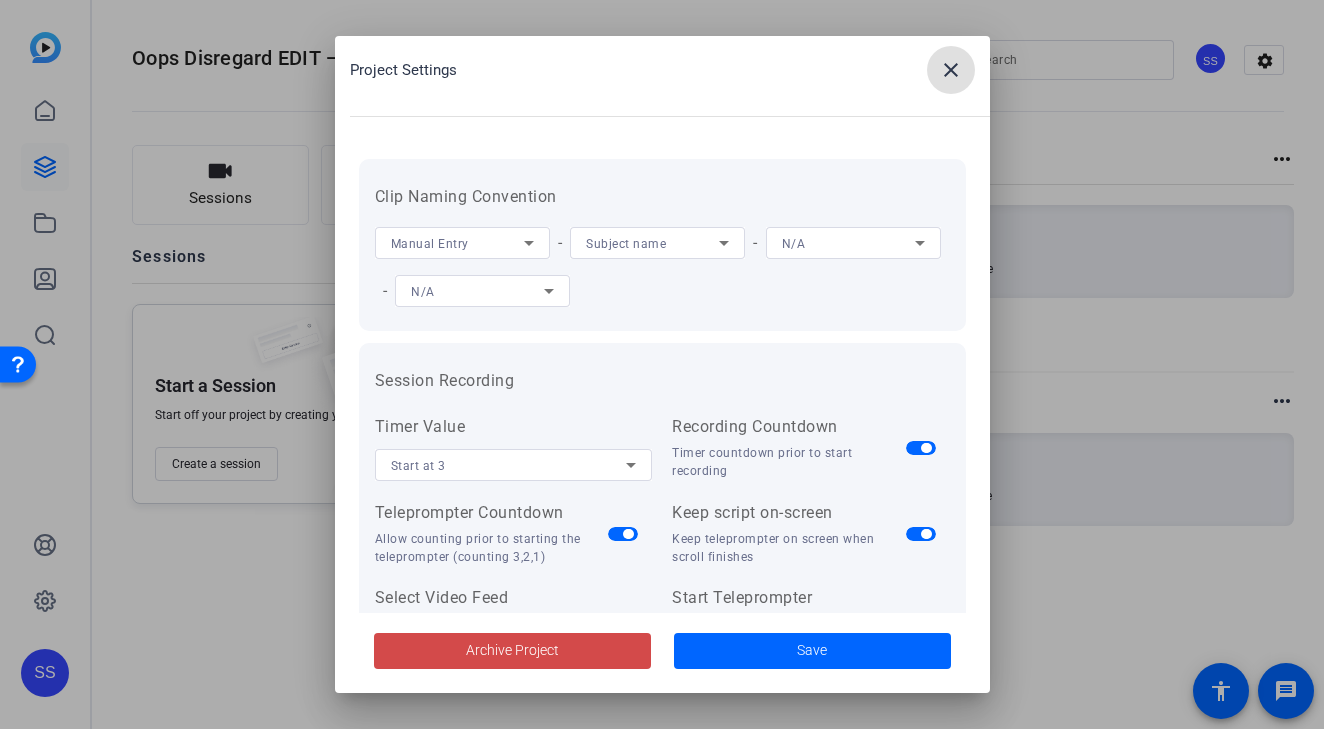 click on "Archive Project" 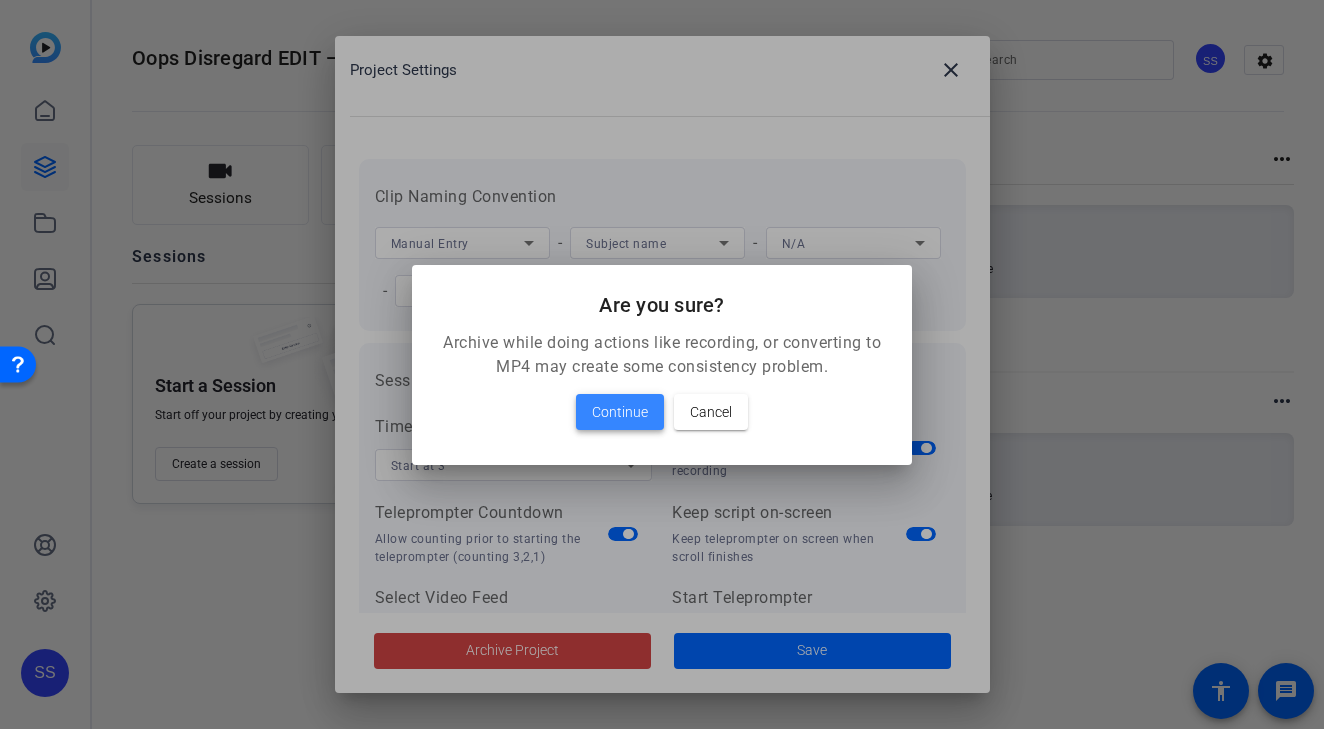 click on "Continue" at bounding box center (620, 412) 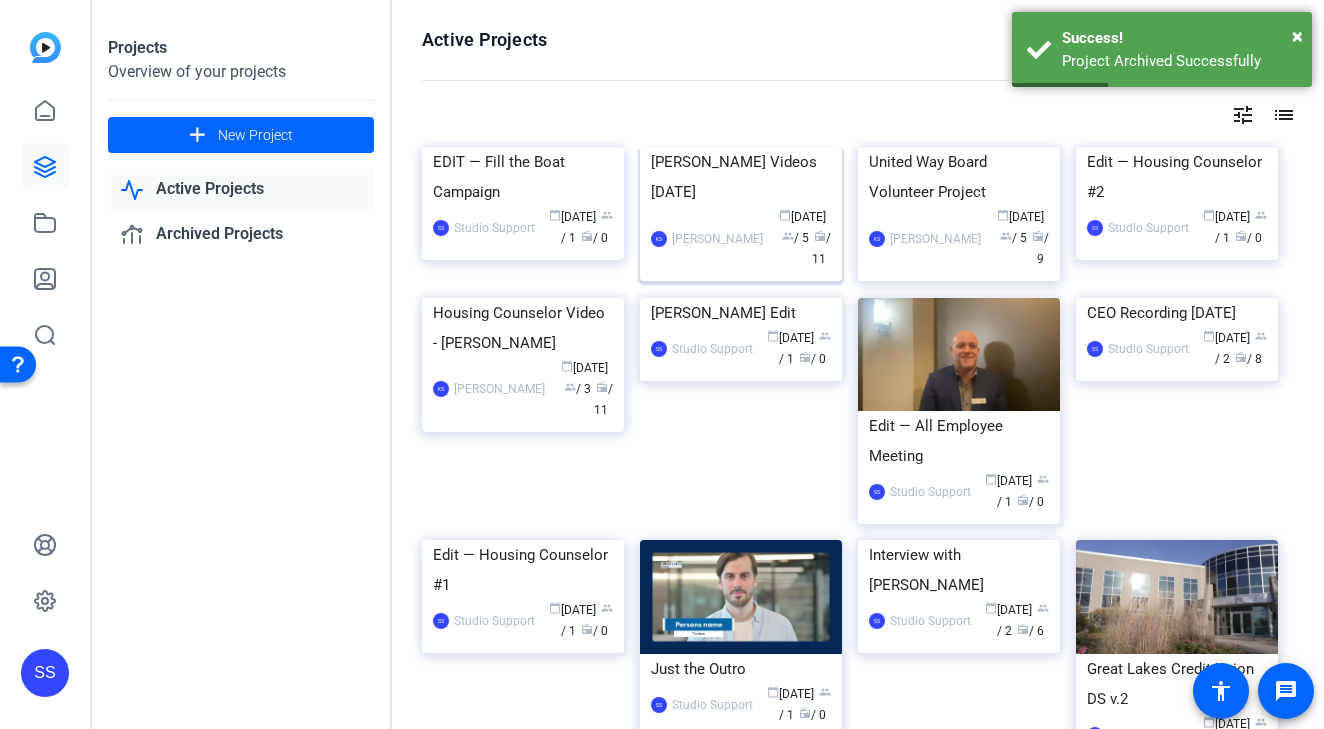 click on "KS  Kathleen Shangraw calendar_today  Jul 07  group  / 5  radio  / 11" 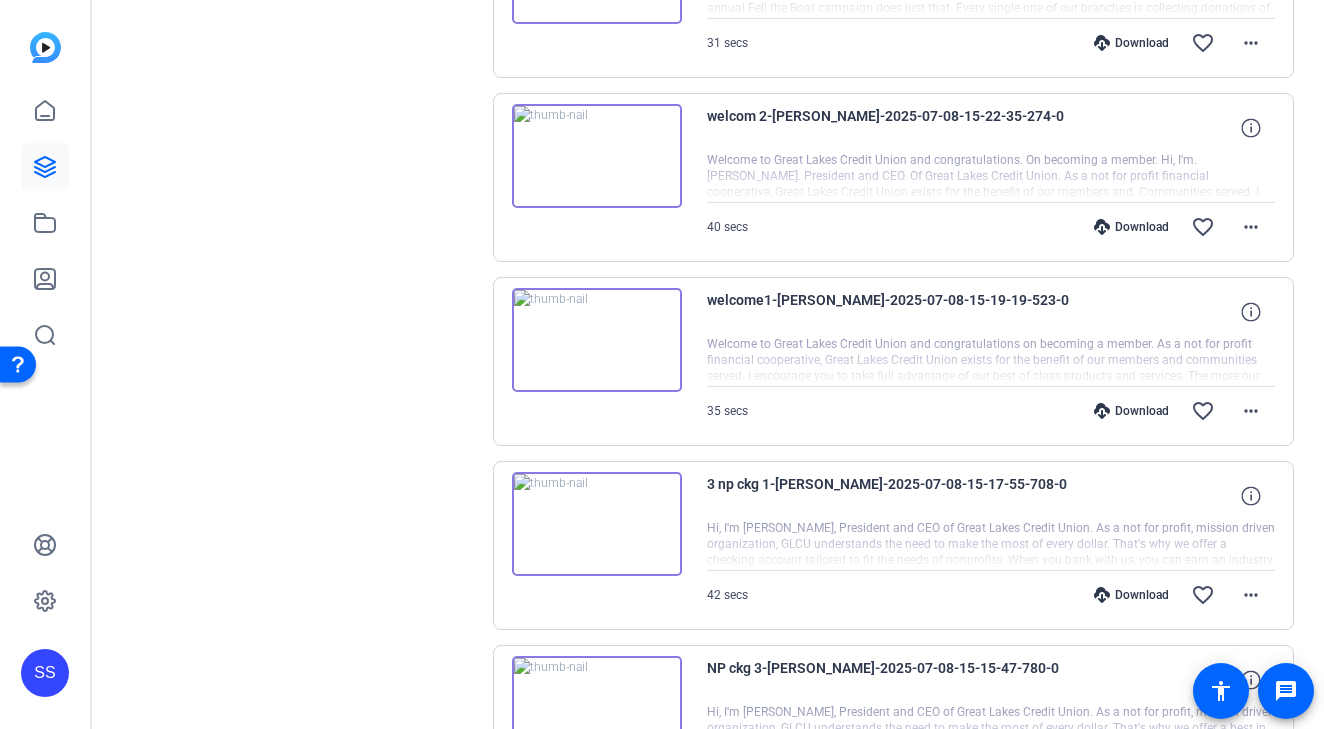scroll, scrollTop: 1661, scrollLeft: 0, axis: vertical 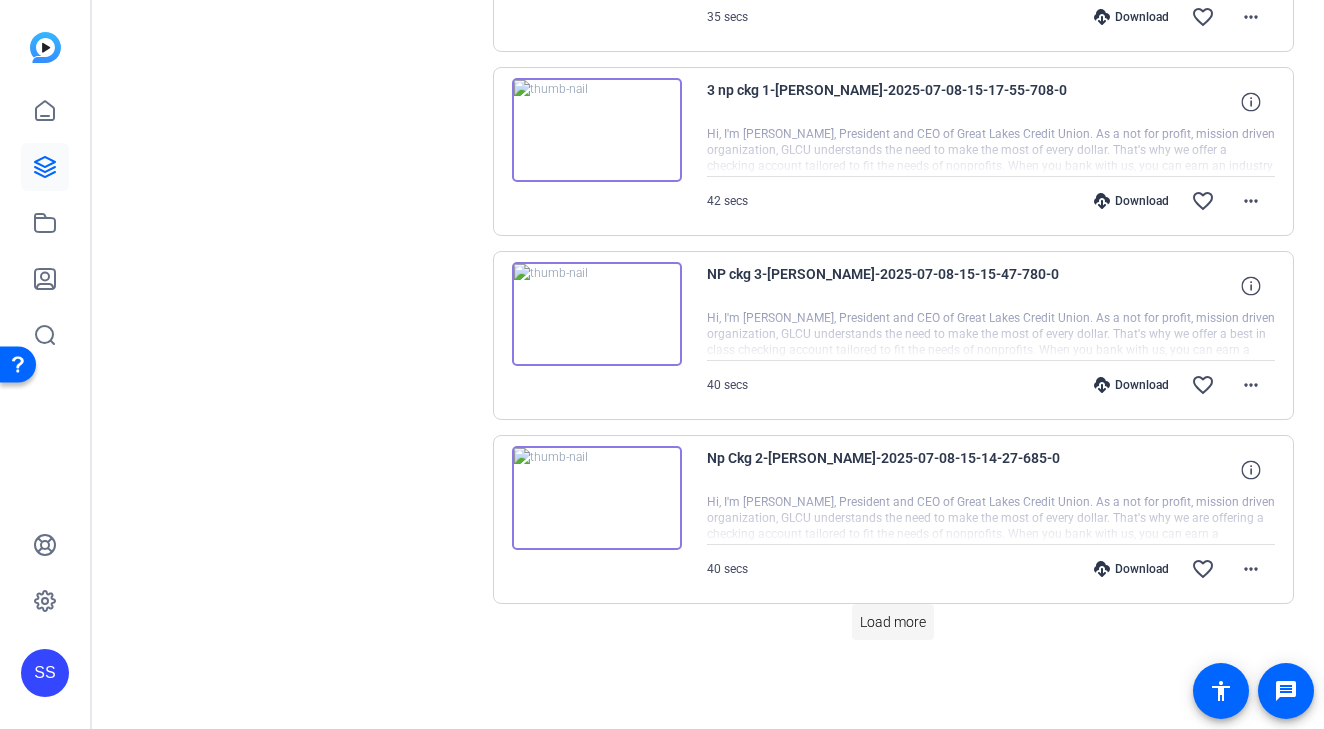 click on "Load more" at bounding box center (893, 622) 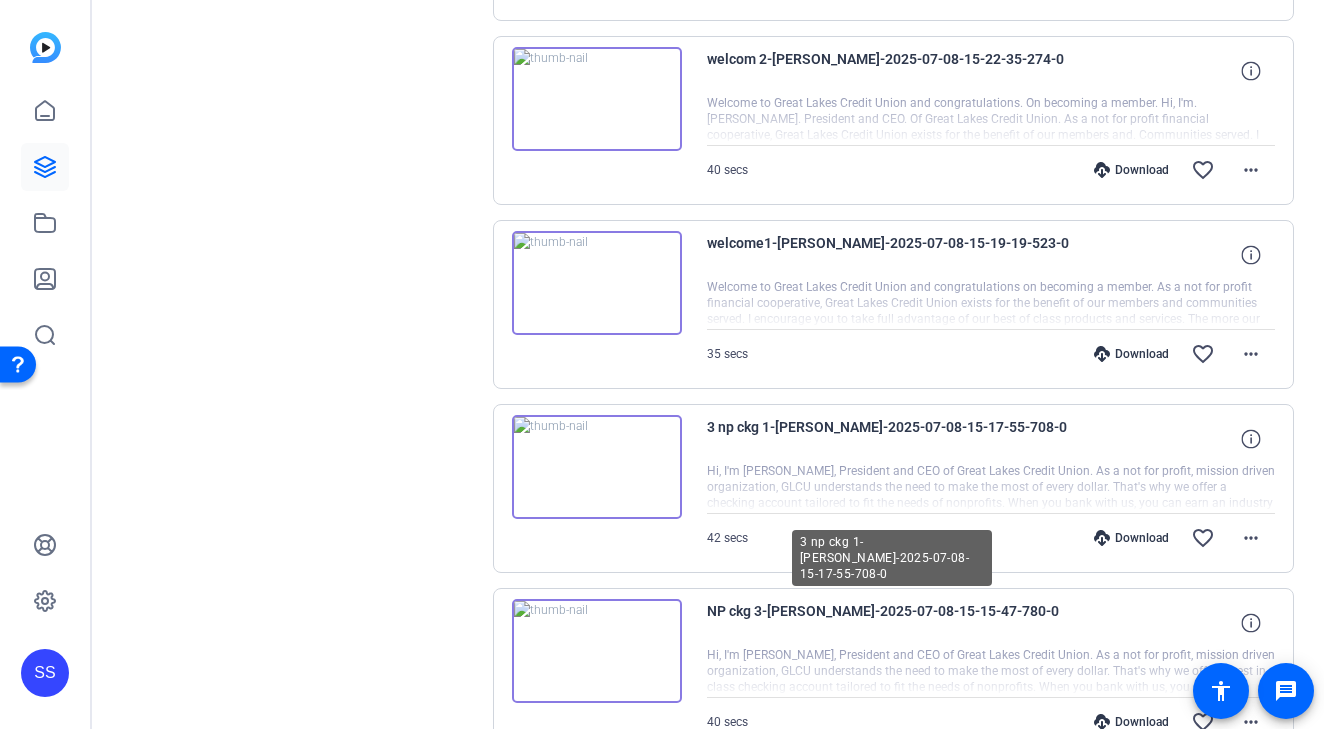 scroll, scrollTop: 1809, scrollLeft: 0, axis: vertical 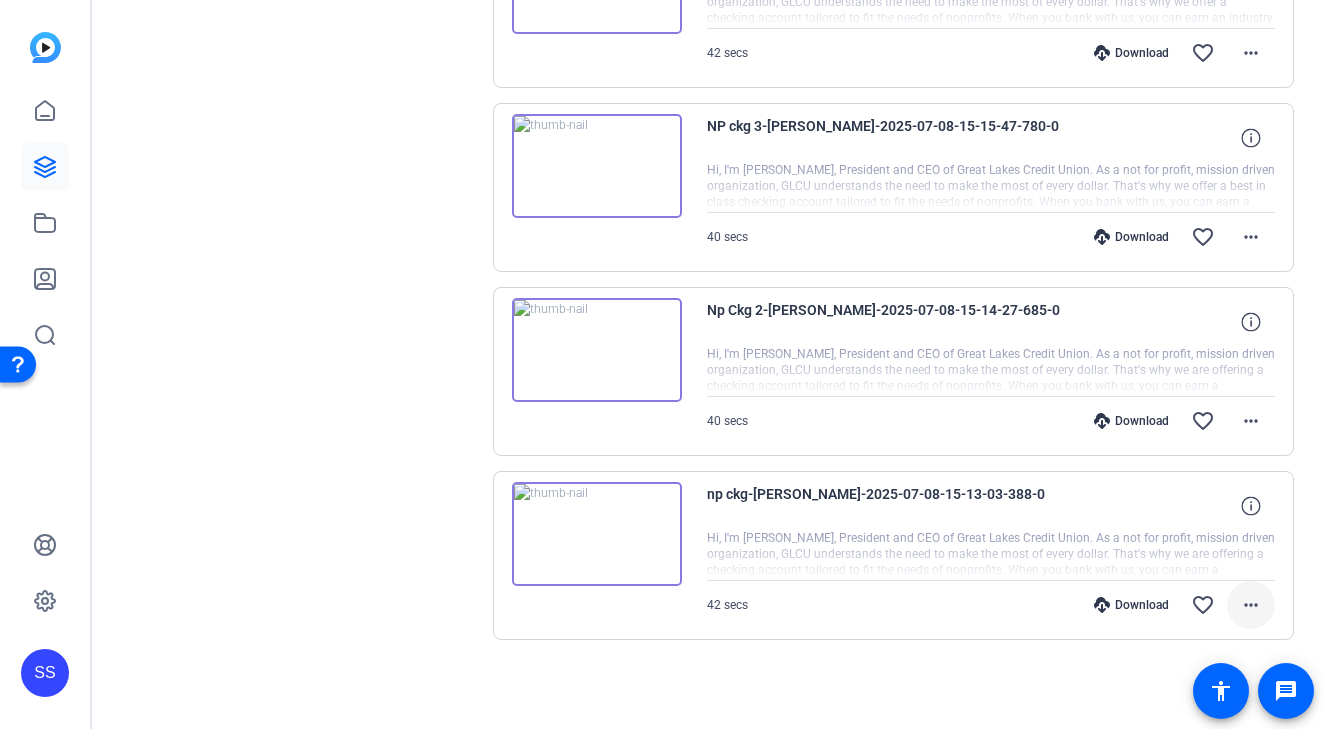 click on "more_horiz" at bounding box center [1251, 605] 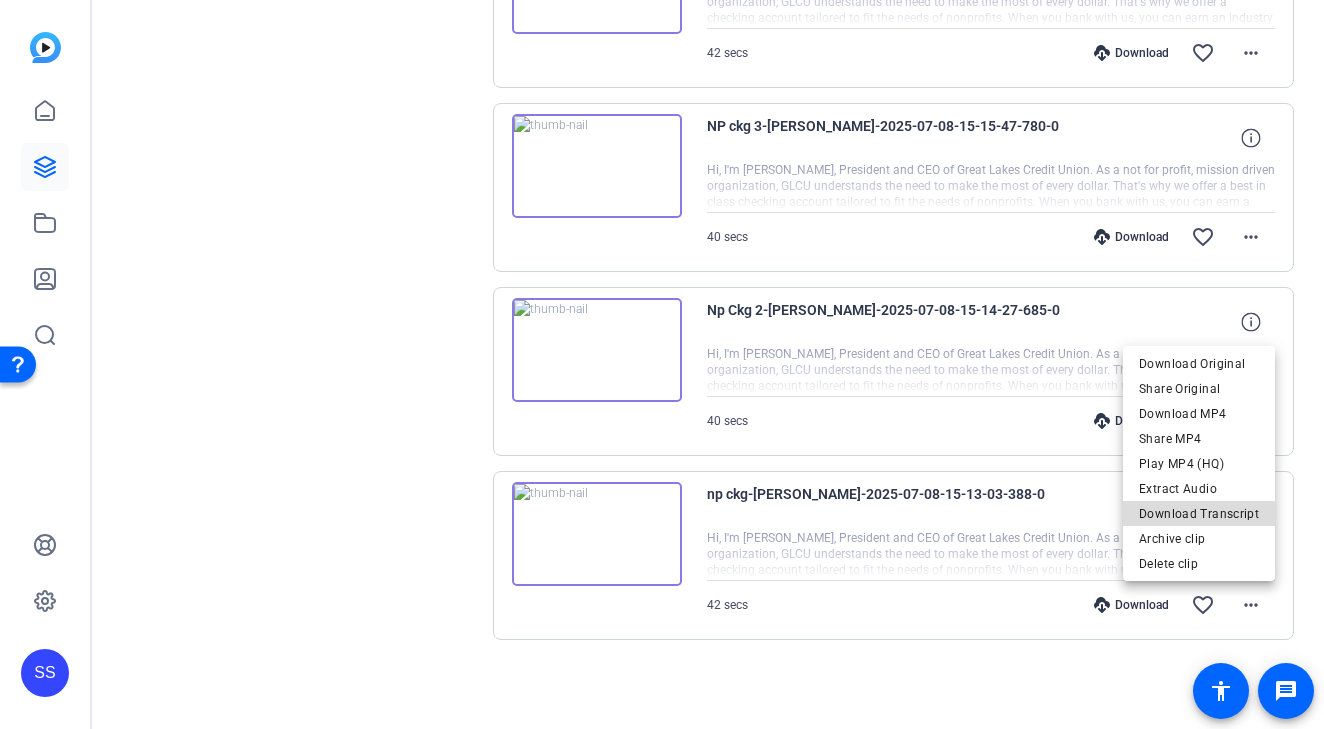 click on "Download Transcript" at bounding box center (1199, 514) 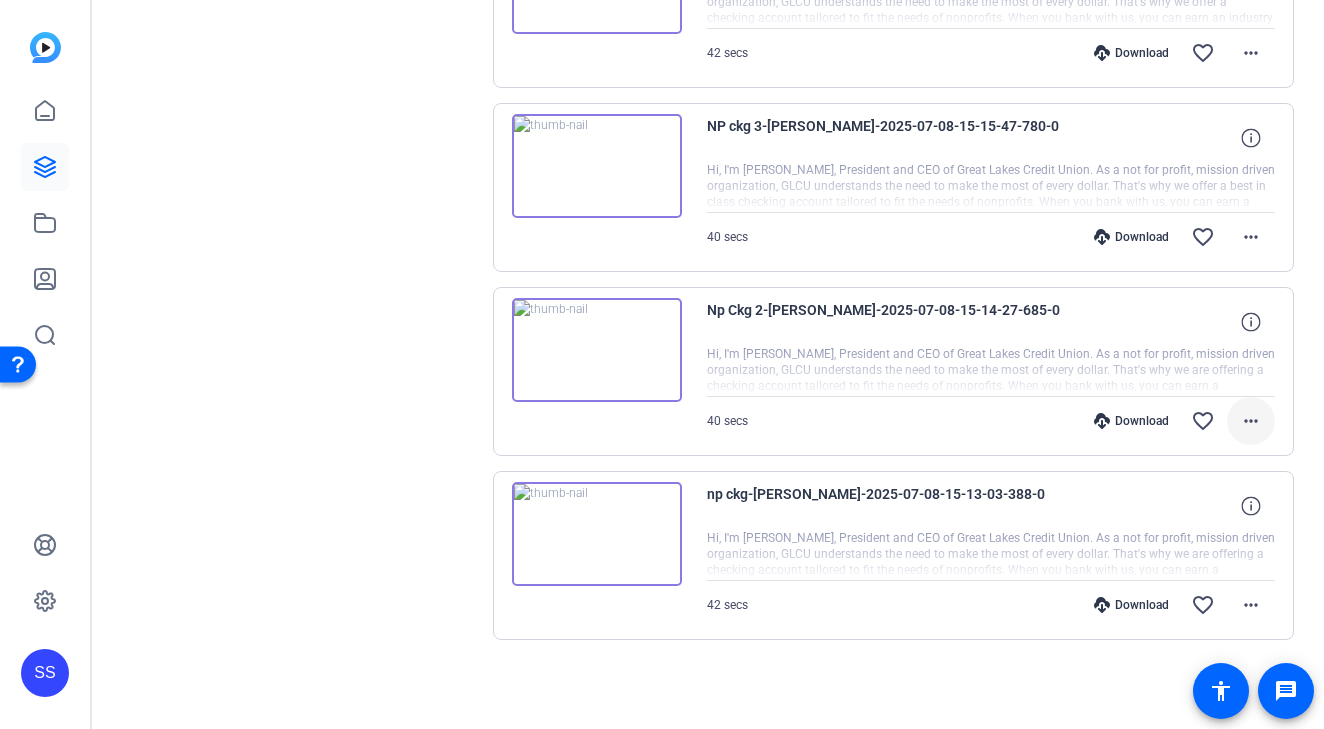 click on "more_horiz" at bounding box center (1251, 421) 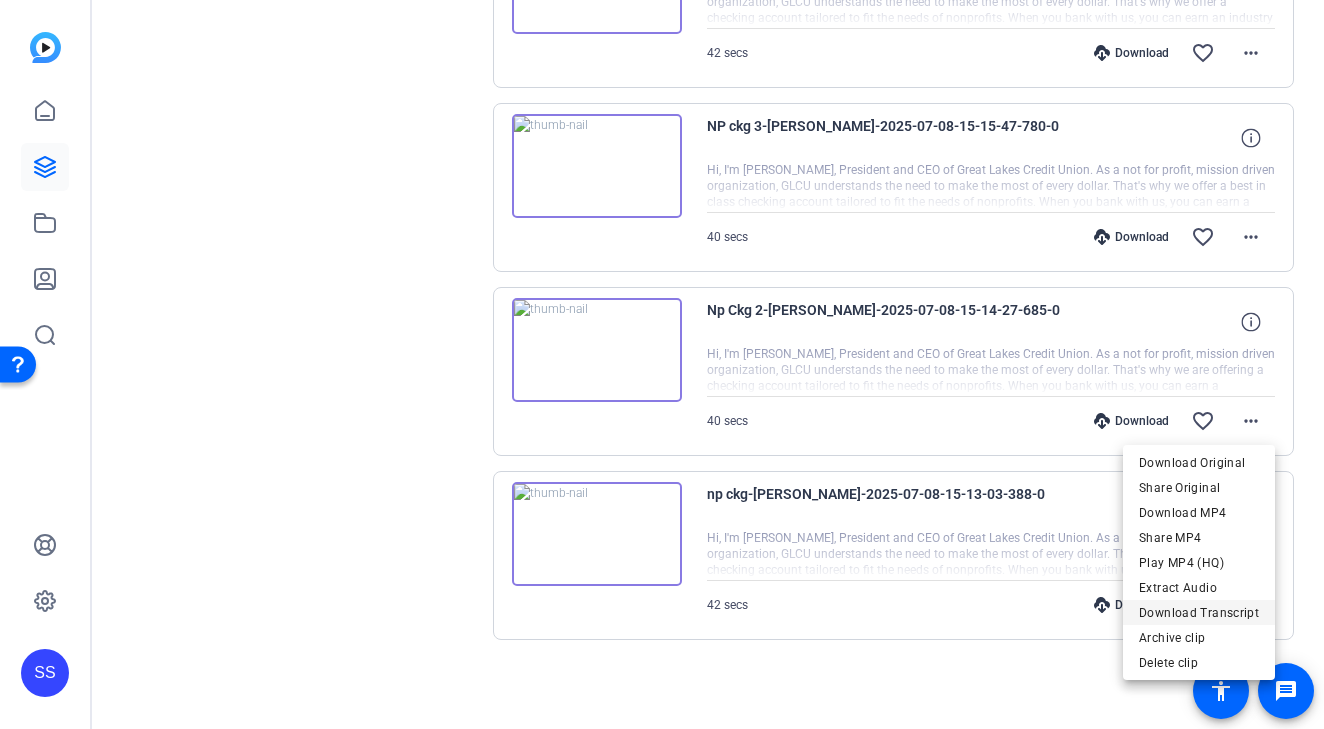 click on "Download Transcript" at bounding box center [1199, 613] 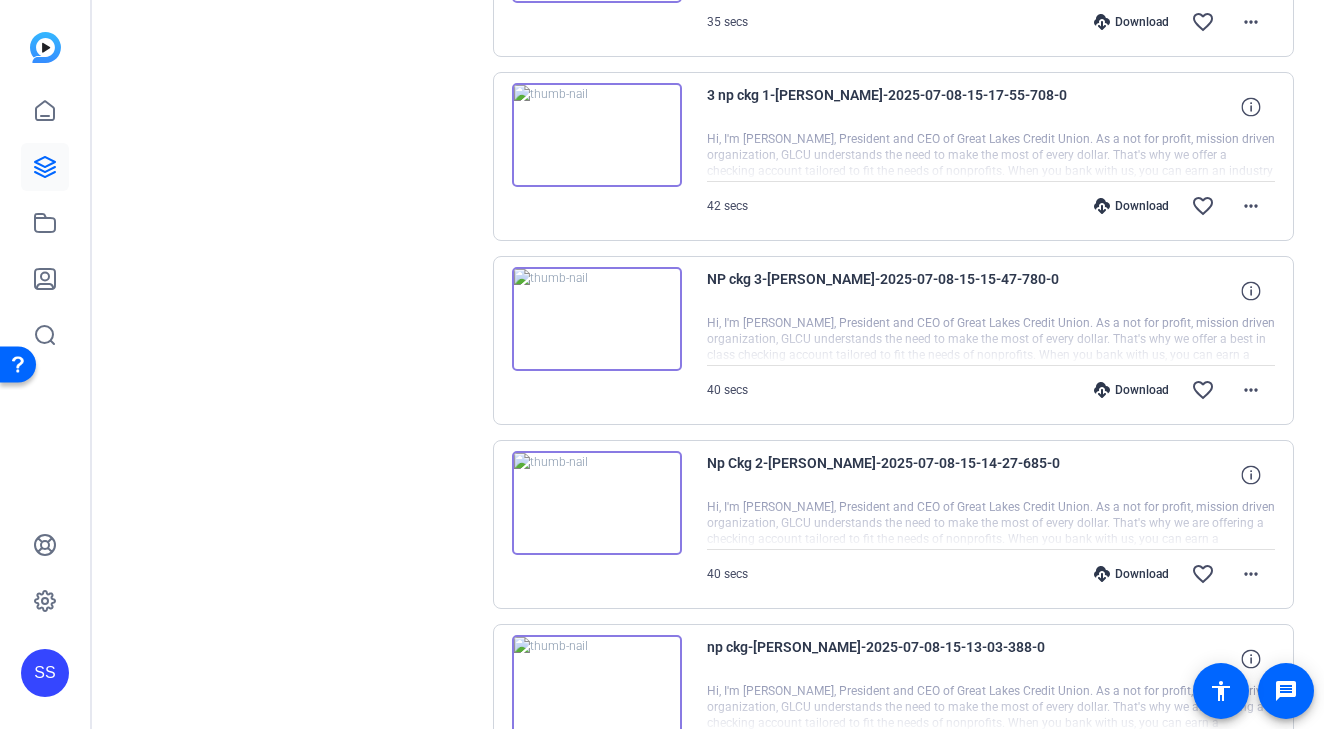 scroll, scrollTop: 1653, scrollLeft: 0, axis: vertical 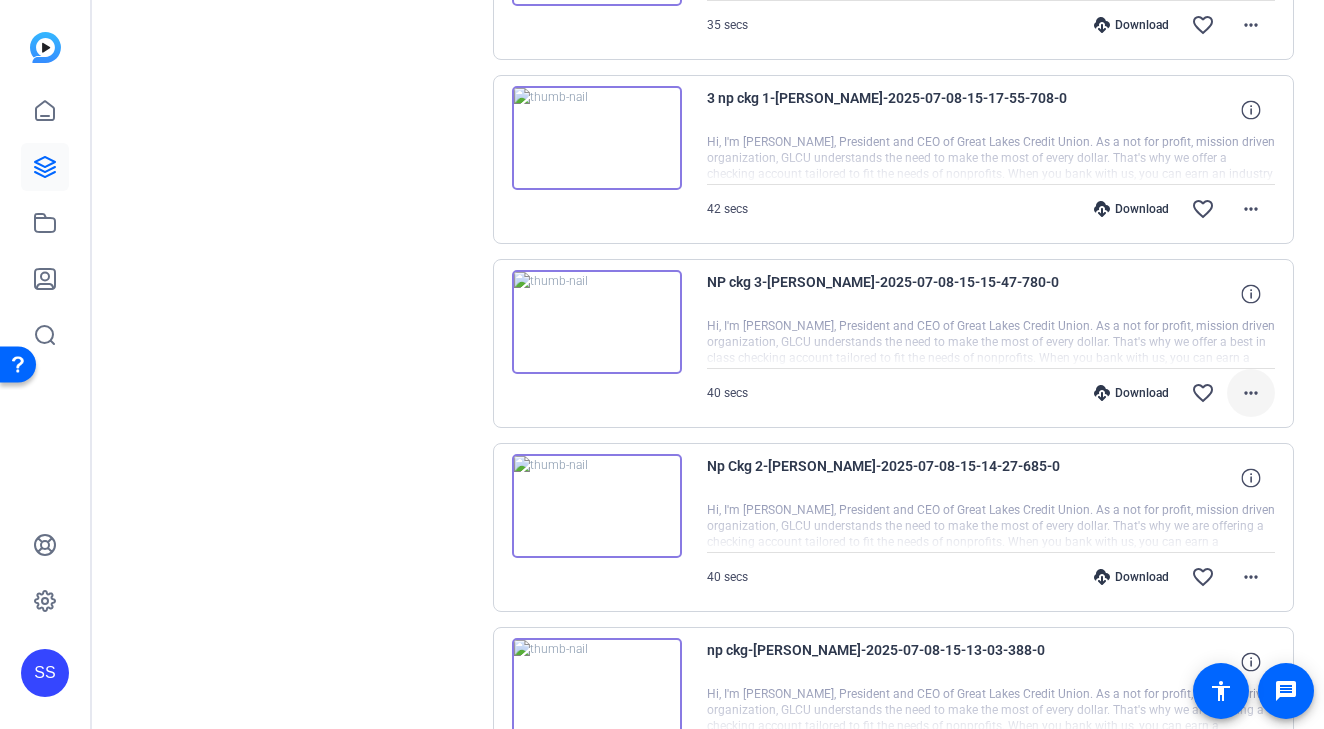 click on "more_horiz" at bounding box center [1251, 393] 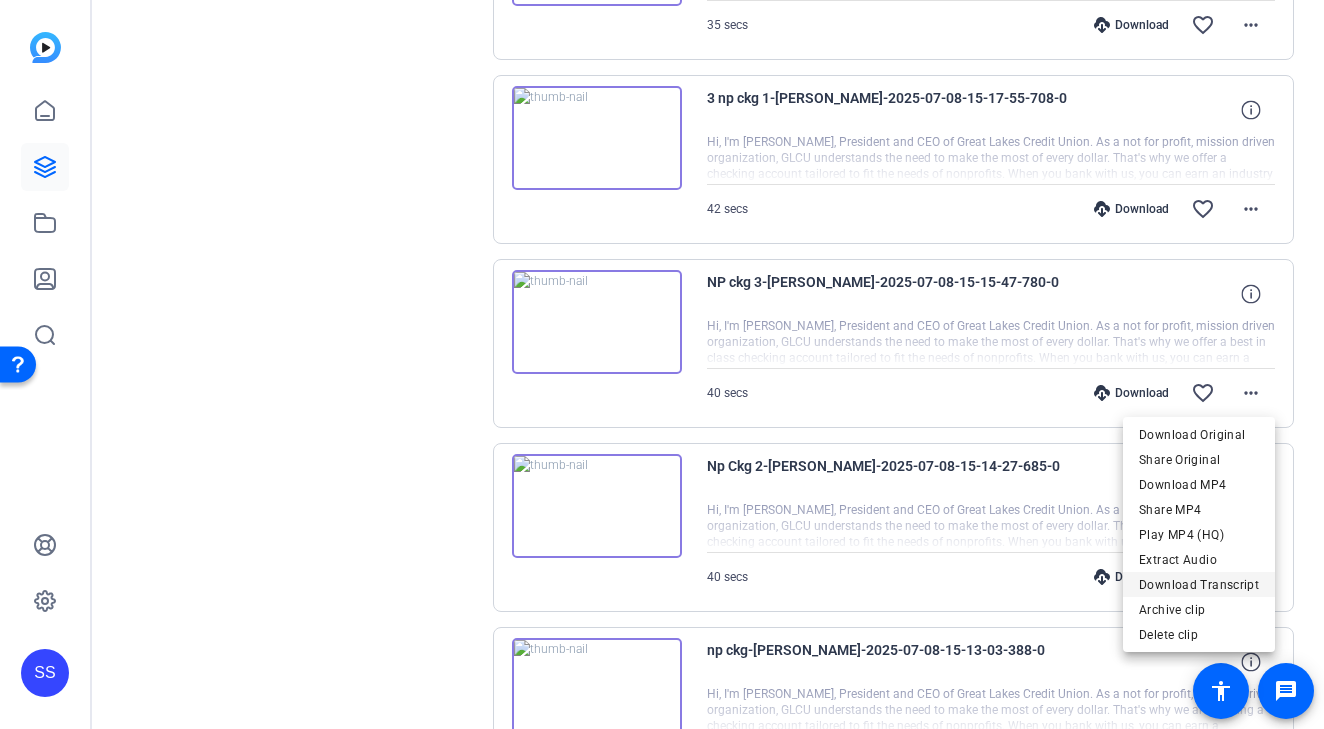 click on "Download Transcript" at bounding box center [1199, 585] 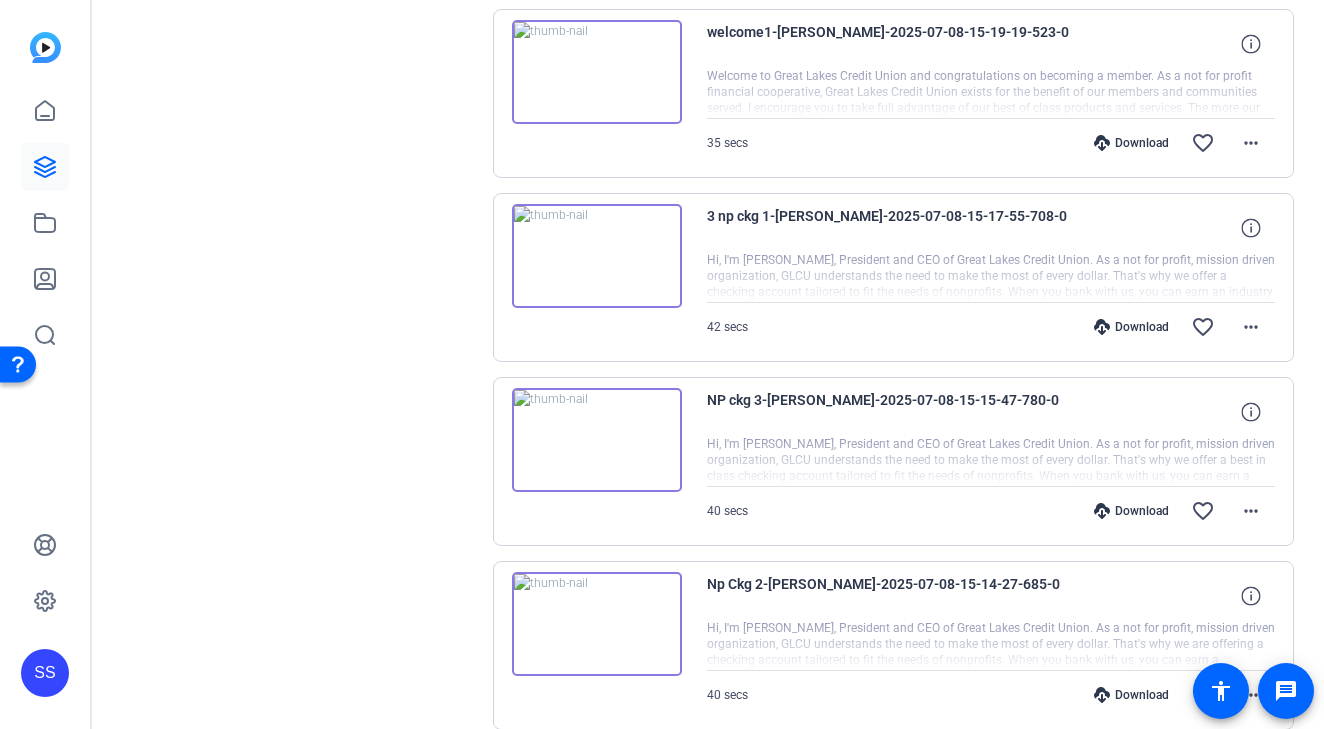 scroll, scrollTop: 1393, scrollLeft: 0, axis: vertical 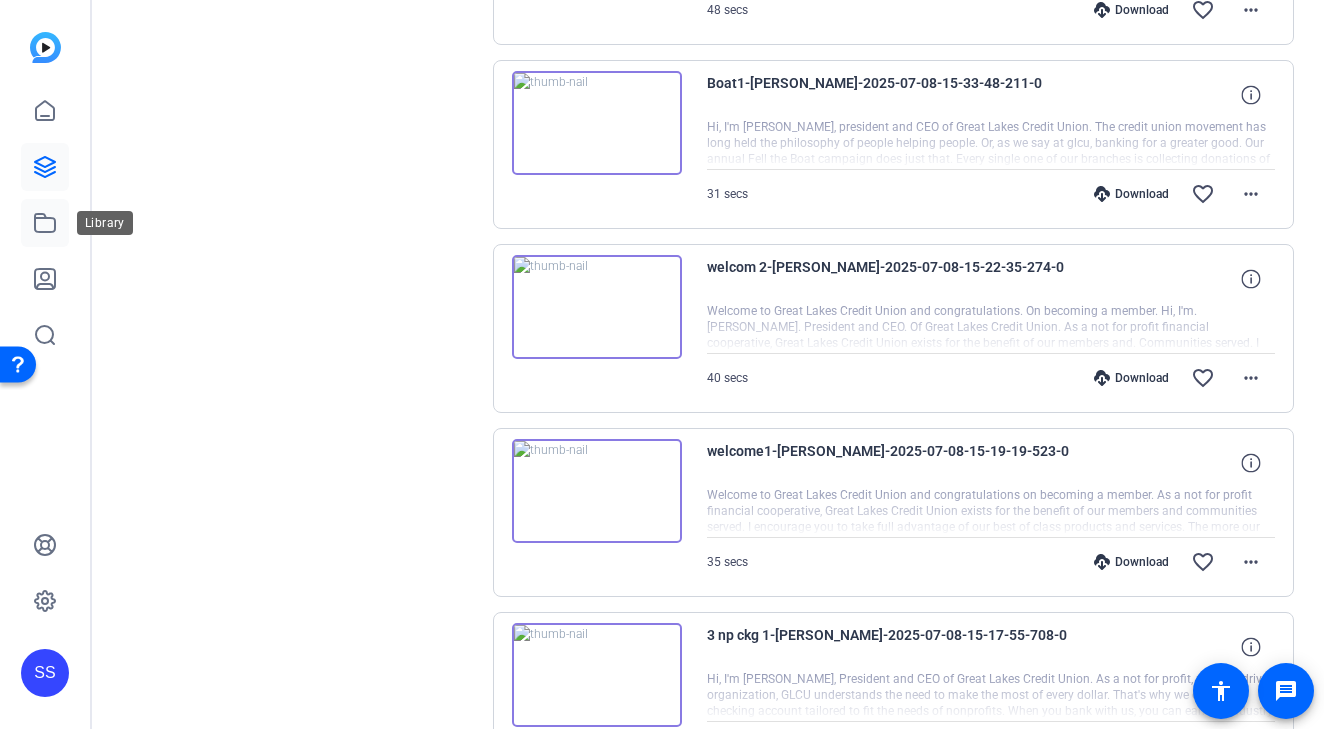click 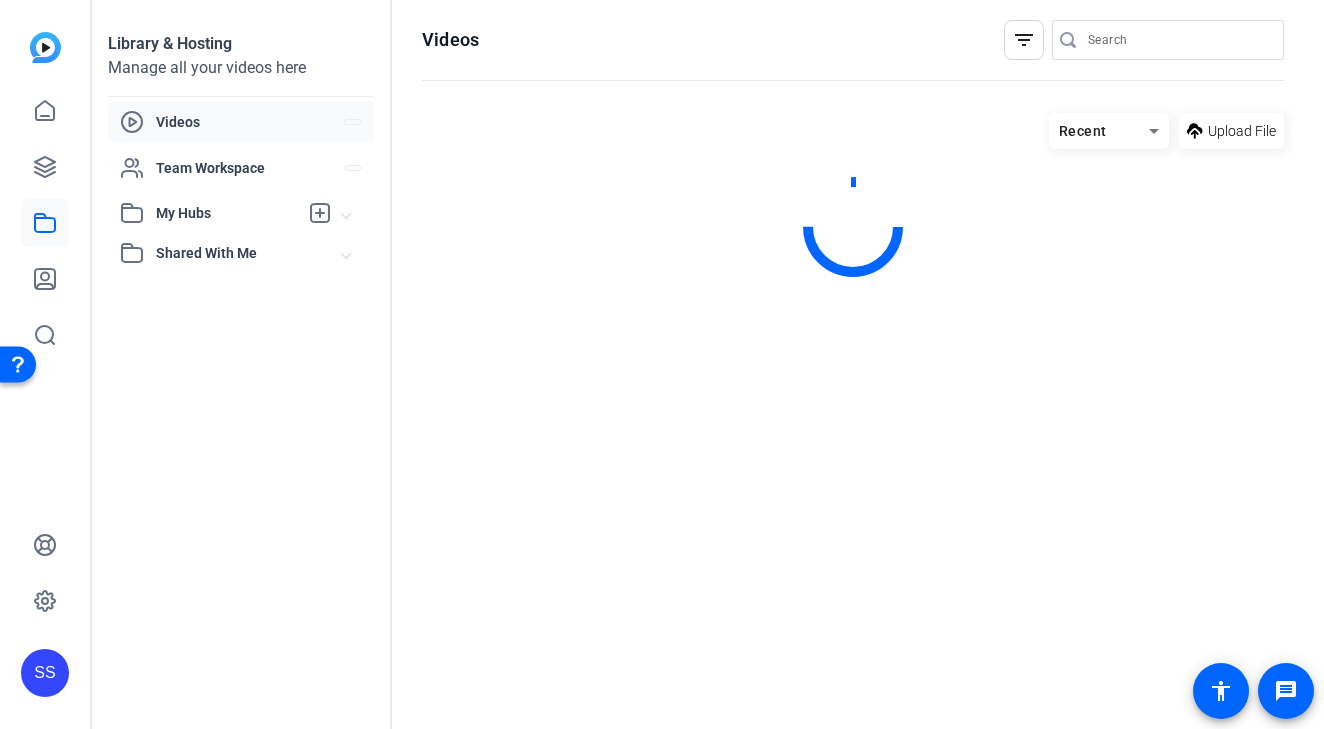 scroll, scrollTop: 0, scrollLeft: 0, axis: both 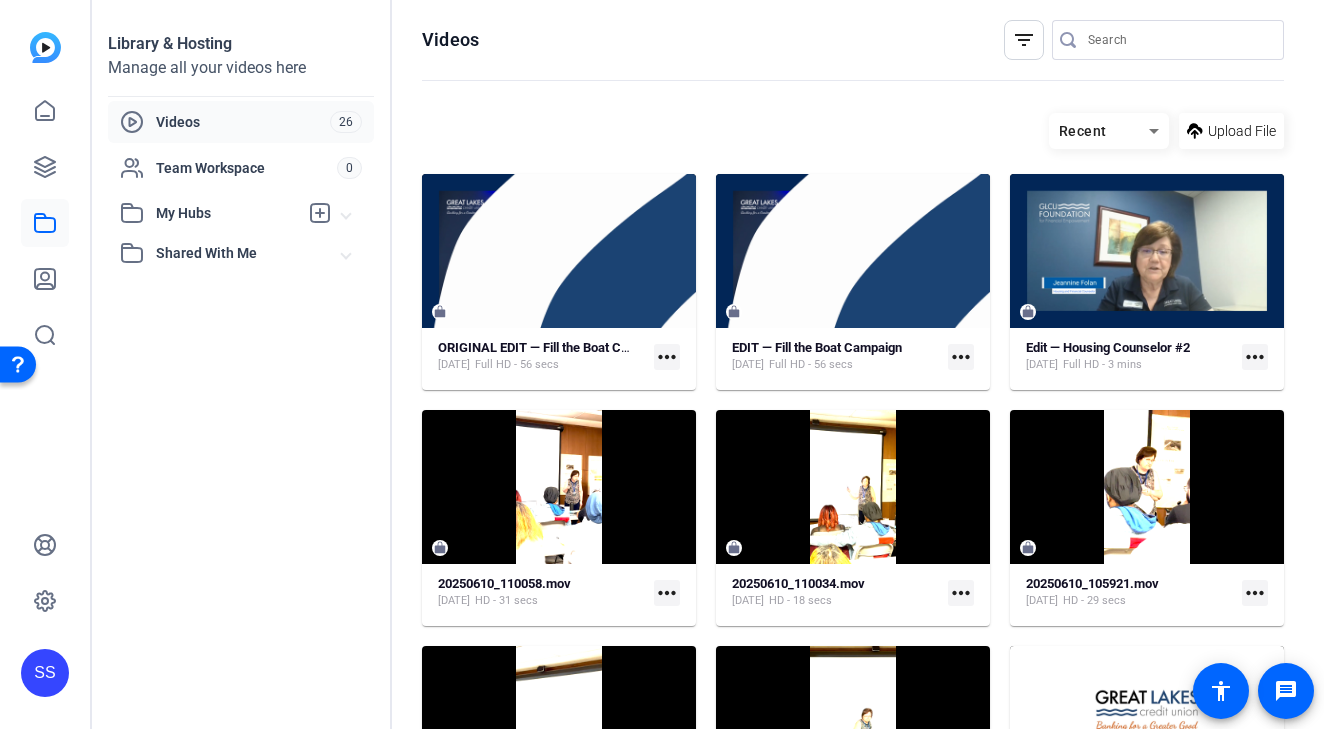 click on "ORIGINAL EDIT — Fill the Boat Campaign Jul 10, 2025  Full HD - 56 secs  more_horiz" 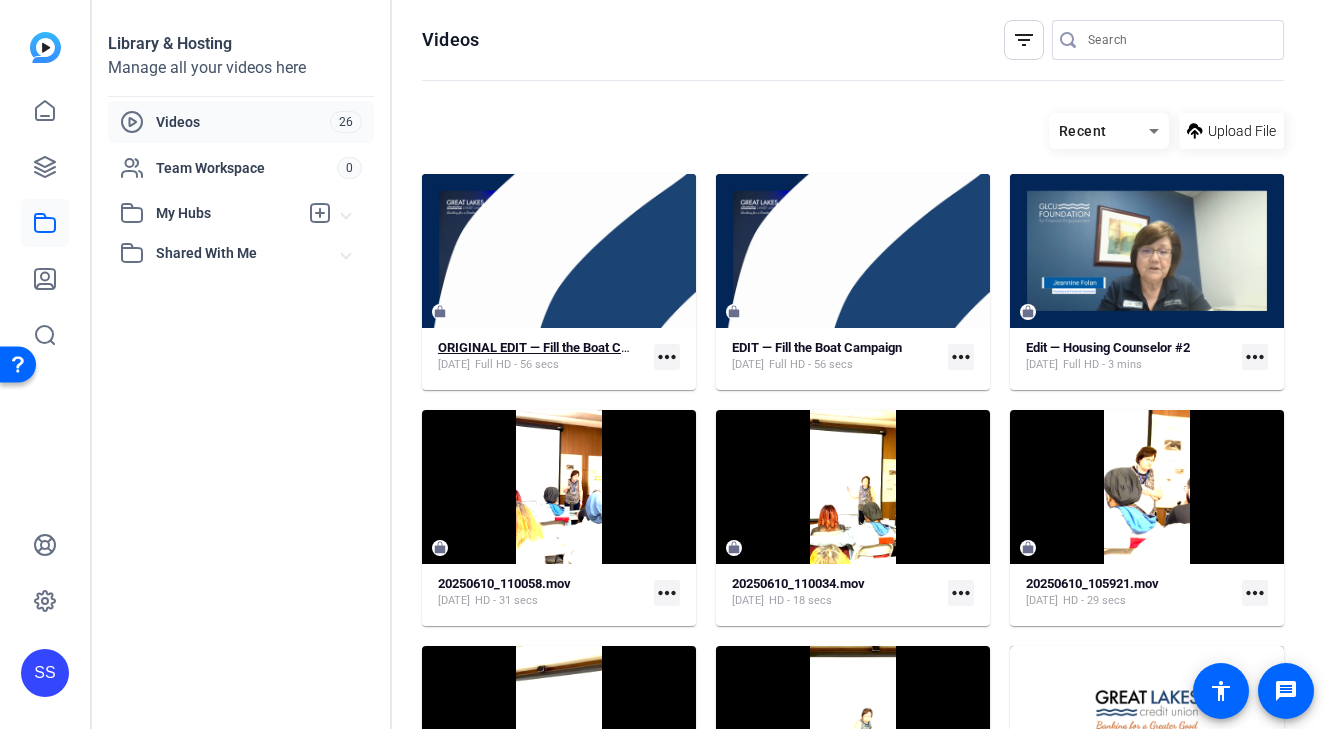 click on "ORIGINAL EDIT — Fill the Boat Campaign" 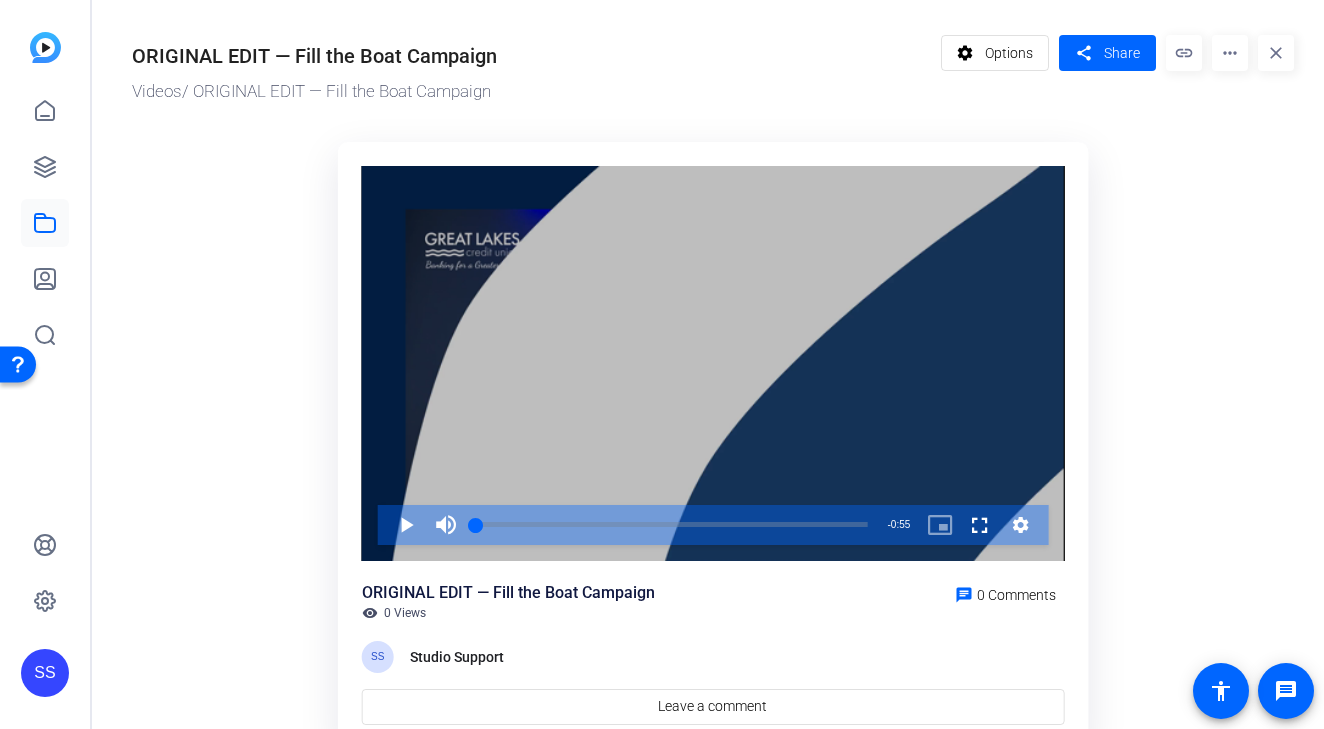 click at bounding box center [713, 363] 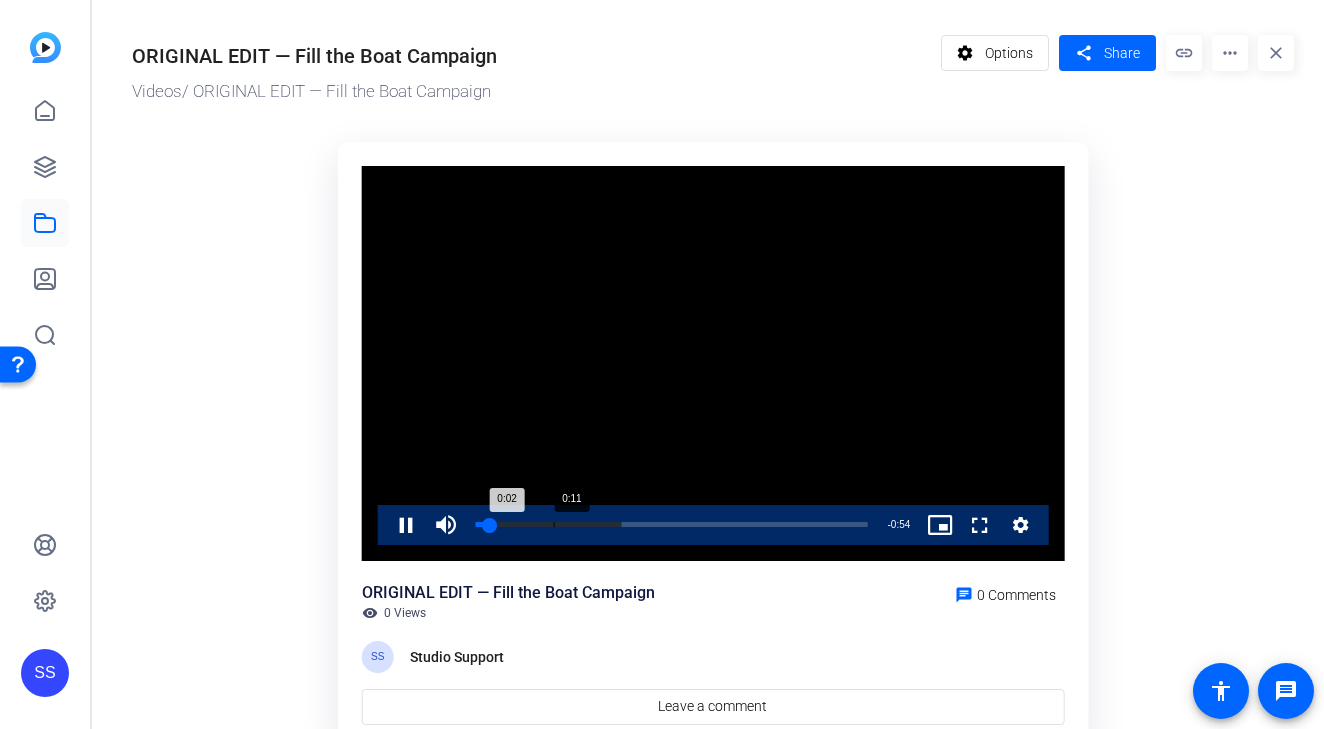 click on "Loaded :  37.25% 0:11 0:02" at bounding box center (672, 525) 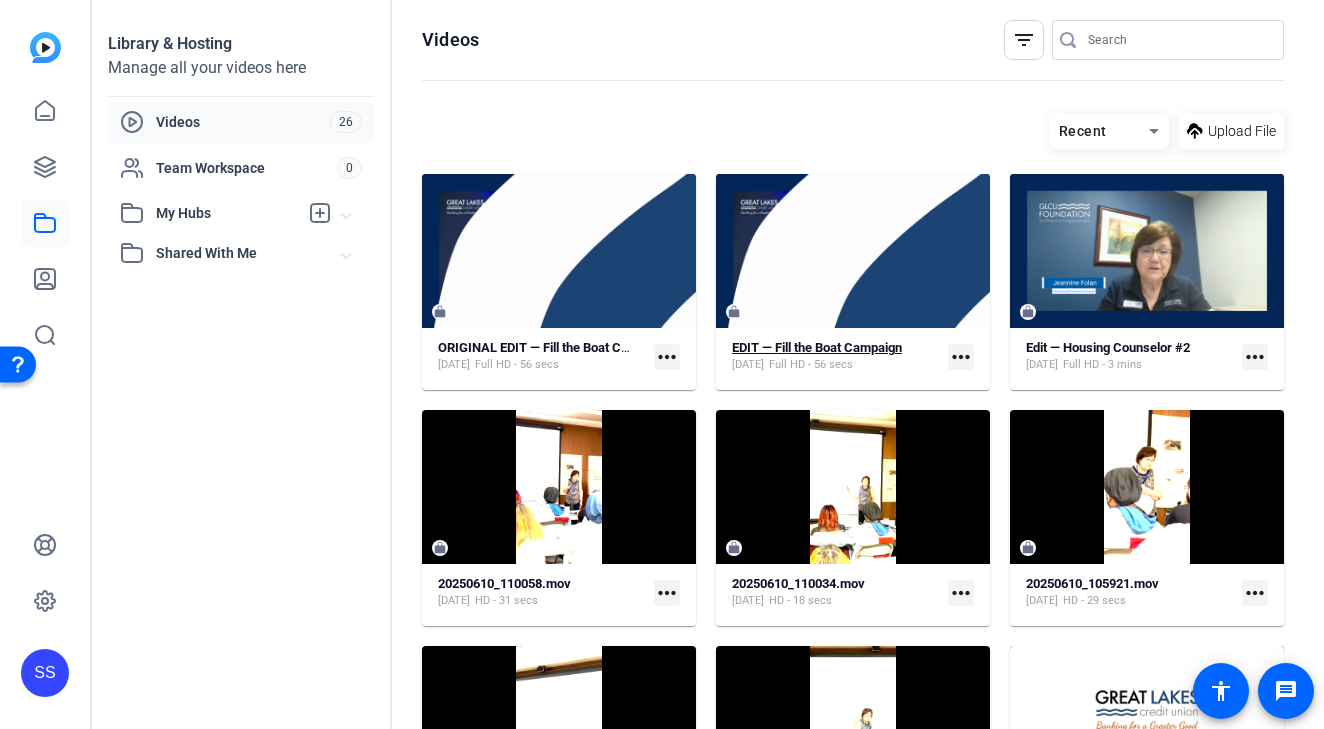 click on "EDIT — Fill the Boat Campaign" 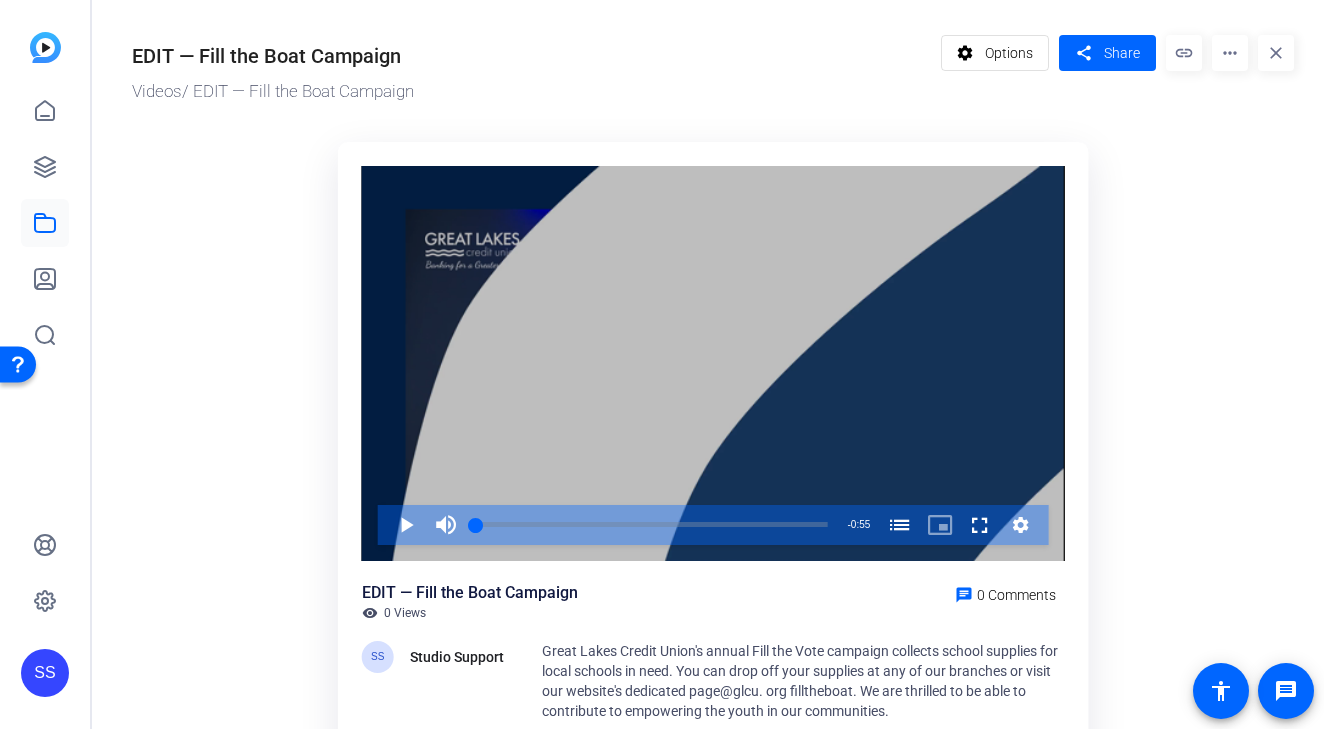 click at bounding box center [713, 363] 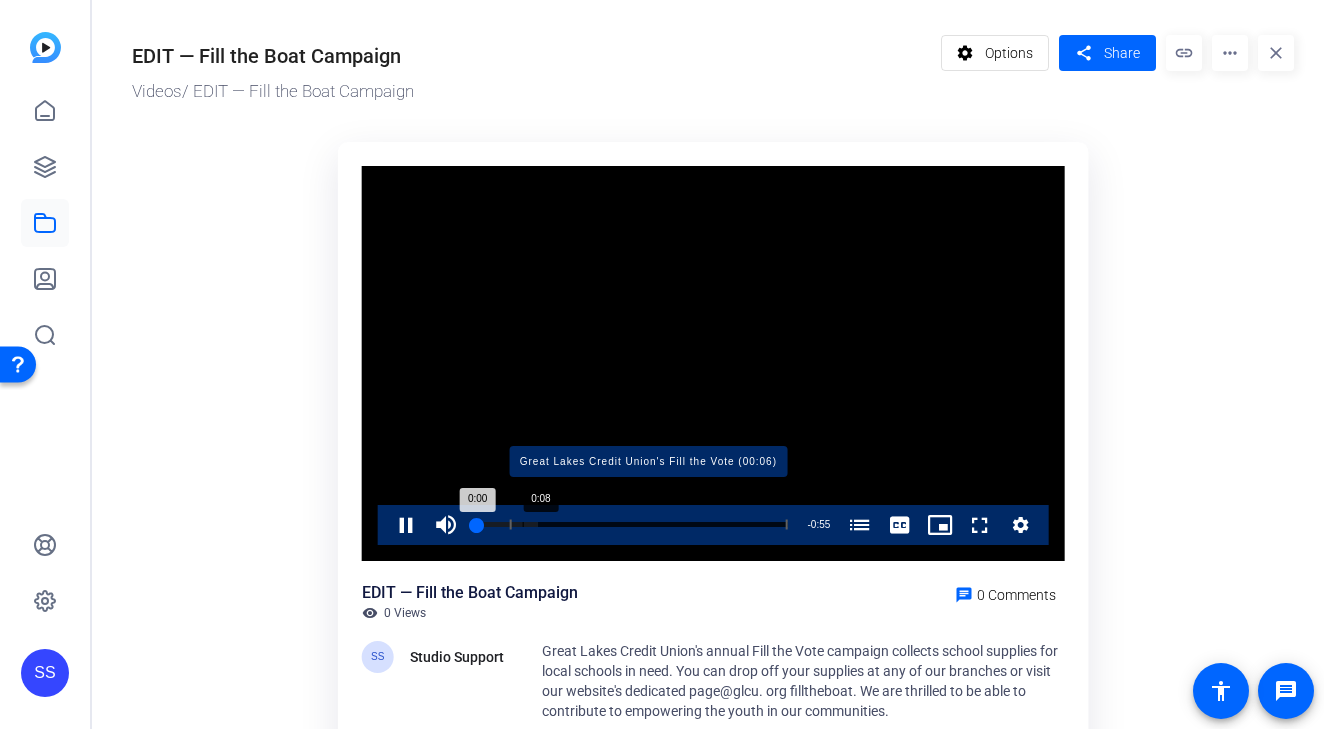 click at bounding box center [648, 525] 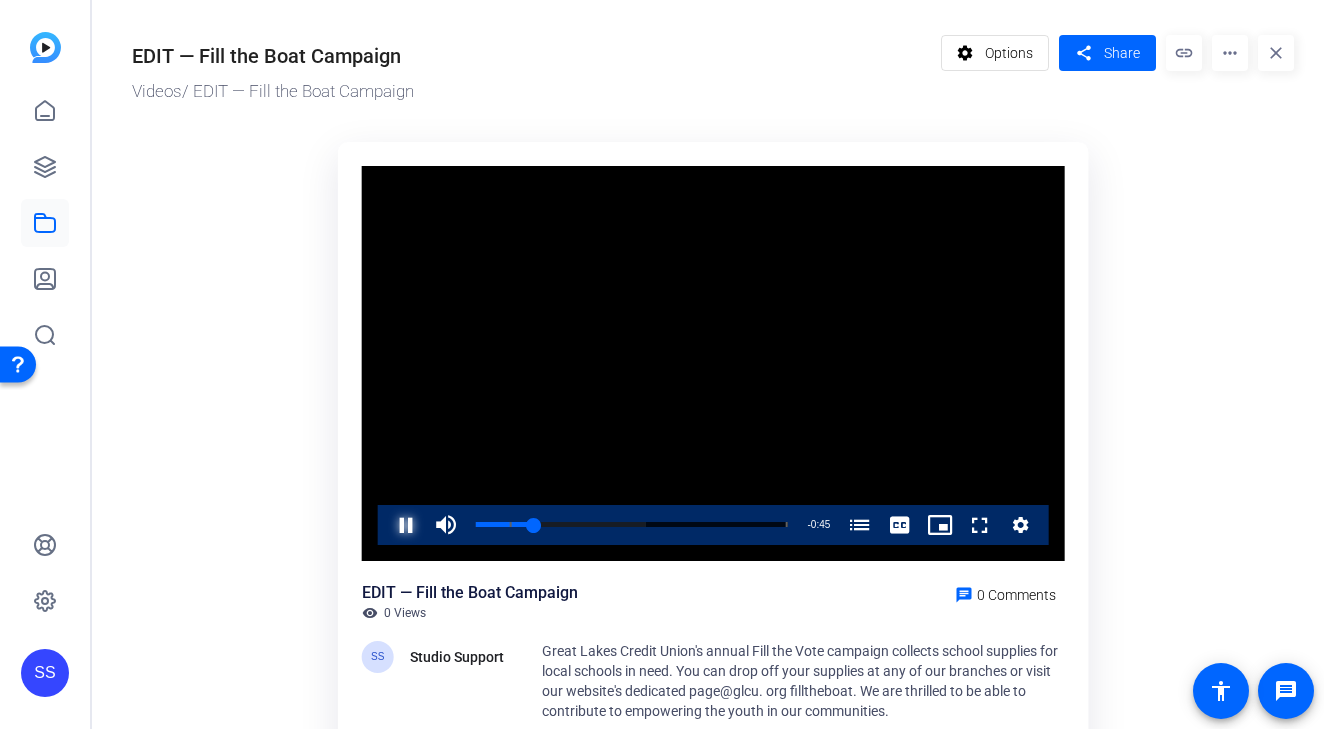 click at bounding box center [386, 525] 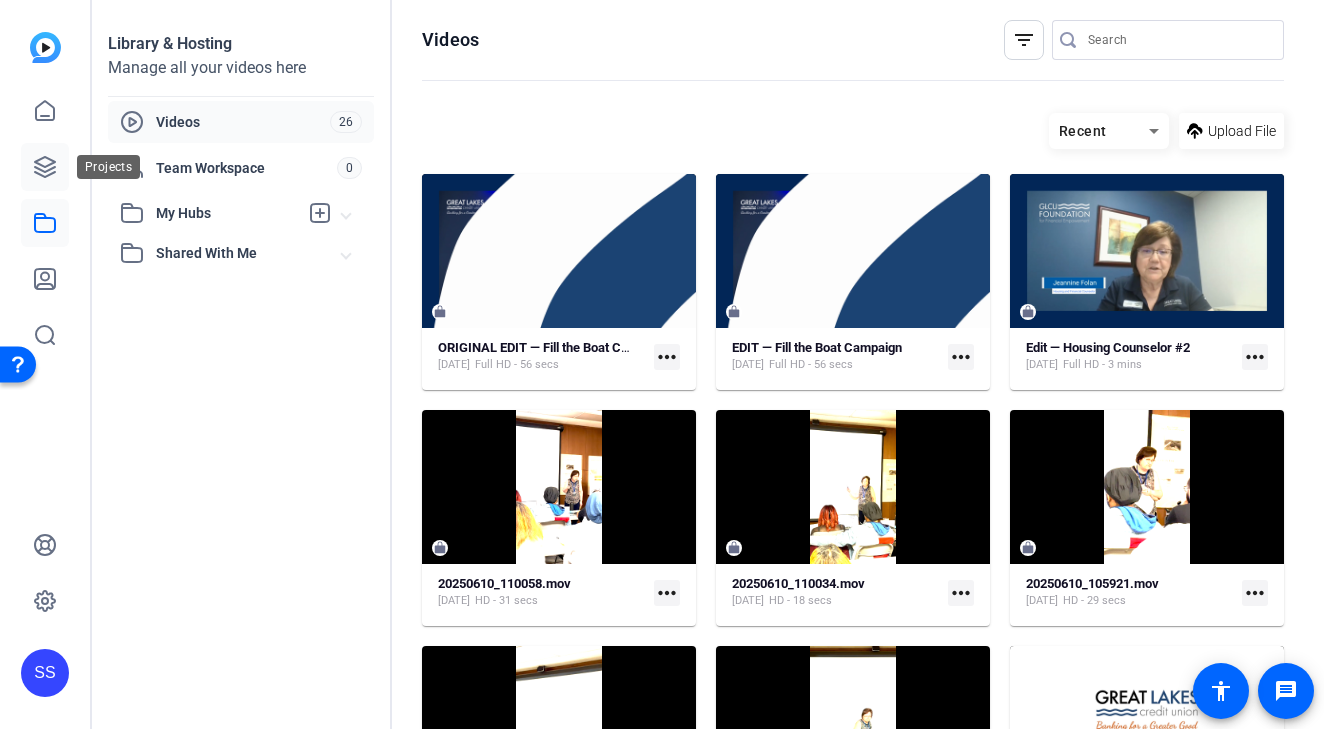click 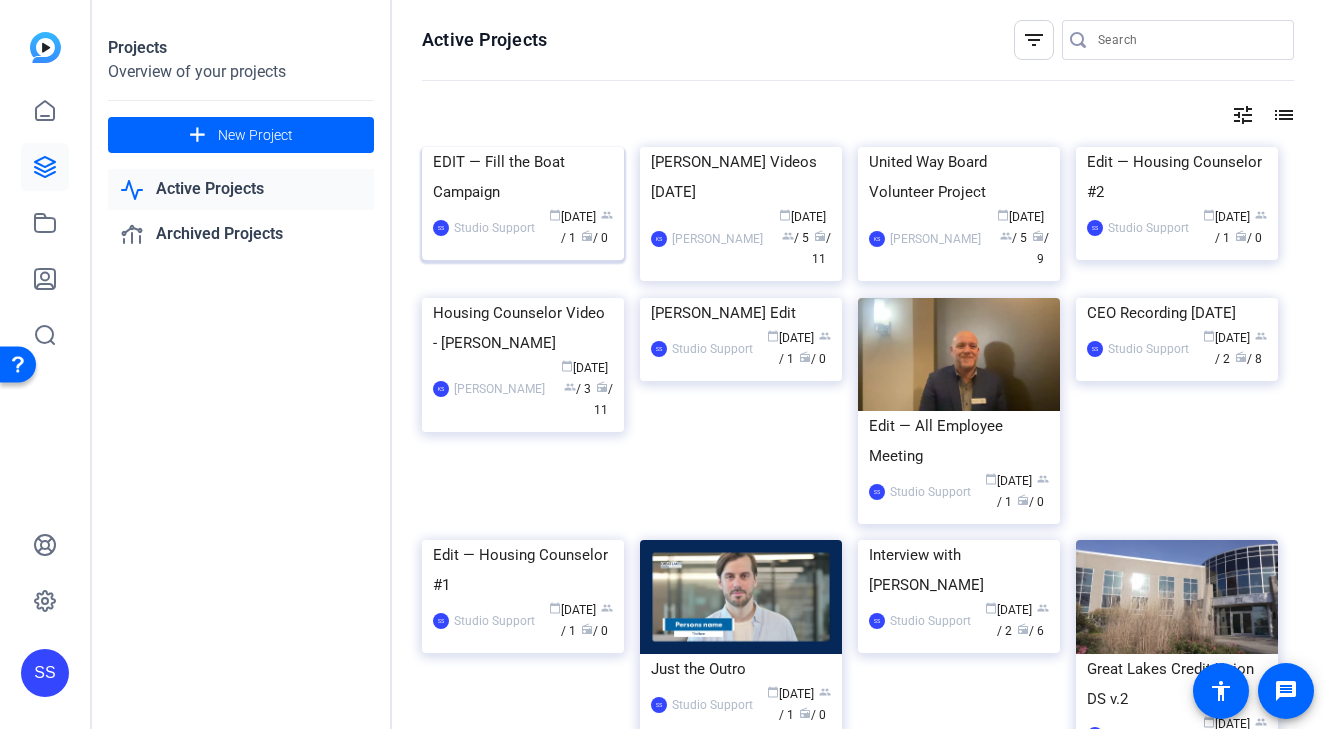 click on "EDIT — Fill the Boat Campaign" 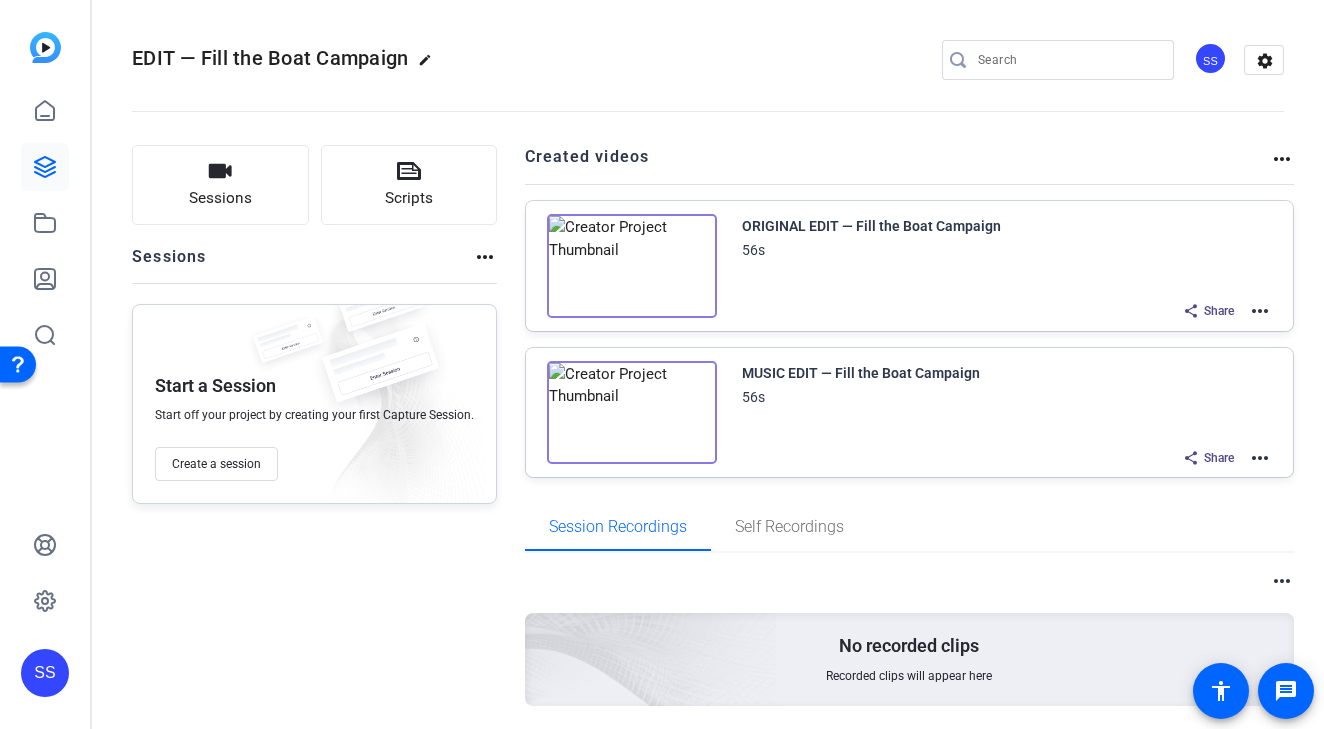 click on "SS" 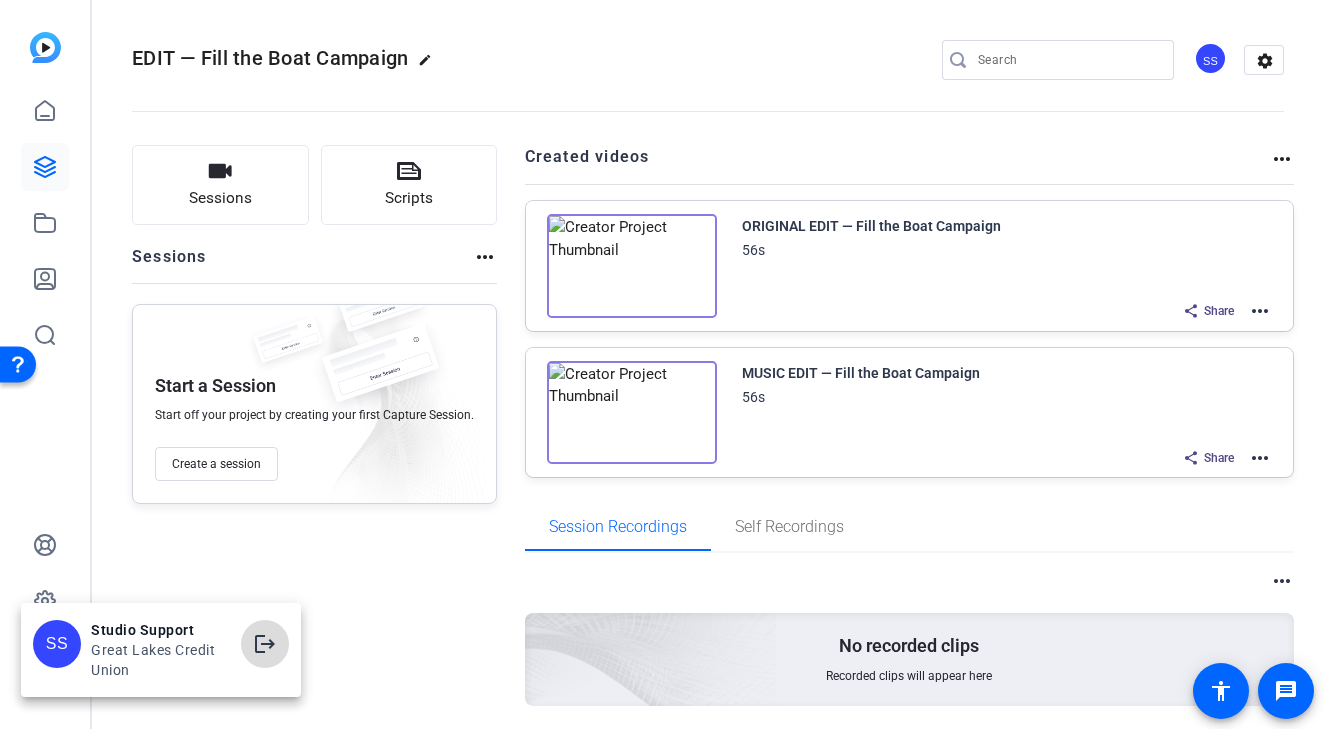 click at bounding box center (265, 644) 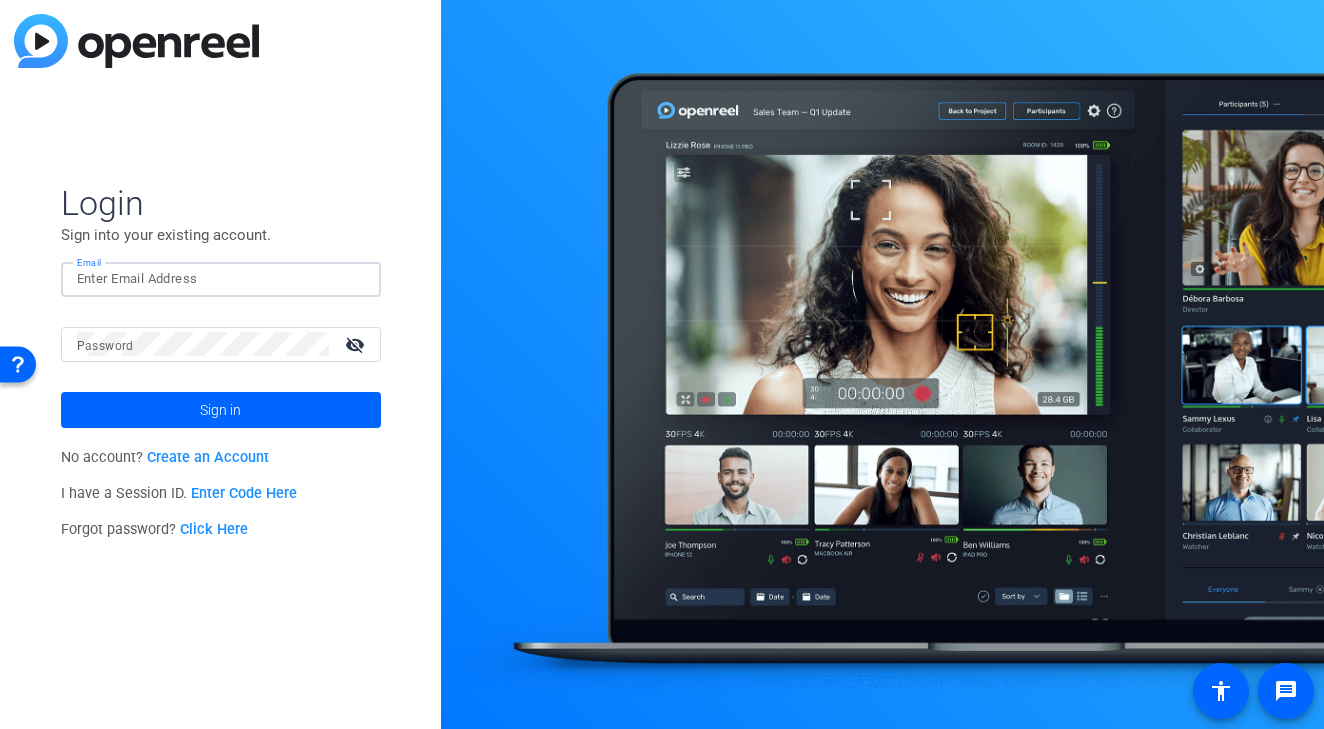 click on "Email" at bounding box center [221, 279] 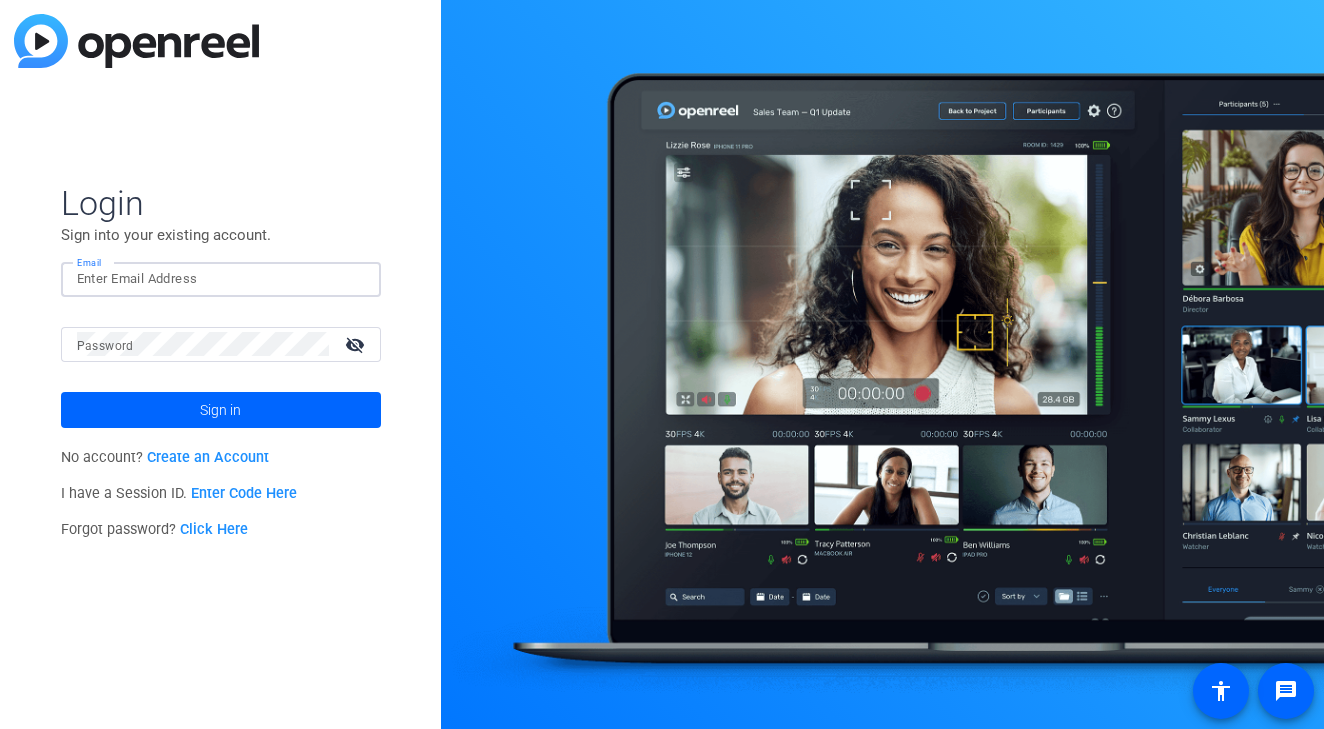 click on "Email" at bounding box center (221, 279) 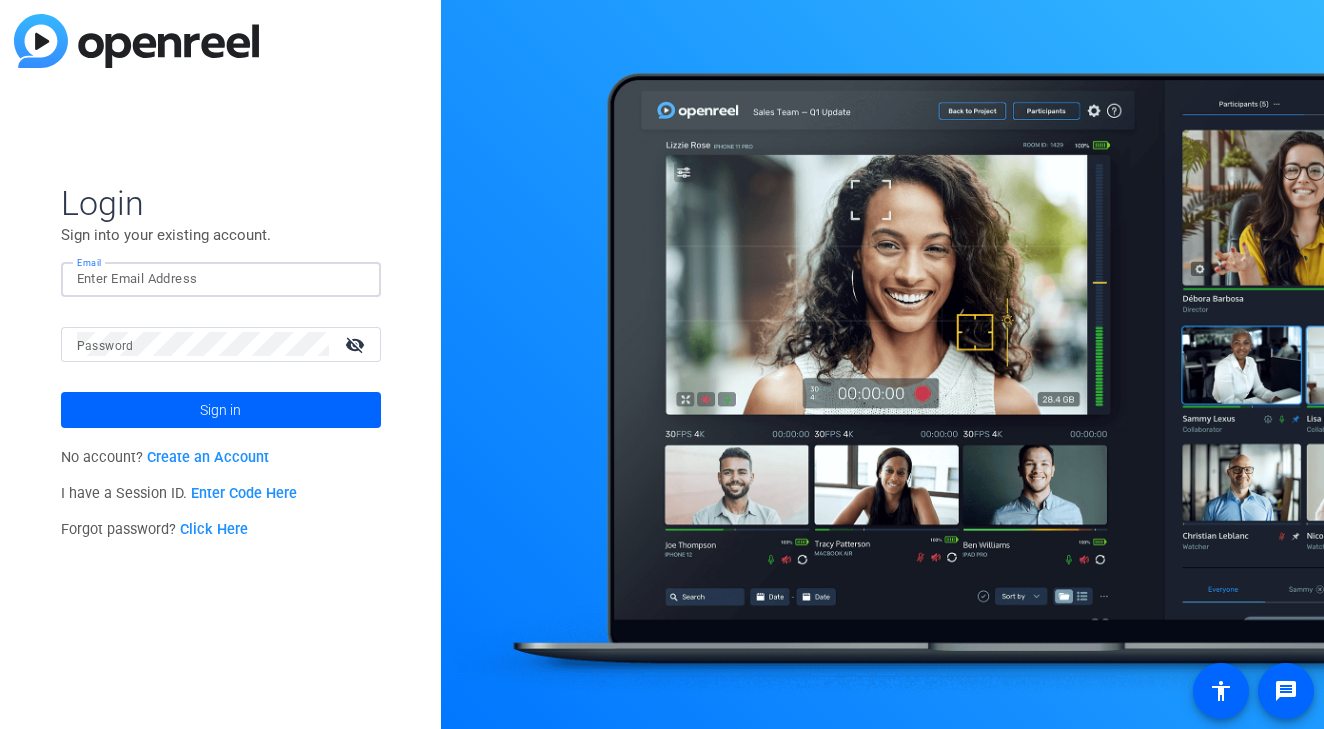 scroll, scrollTop: 0, scrollLeft: 0, axis: both 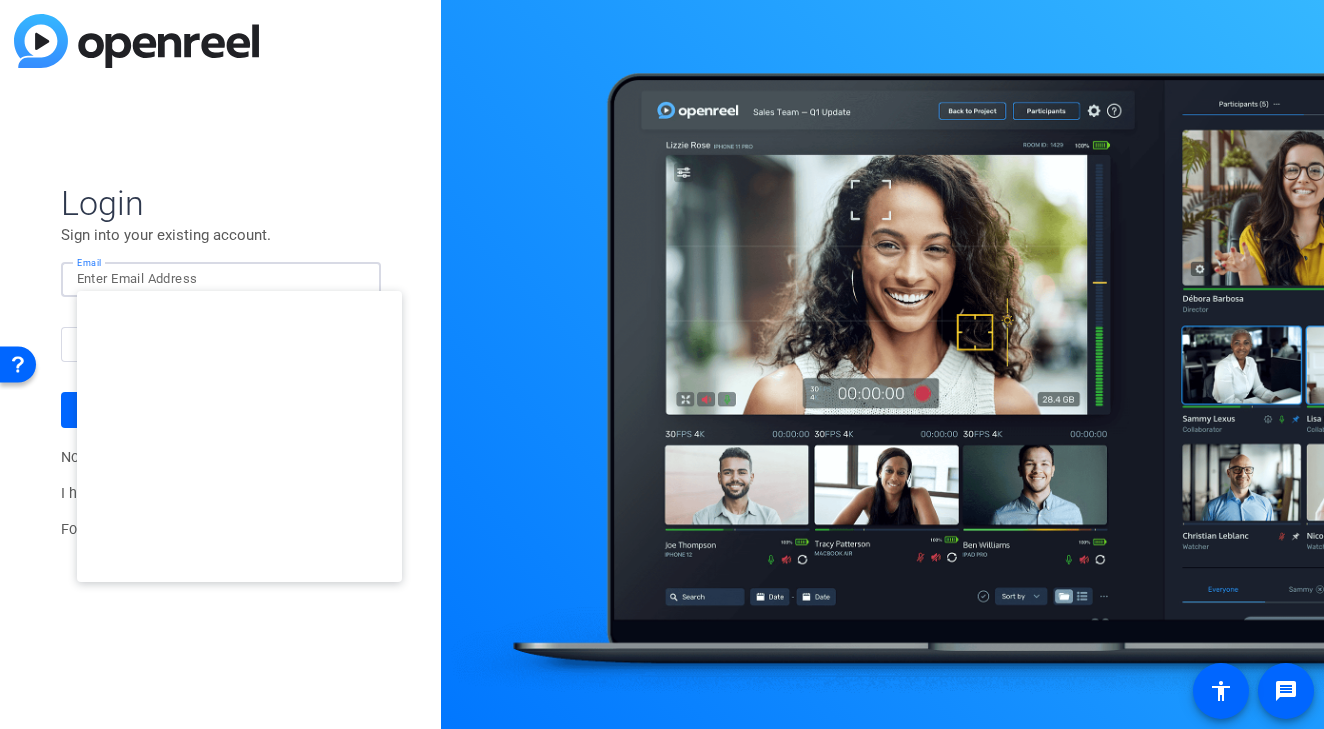 type on "[EMAIL_ADDRESS][DOMAIN_NAME]" 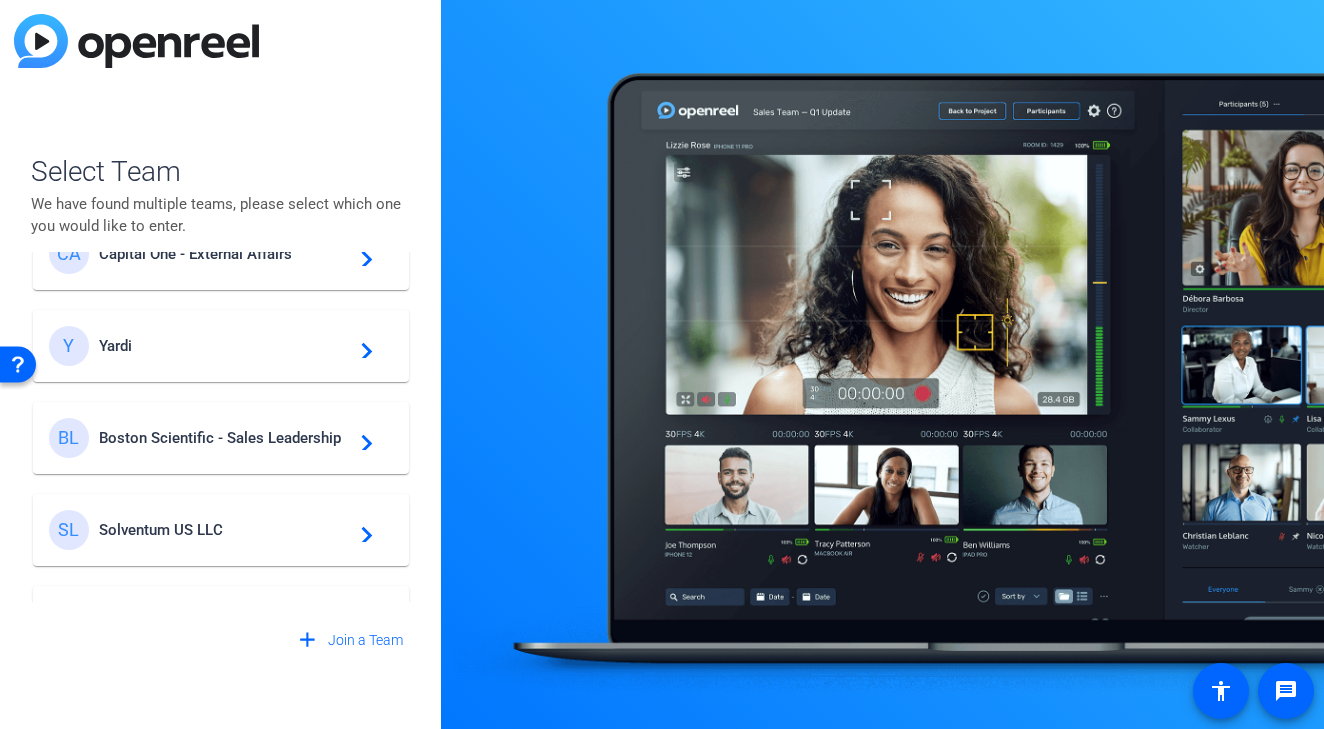 scroll, scrollTop: 343, scrollLeft: 0, axis: vertical 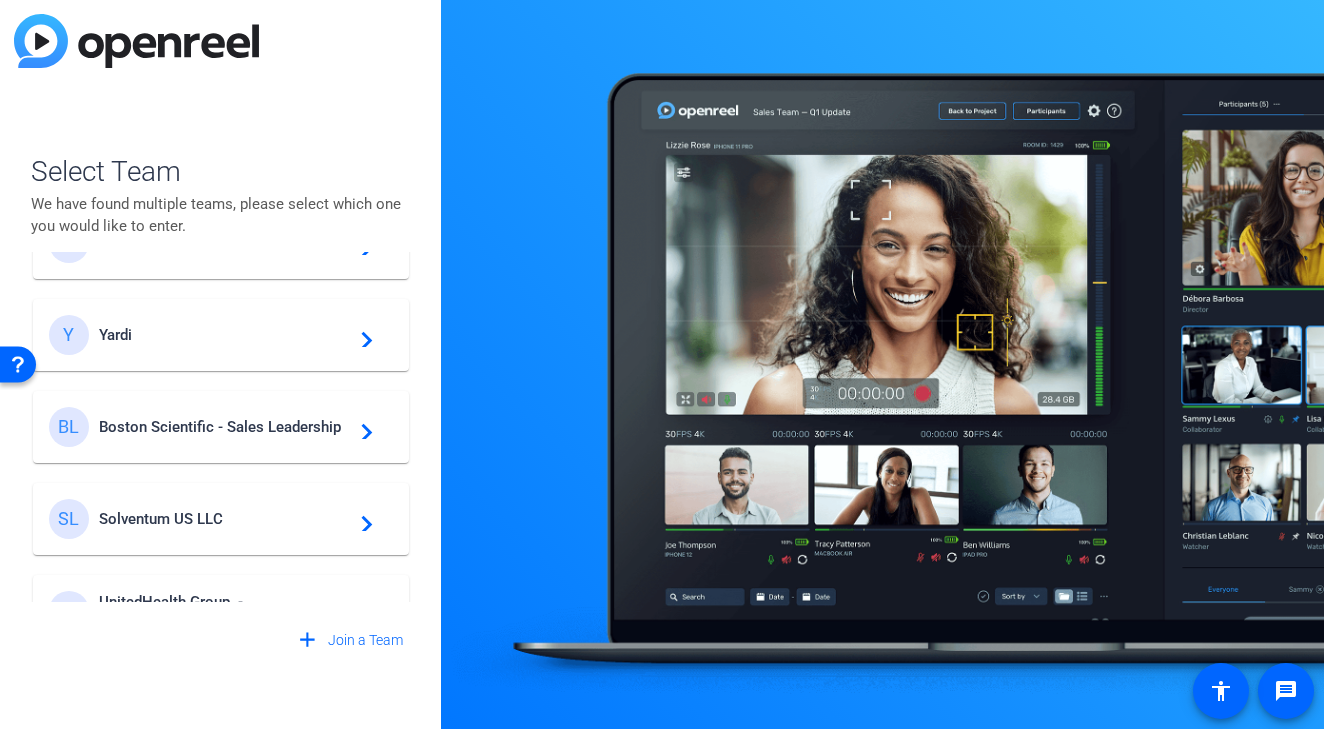 click on "Yardi" 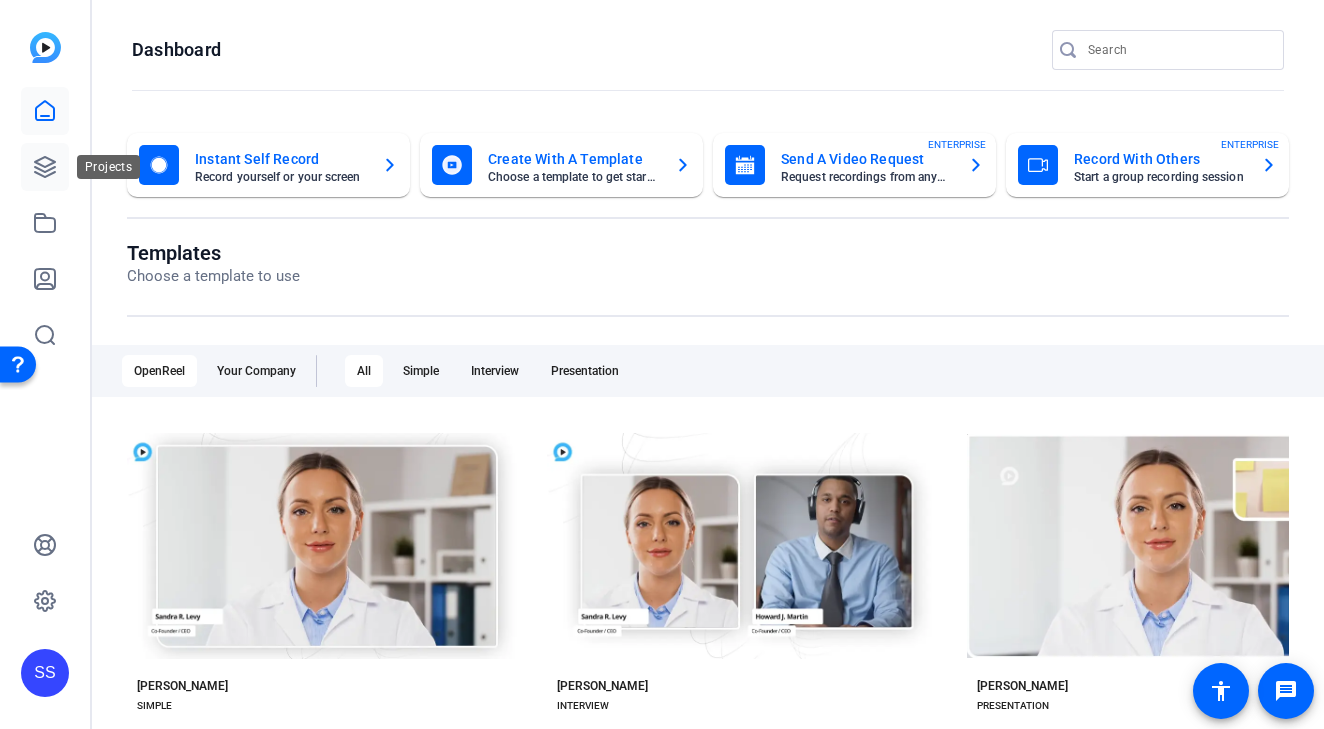 click 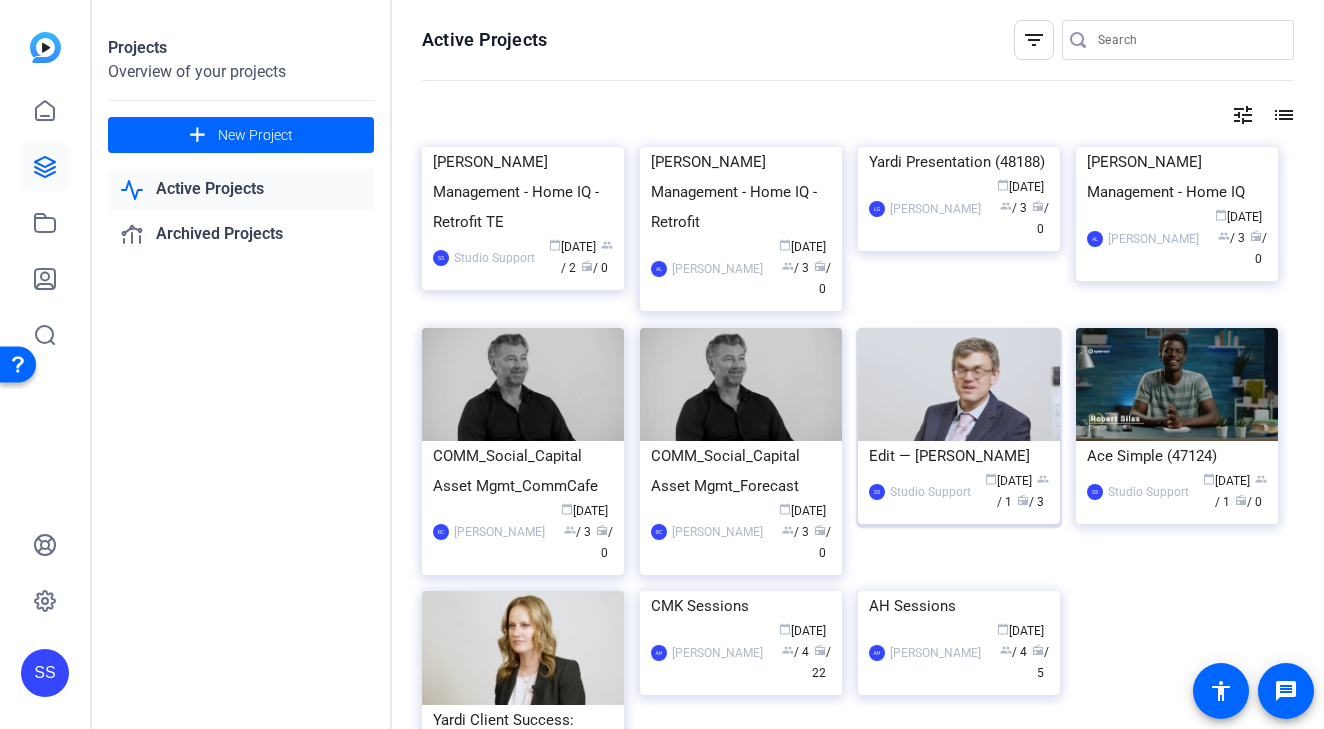 click on "Edit — [PERSON_NAME]" 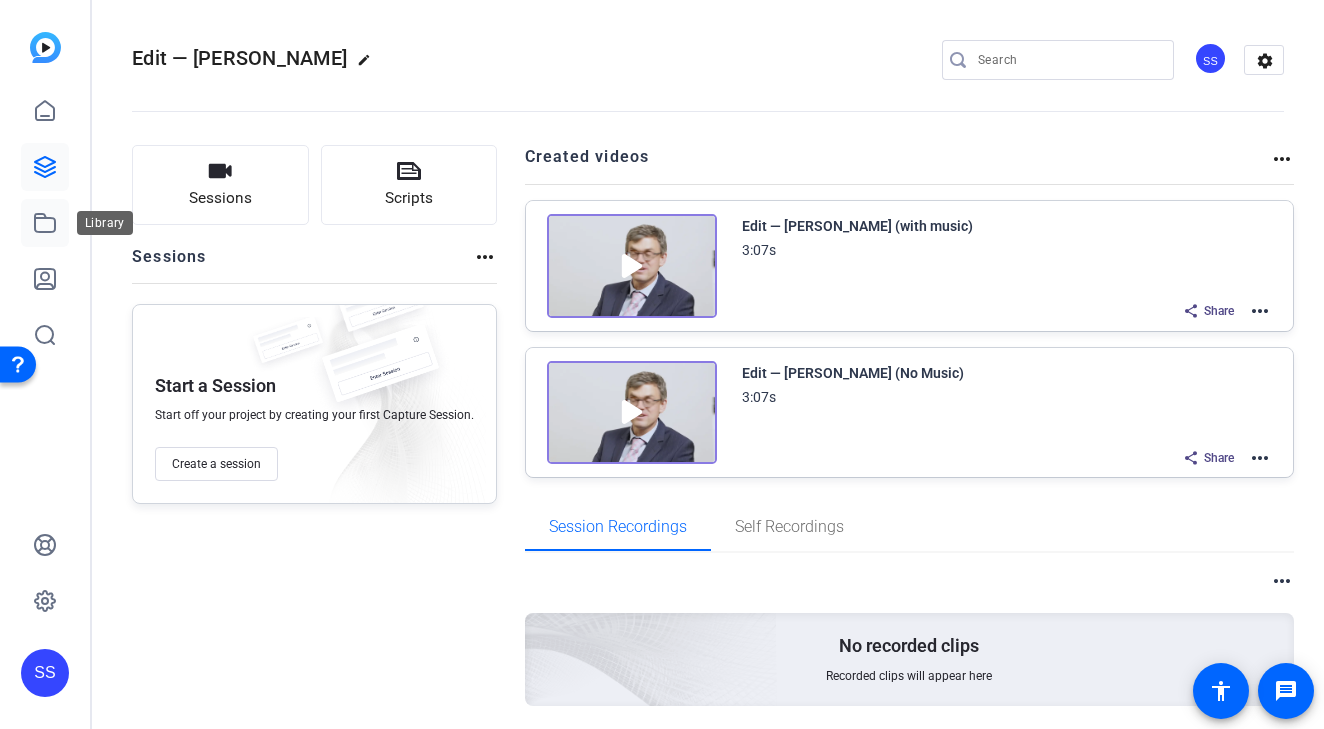 click 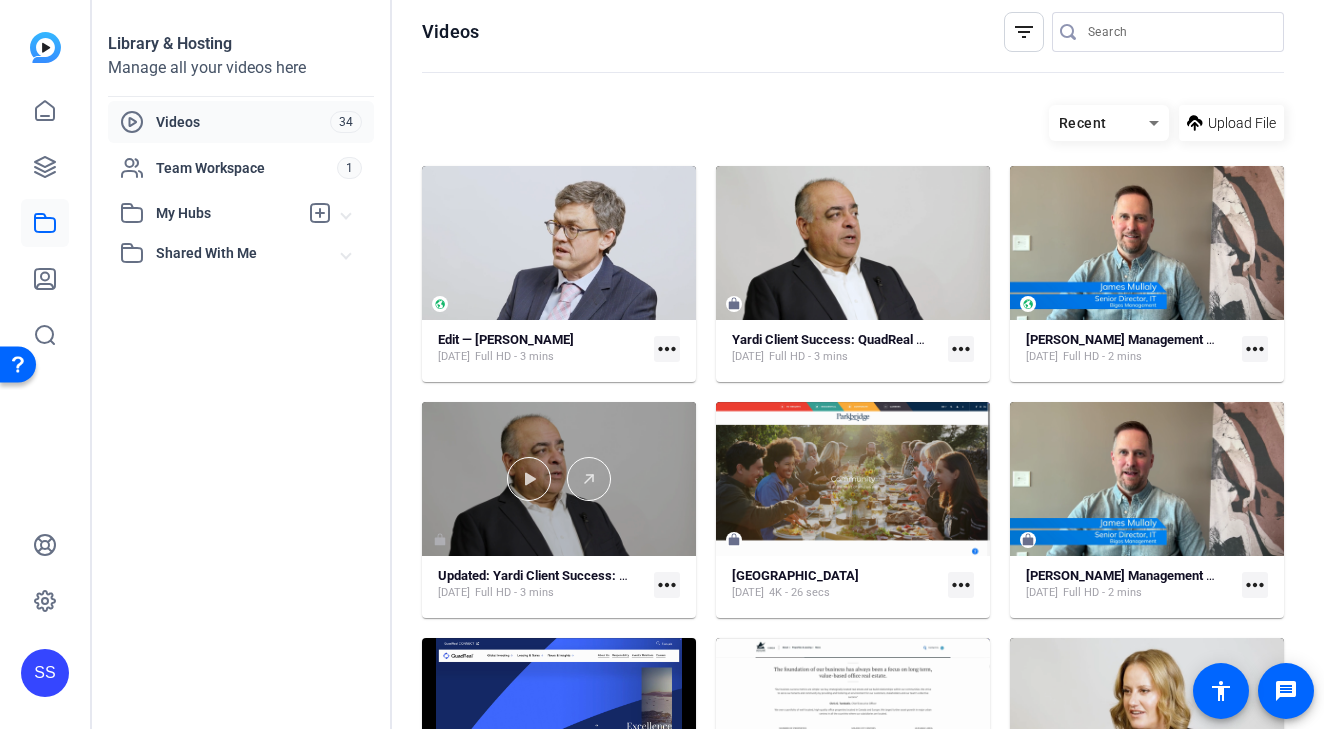 scroll, scrollTop: 0, scrollLeft: 0, axis: both 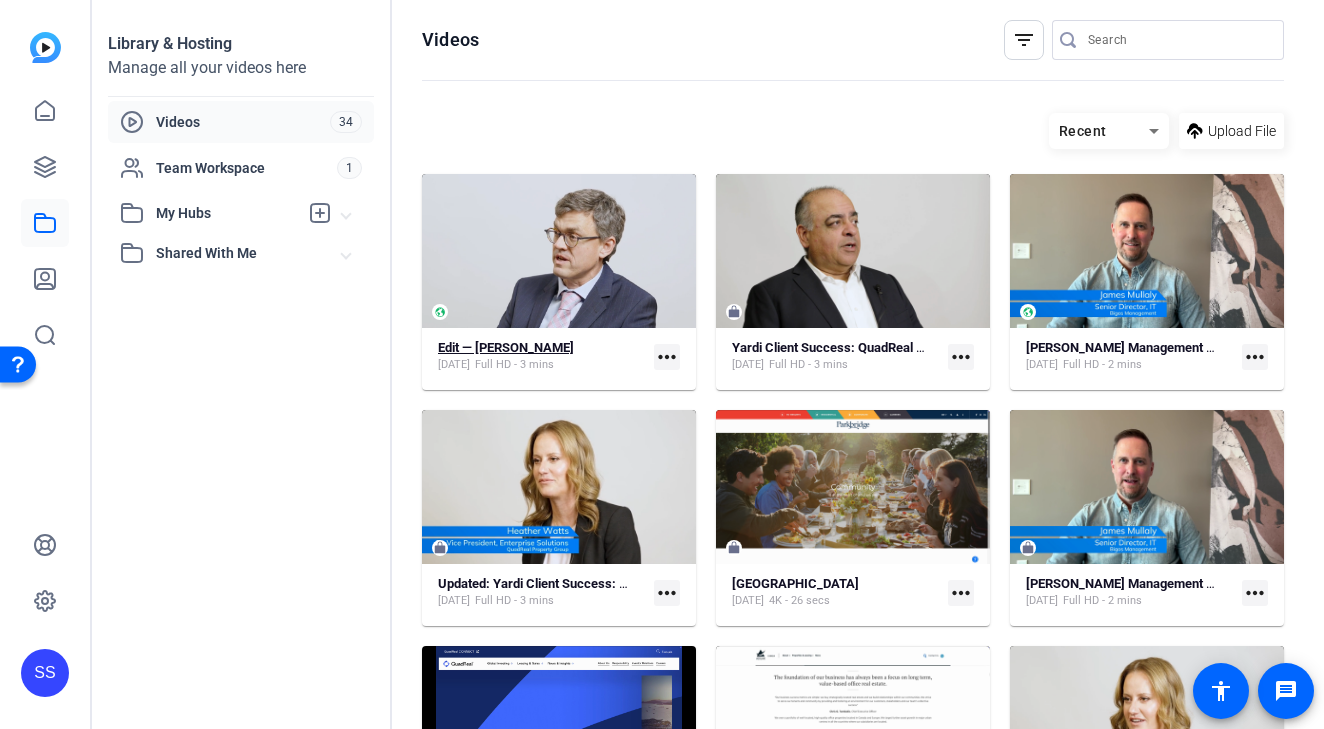 click on "Edit — [PERSON_NAME]" 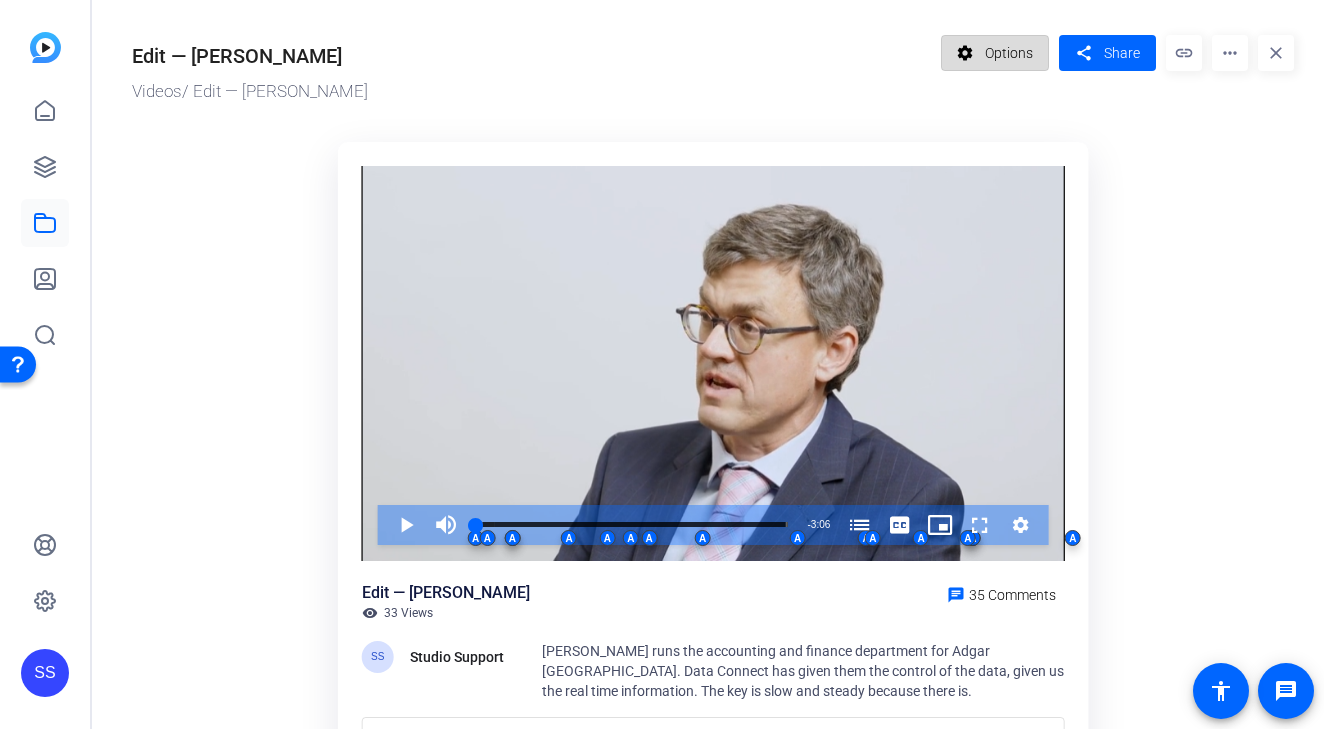 click on "Options" 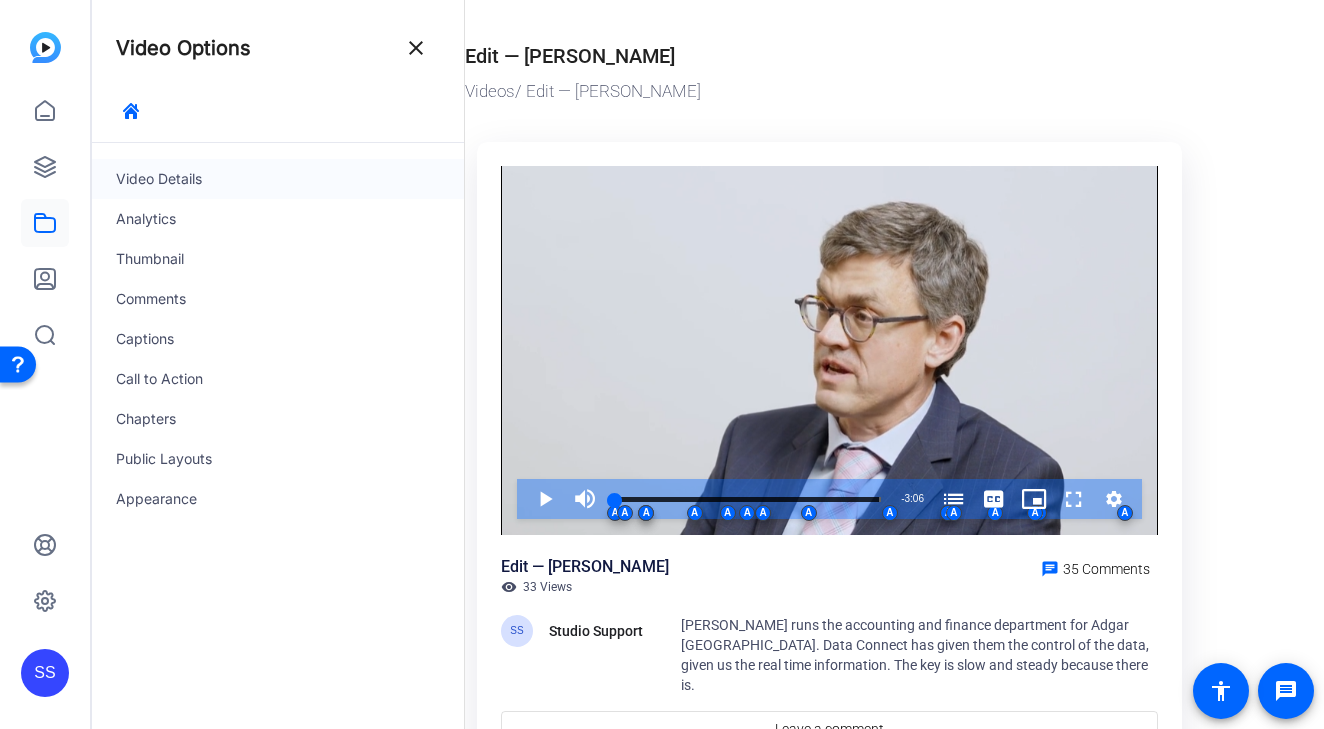 click on "Video Details" 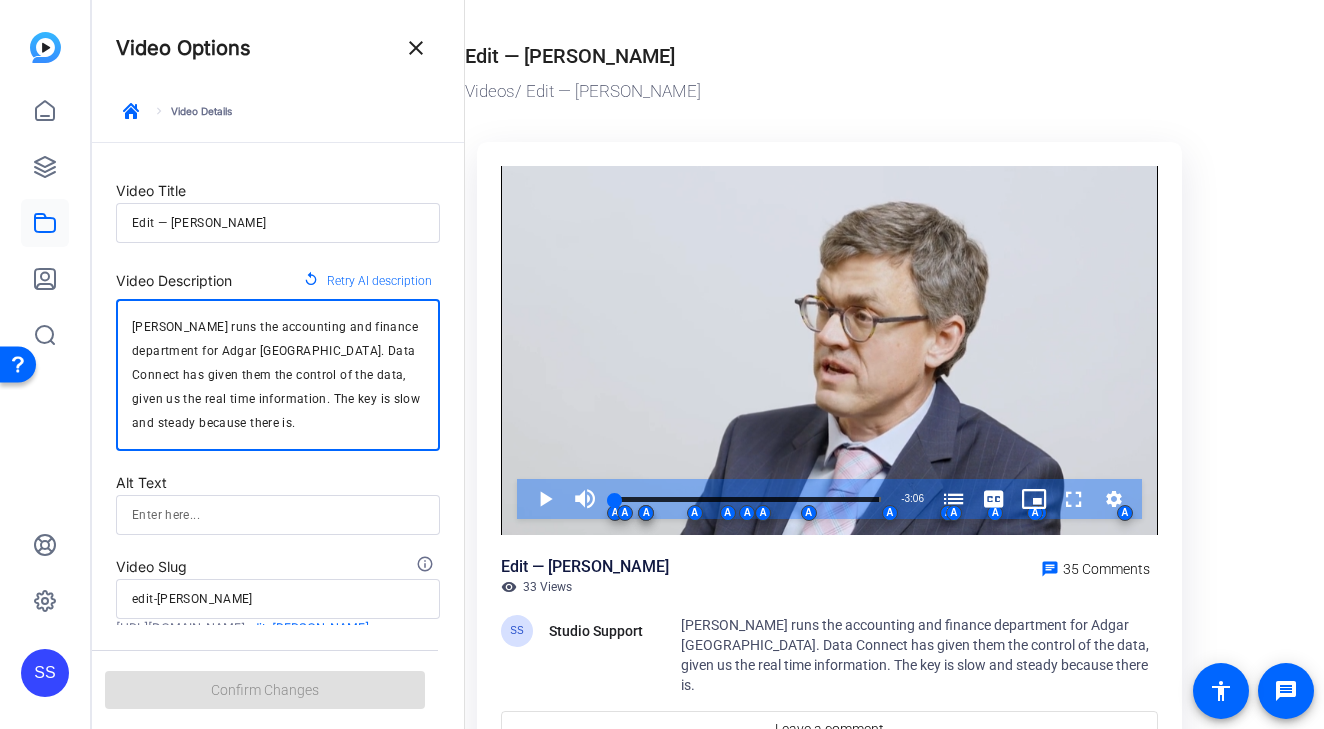 click on "[PERSON_NAME] runs the accounting and finance department for Adgar [GEOGRAPHIC_DATA]. Data Connect has given them the control of the data, given us the real time information. The key is slow and steady because there is." at bounding box center (278, 375) 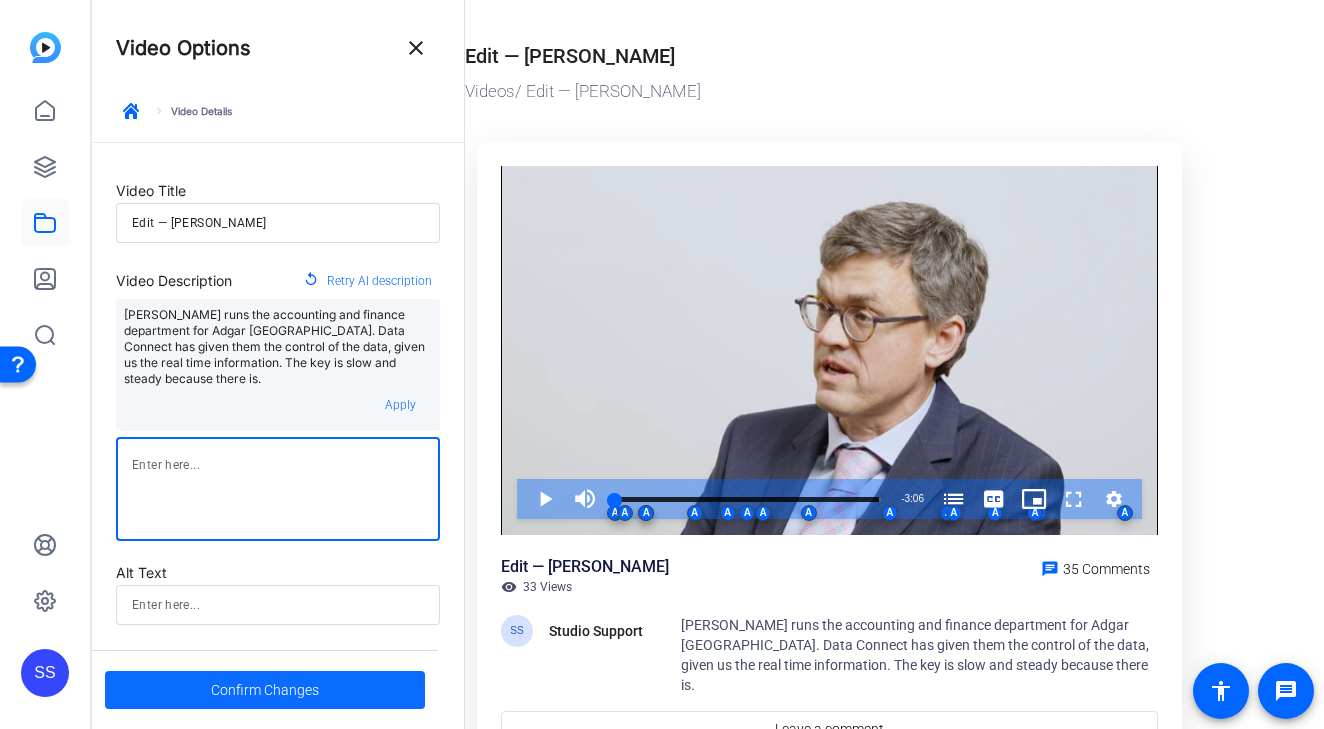 type 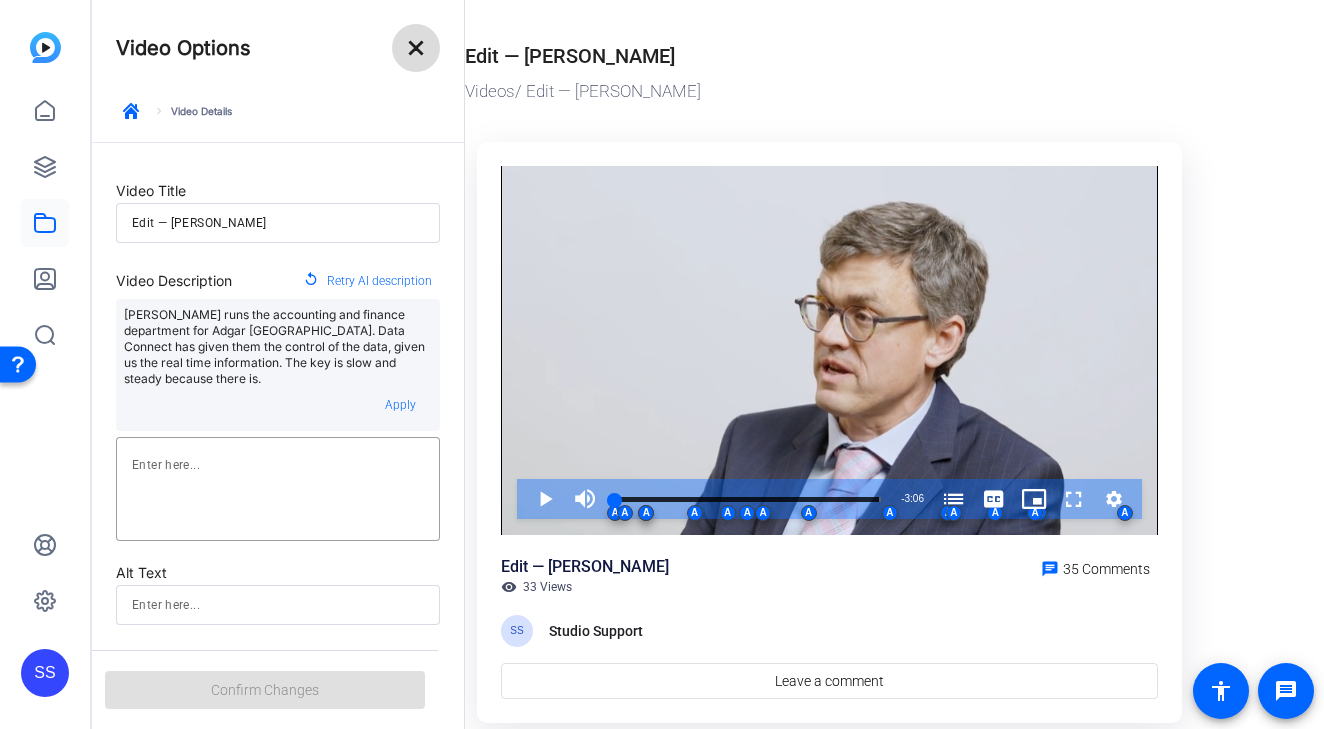 click on "close" 